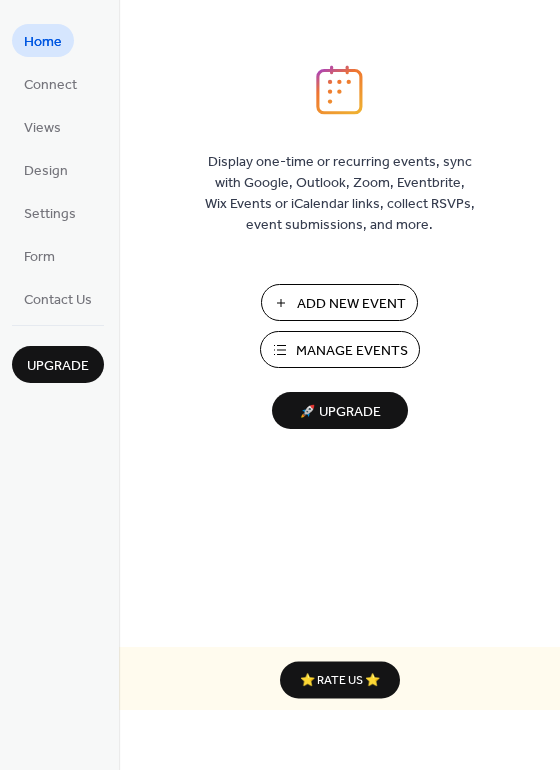 scroll, scrollTop: 0, scrollLeft: 0, axis: both 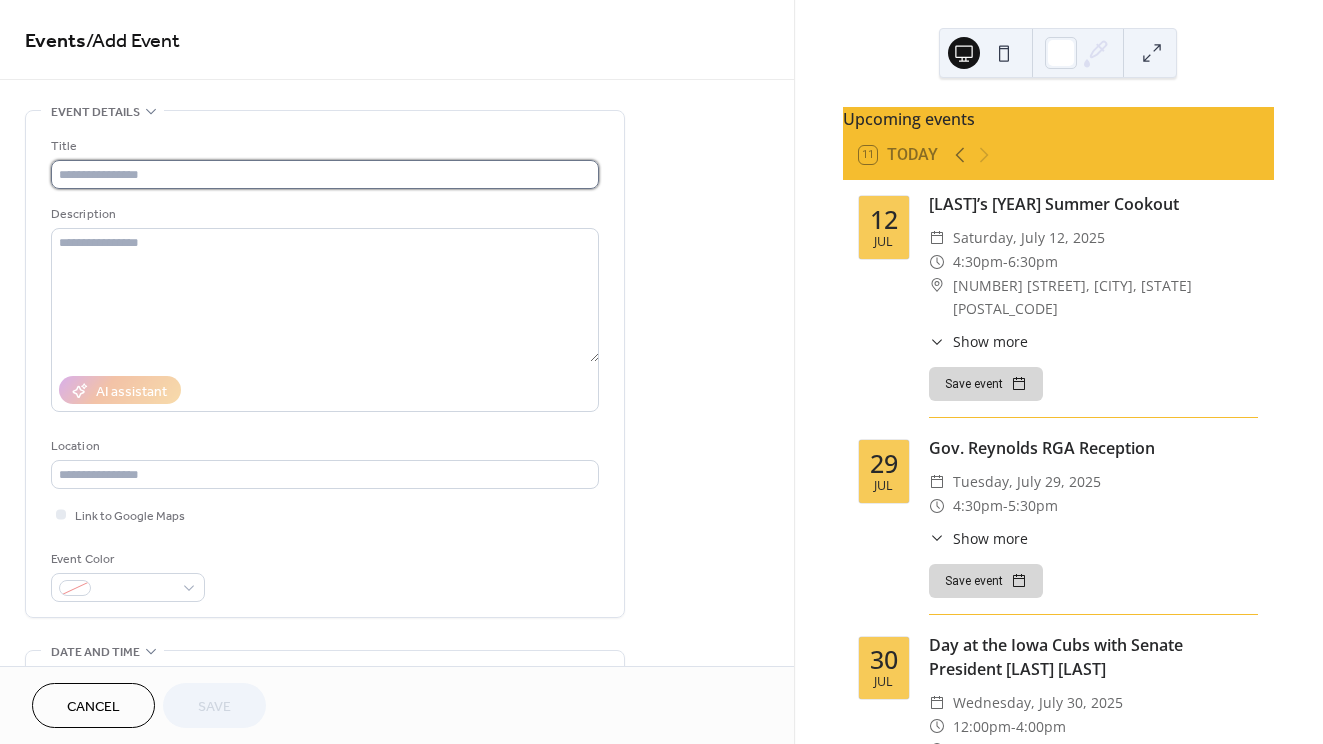 click at bounding box center (325, 174) 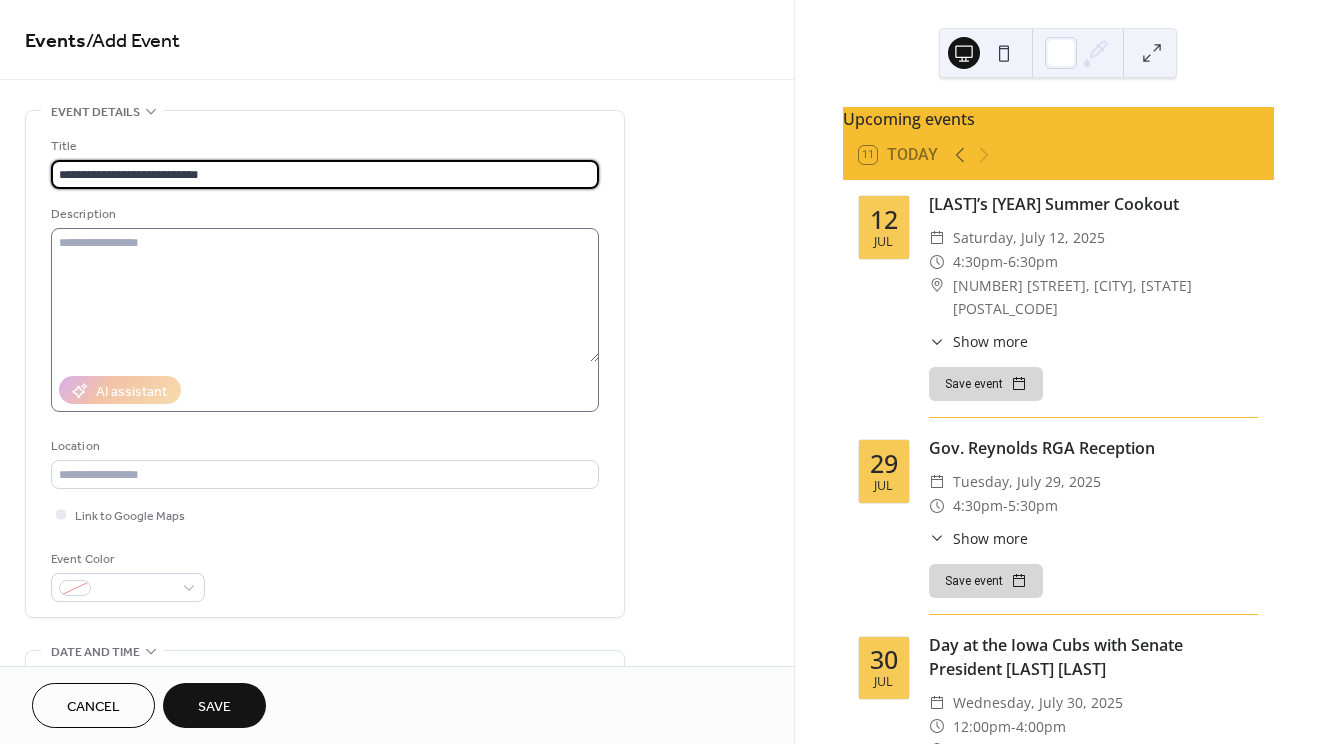 type on "**********" 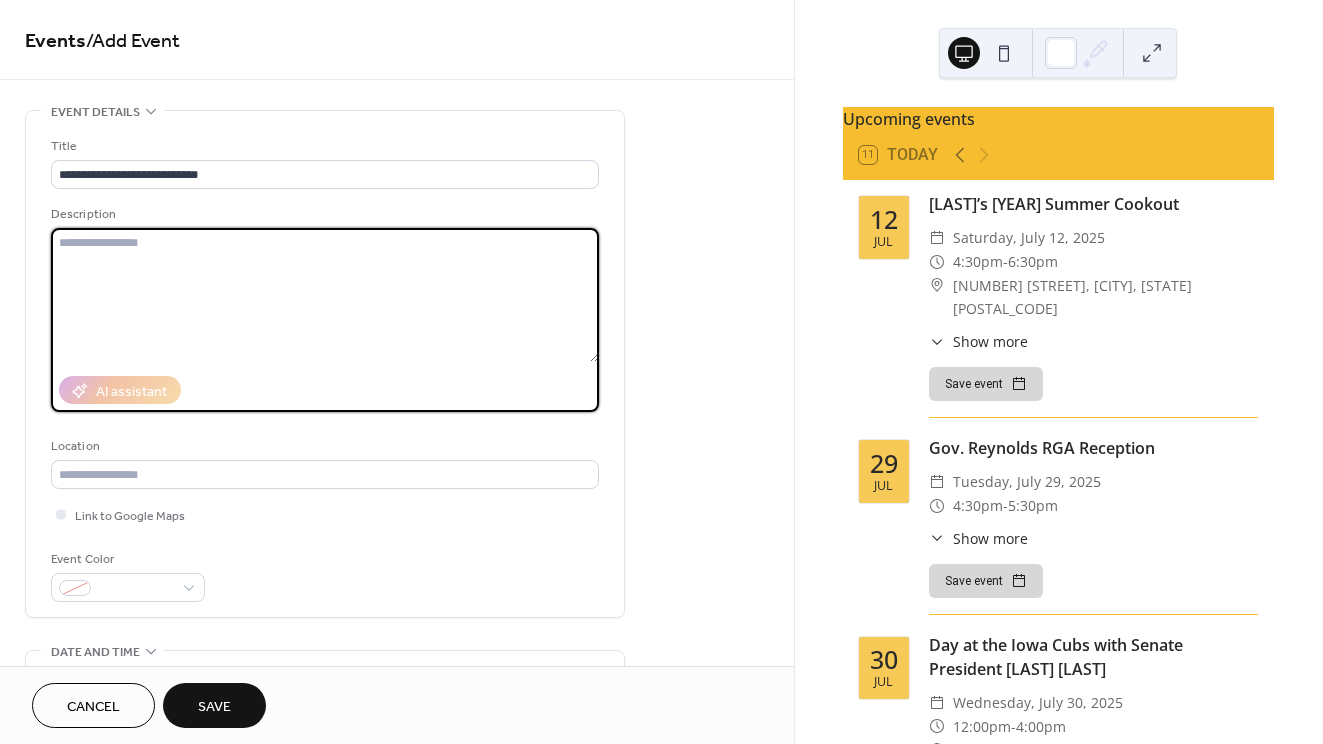 click at bounding box center (325, 295) 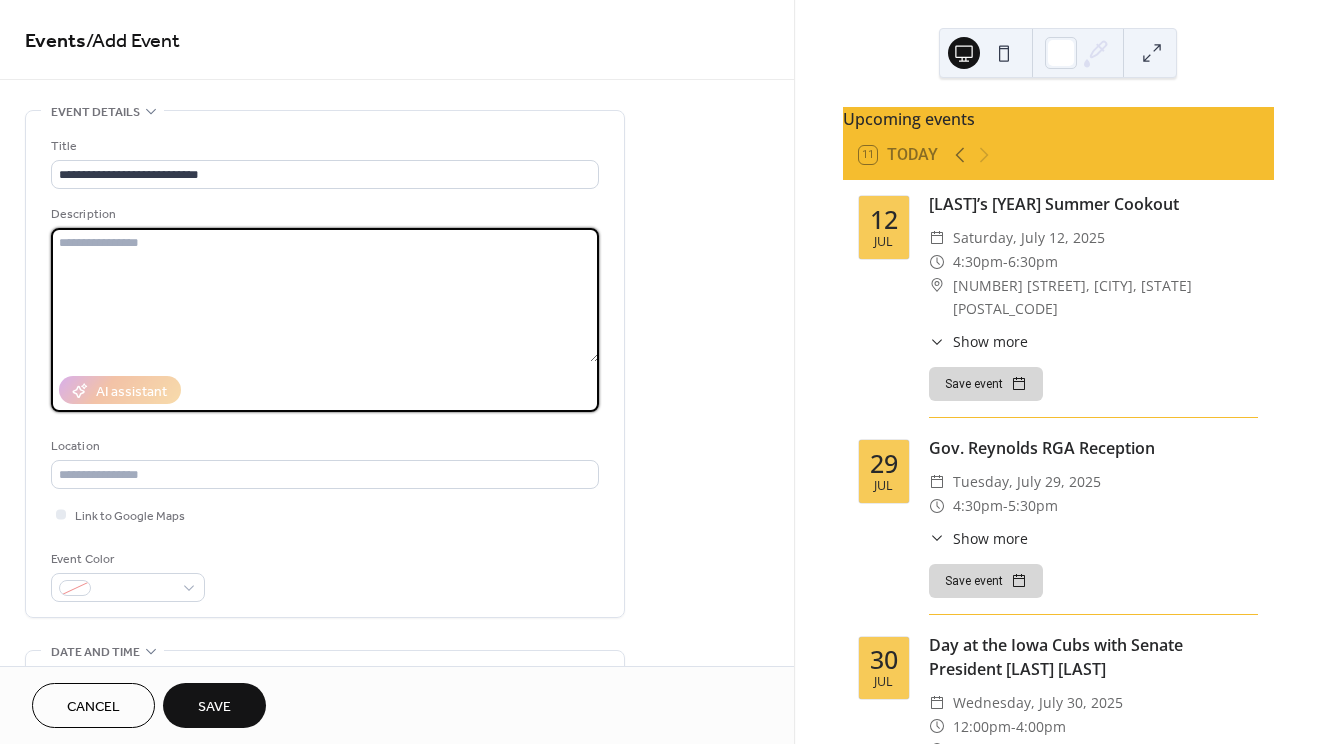 paste on "**********" 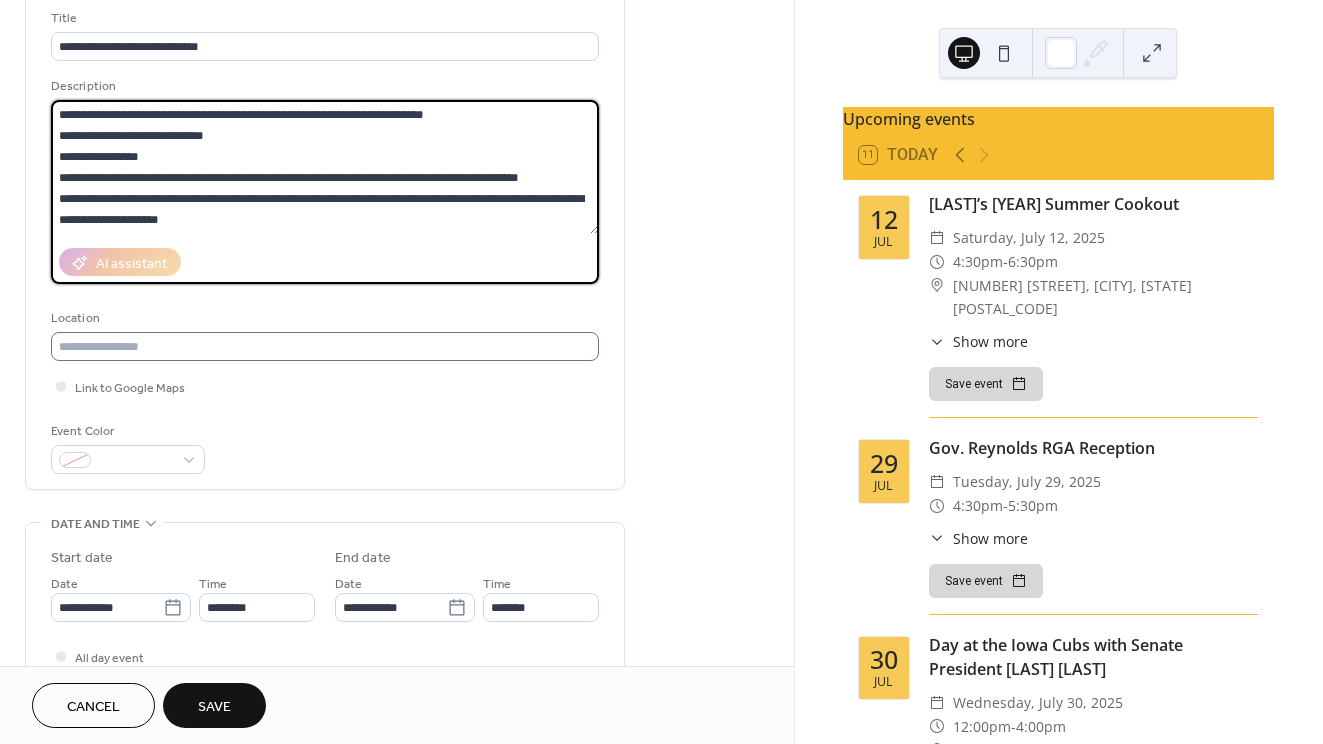 scroll, scrollTop: 129, scrollLeft: 0, axis: vertical 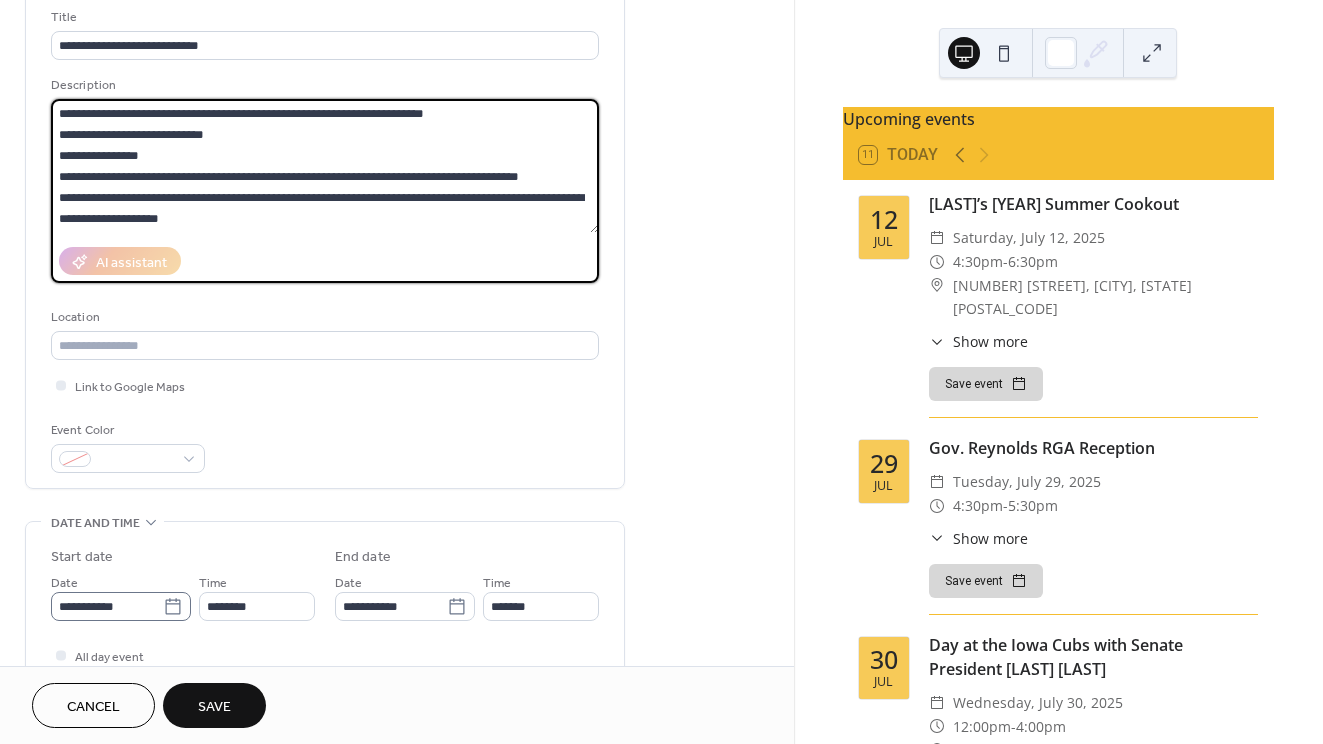 type on "**********" 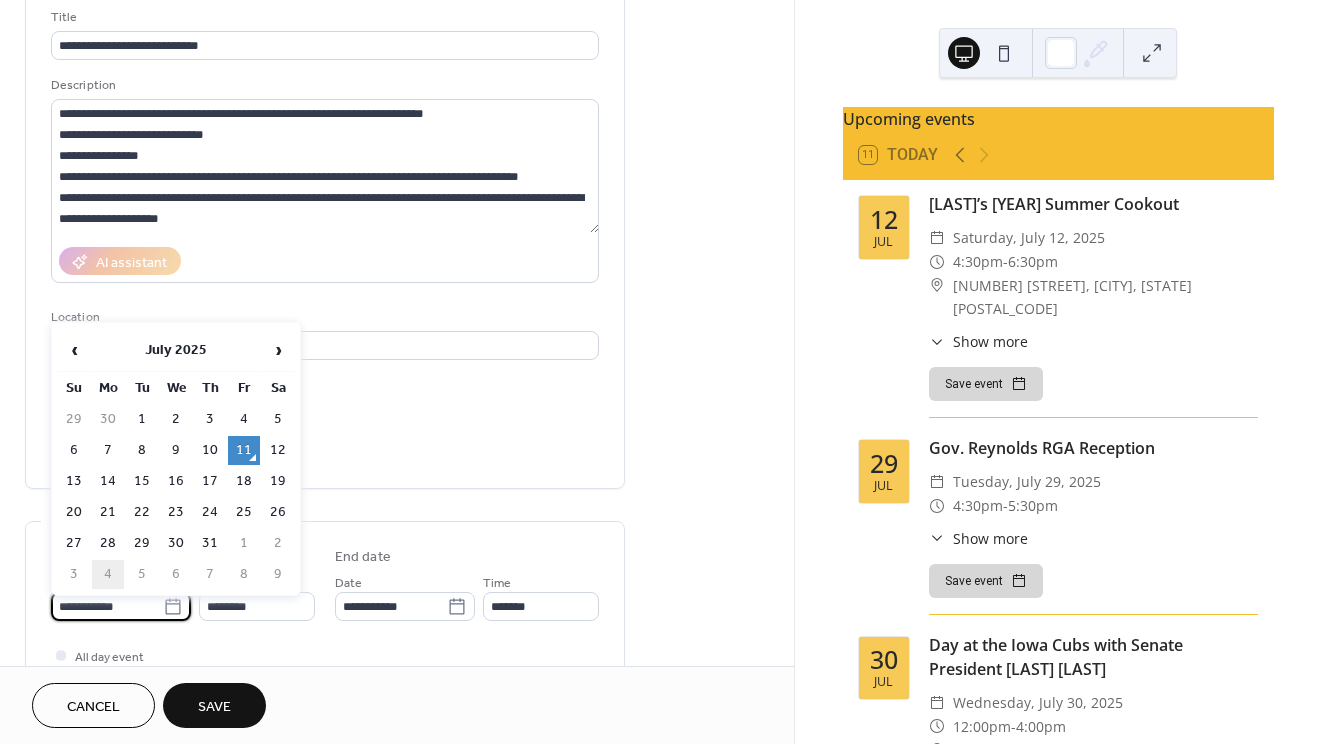 click on "4" at bounding box center (108, 574) 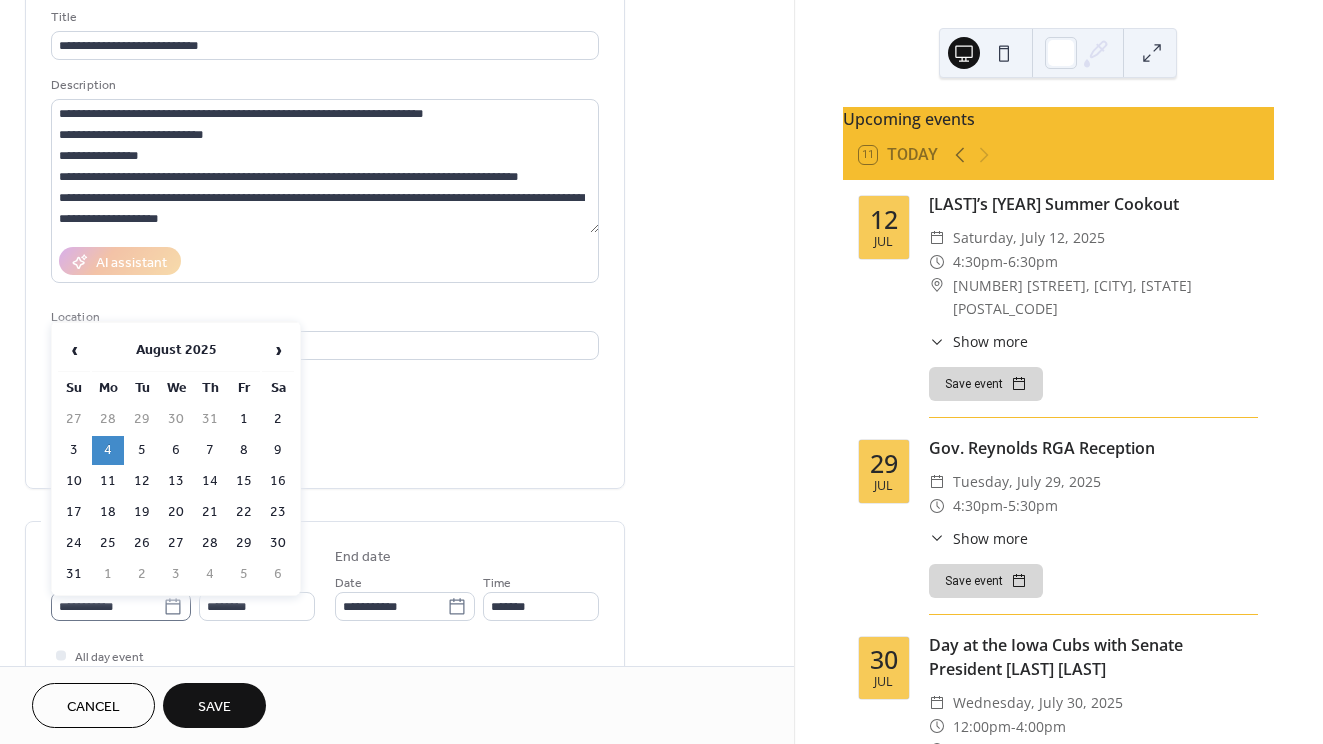 click 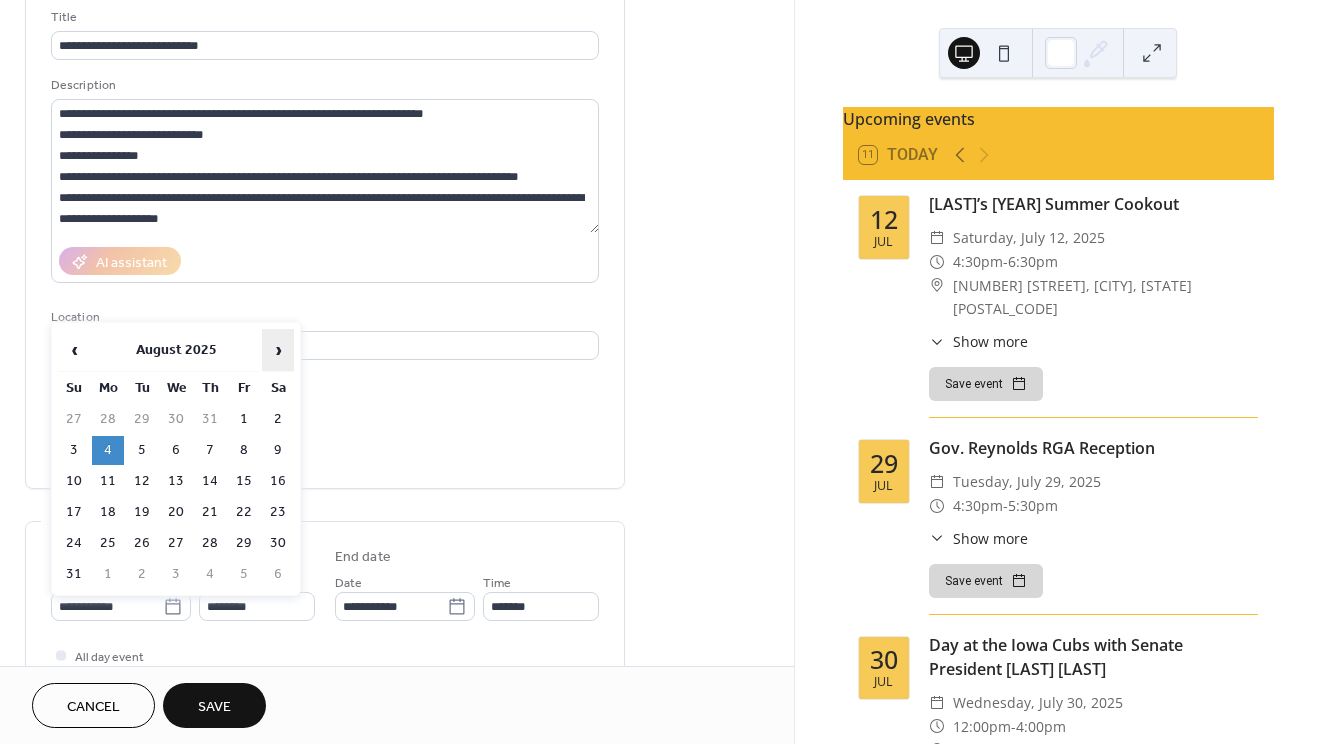 click on "›" at bounding box center (278, 350) 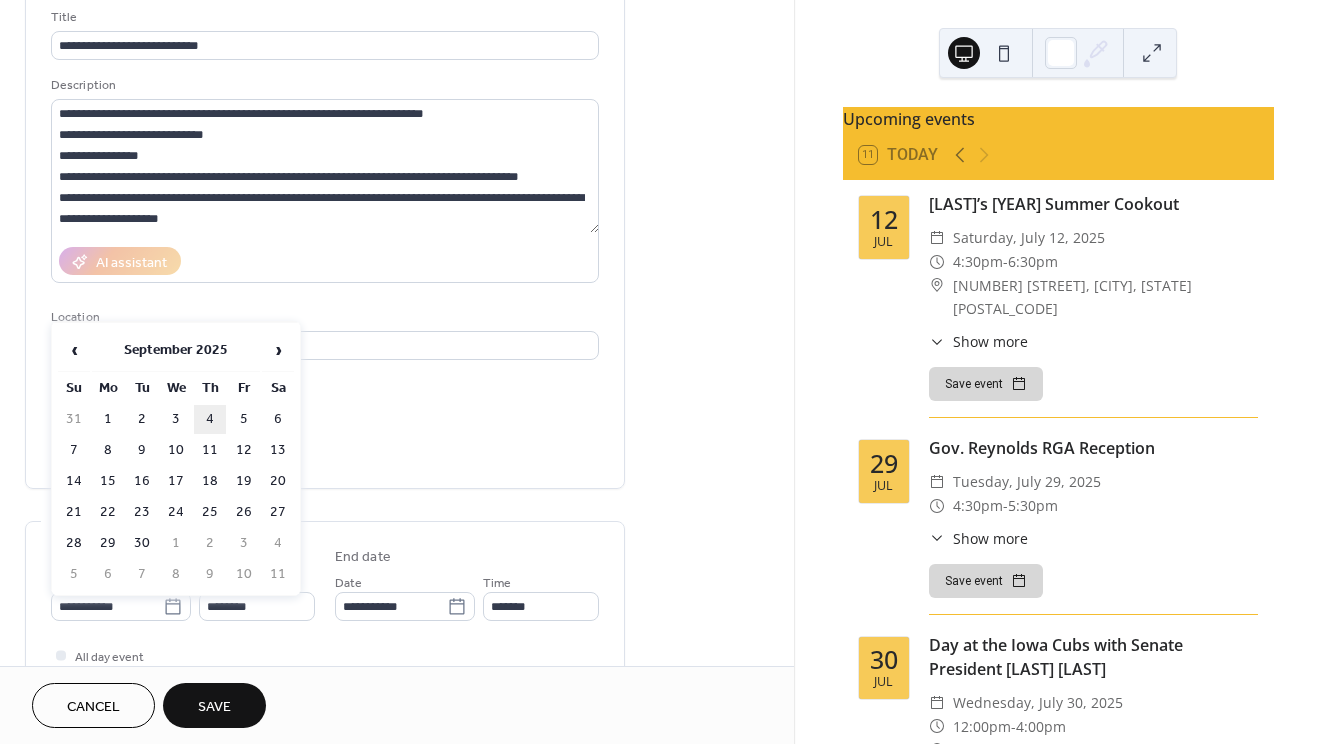click on "4" at bounding box center (210, 419) 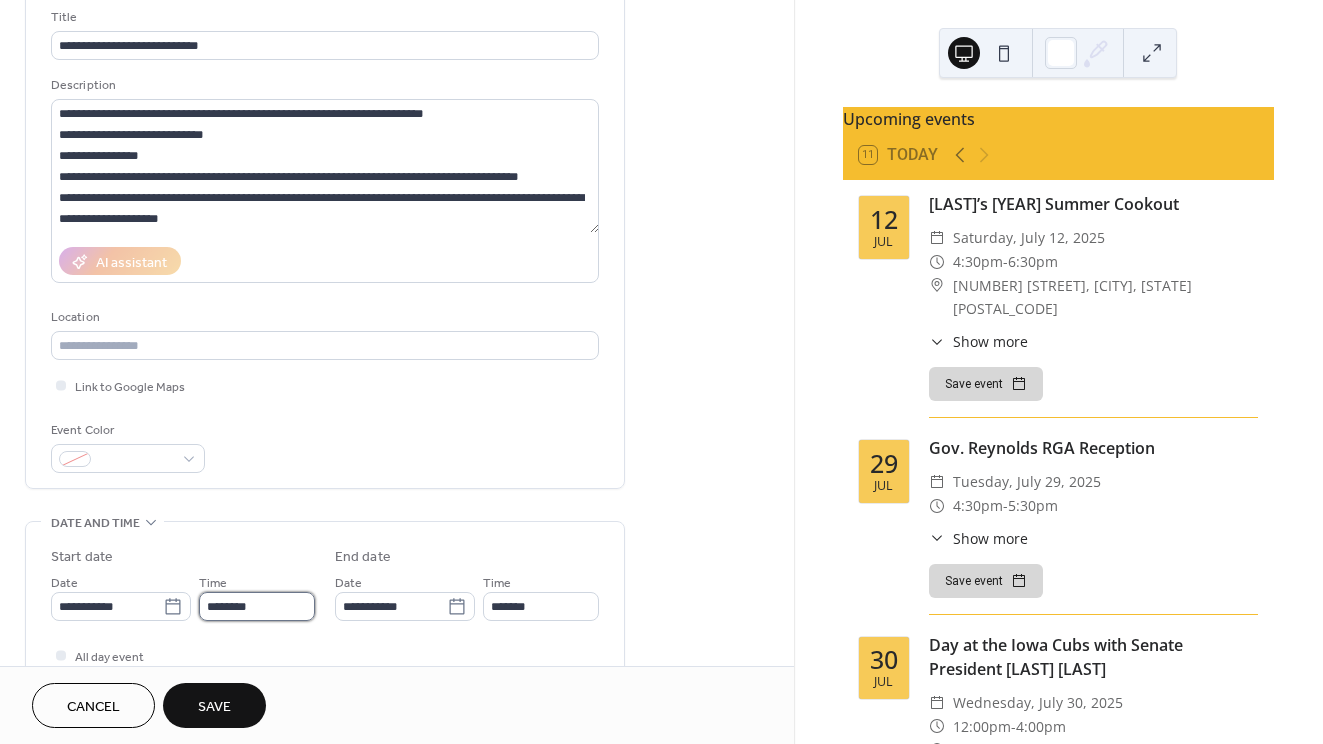 click on "********" at bounding box center (257, 606) 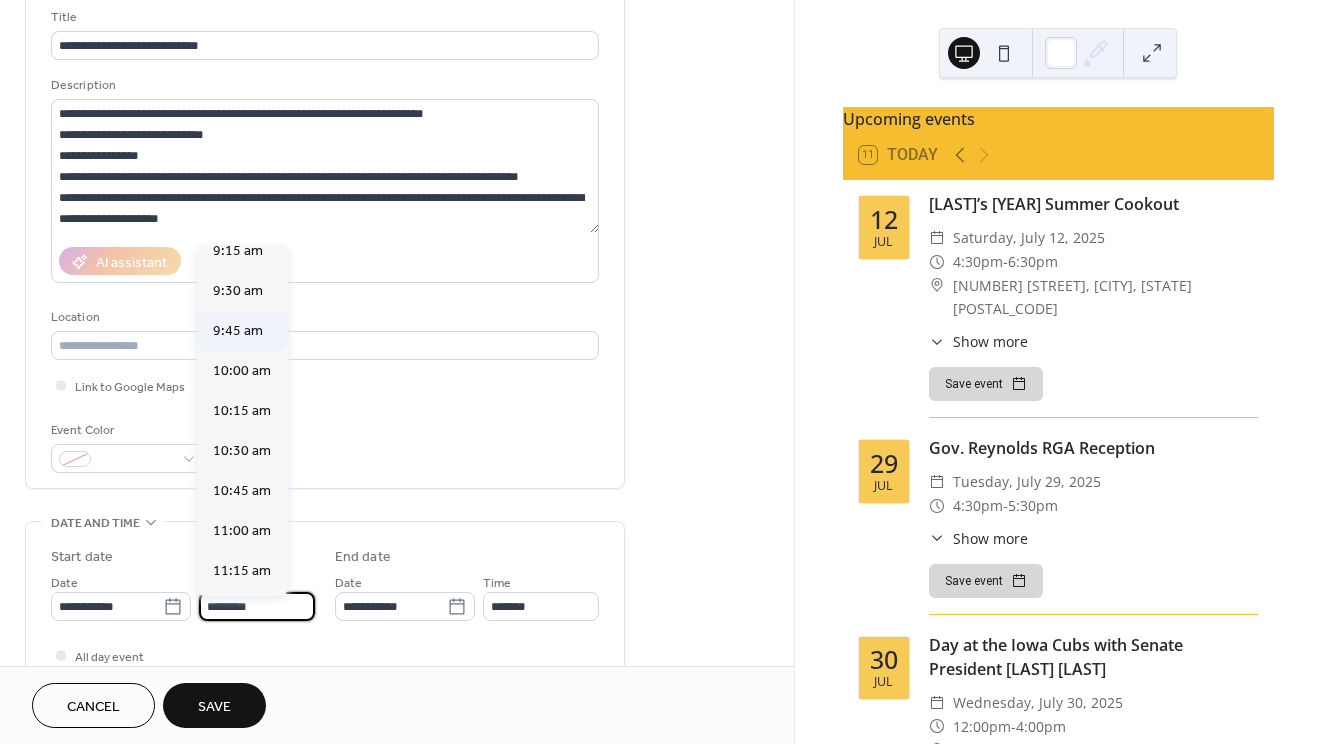 scroll, scrollTop: 1494, scrollLeft: 0, axis: vertical 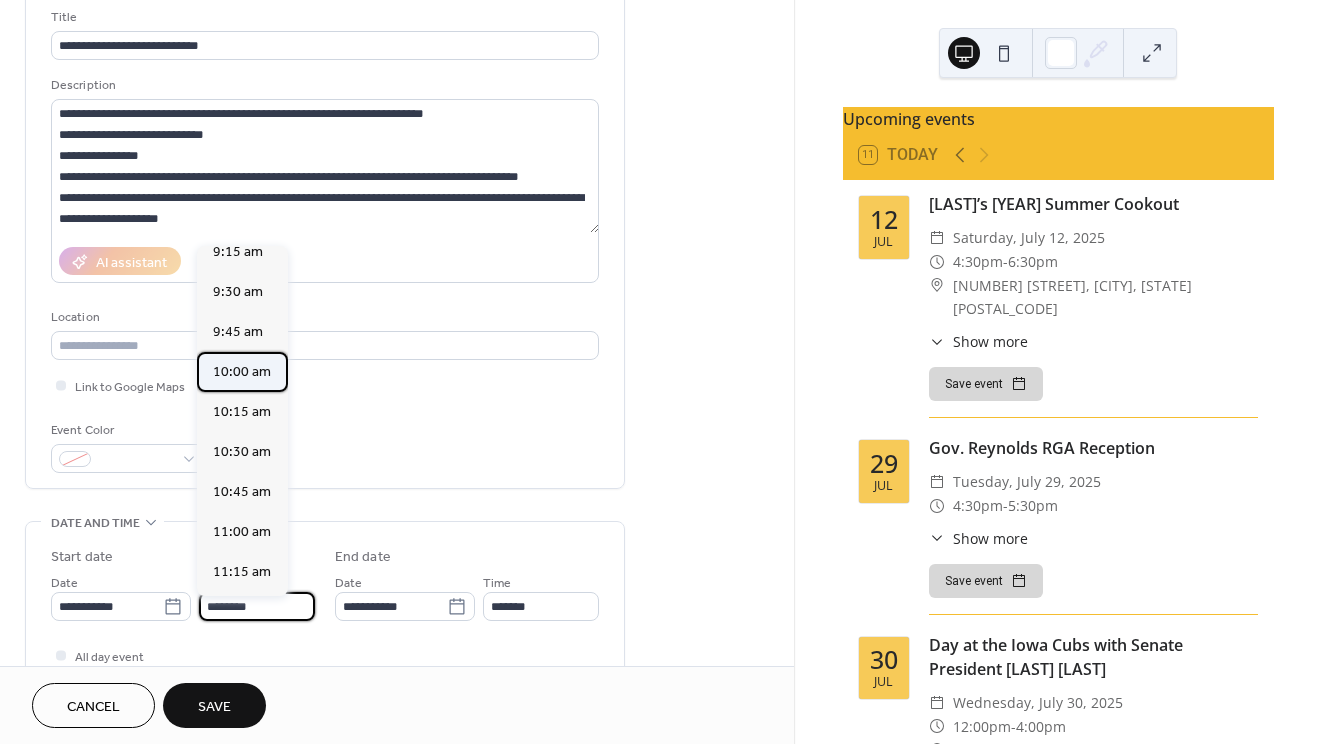 click on "10:00 am" at bounding box center (242, 372) 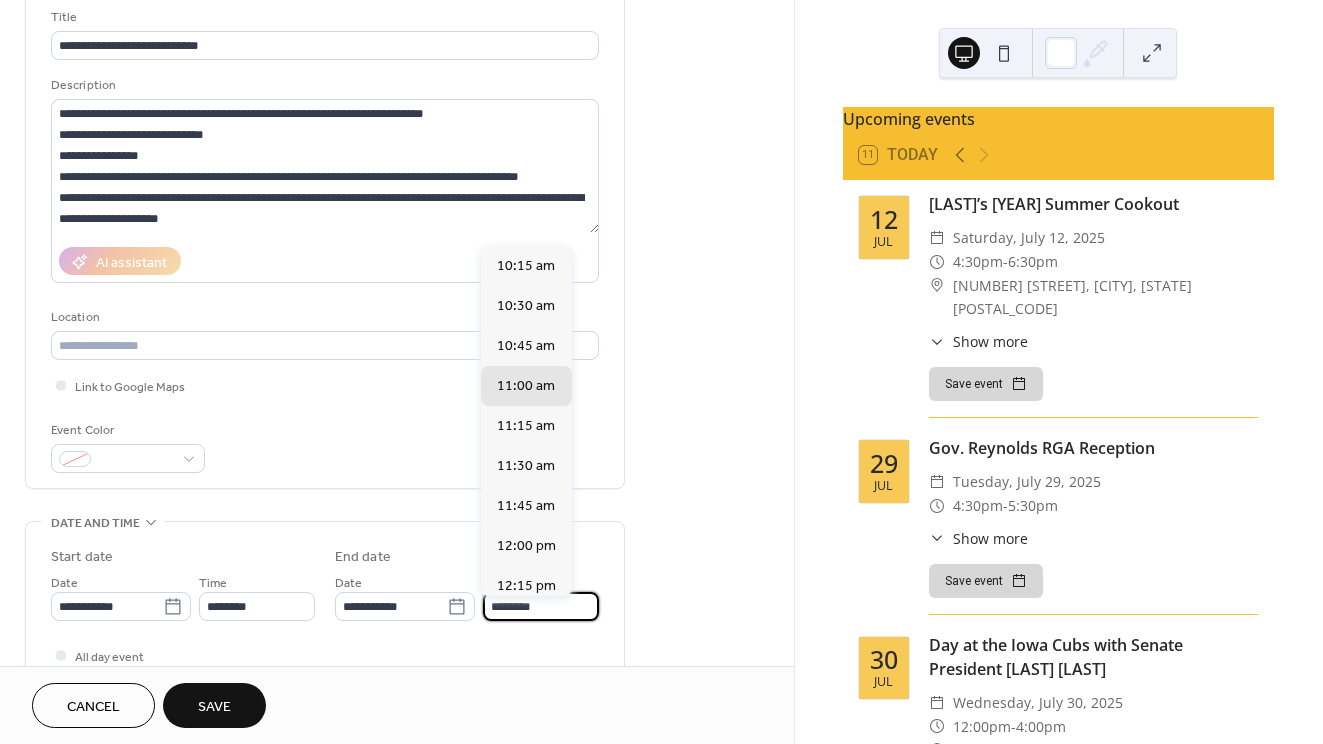 click on "********" at bounding box center [541, 606] 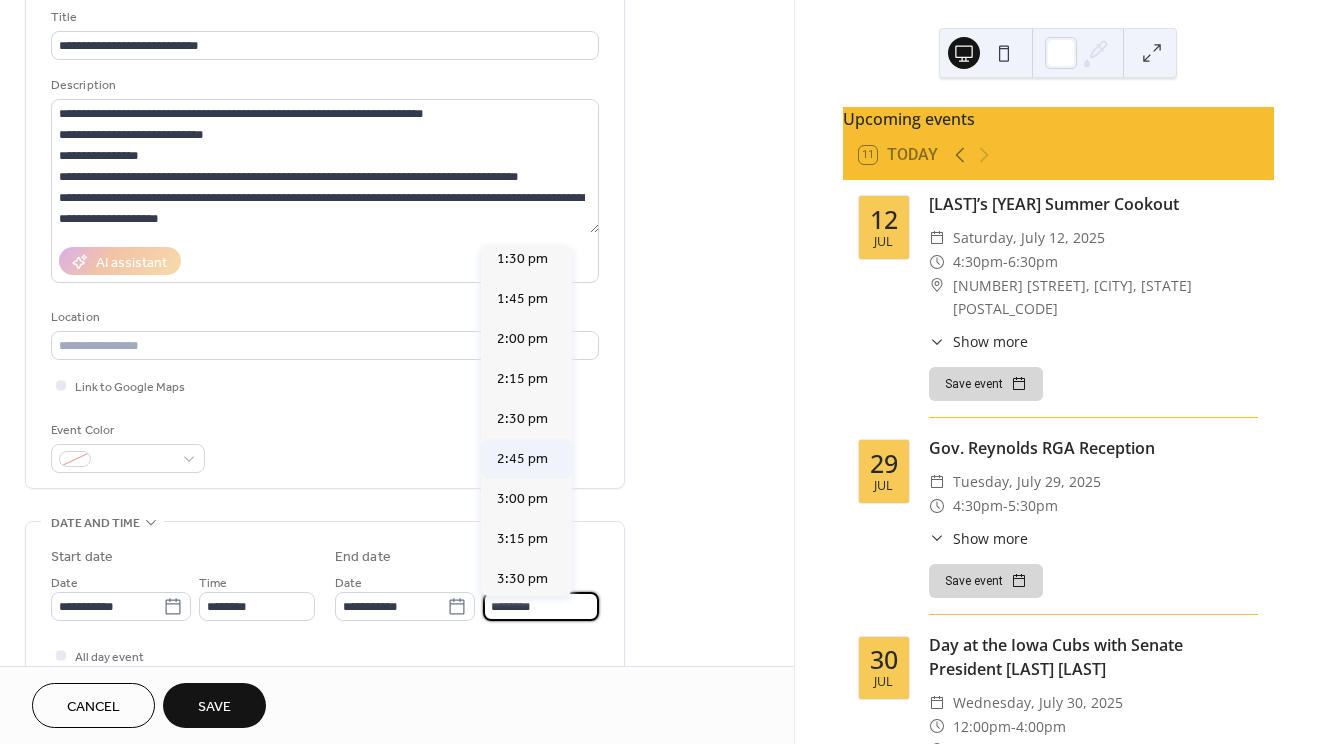 scroll, scrollTop: 564, scrollLeft: 0, axis: vertical 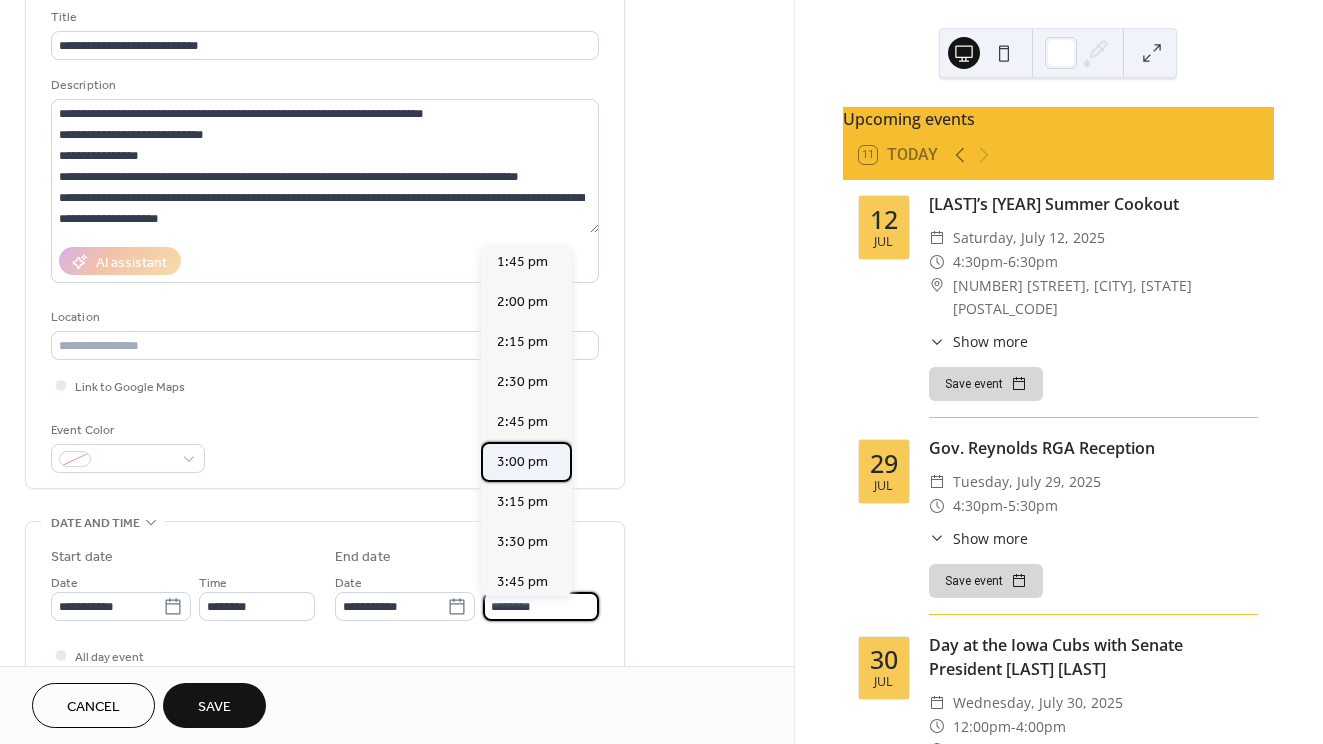 click on "3:00 pm" at bounding box center [522, 462] 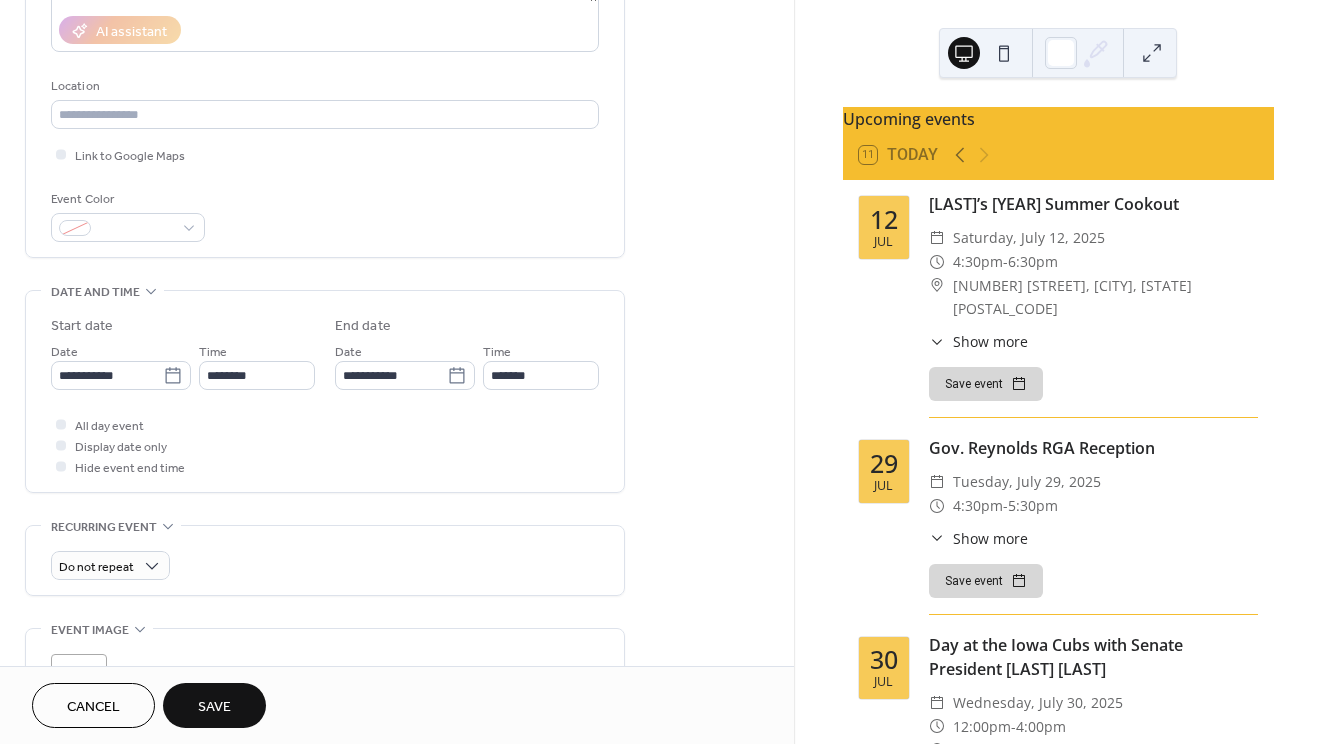 scroll, scrollTop: 368, scrollLeft: 0, axis: vertical 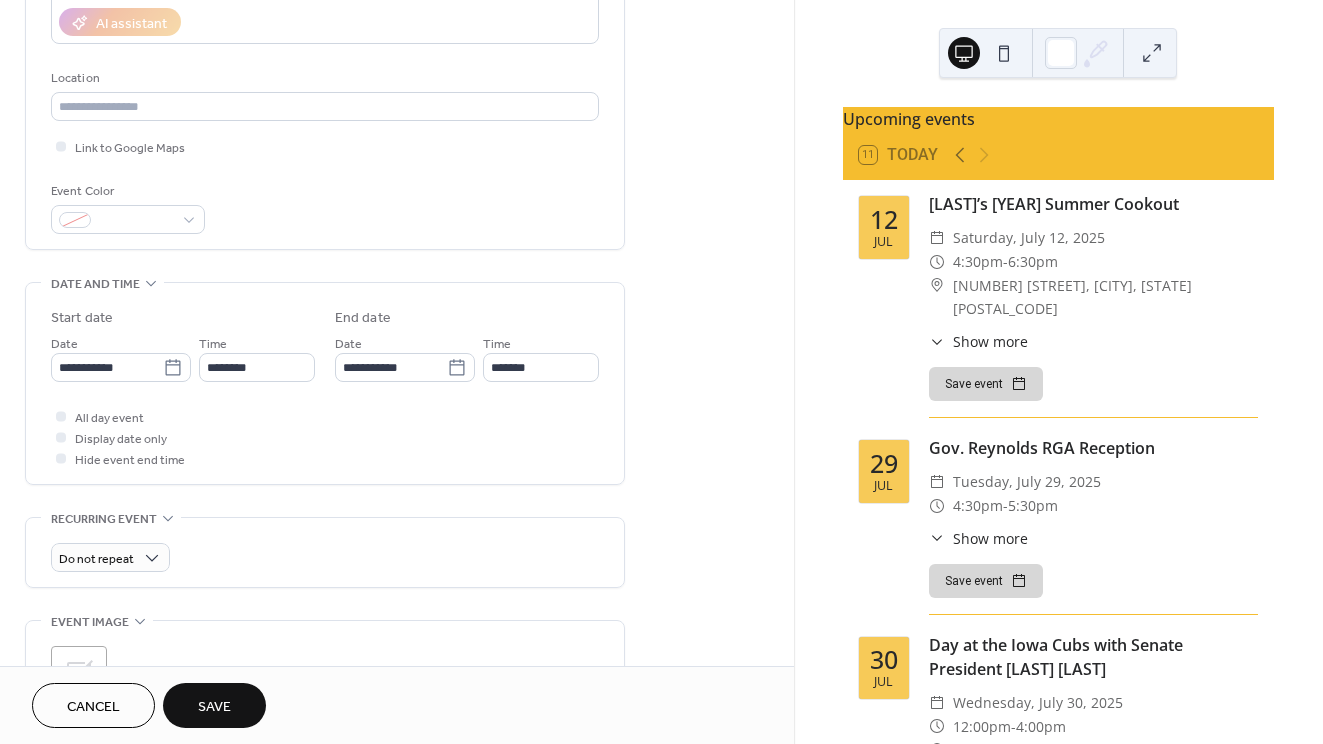 click on "Save" at bounding box center [214, 707] 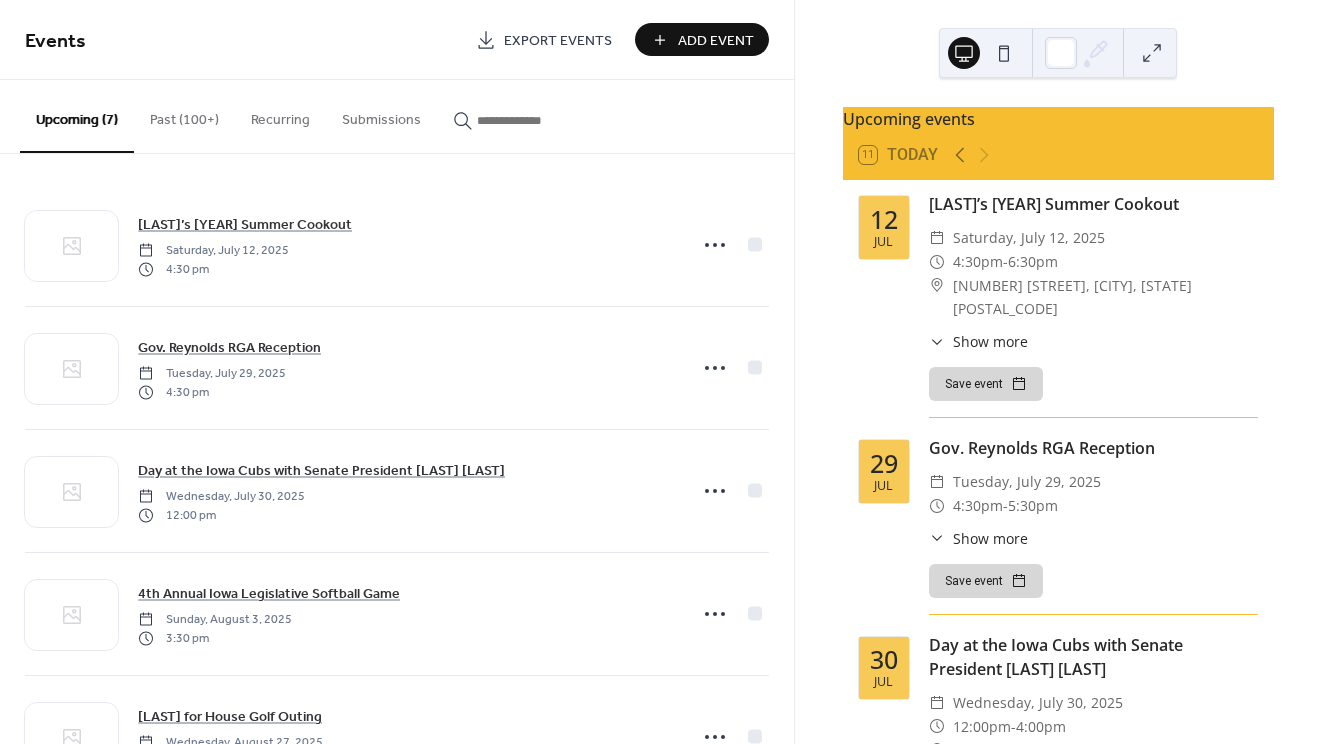 click on "Add Event" at bounding box center [716, 41] 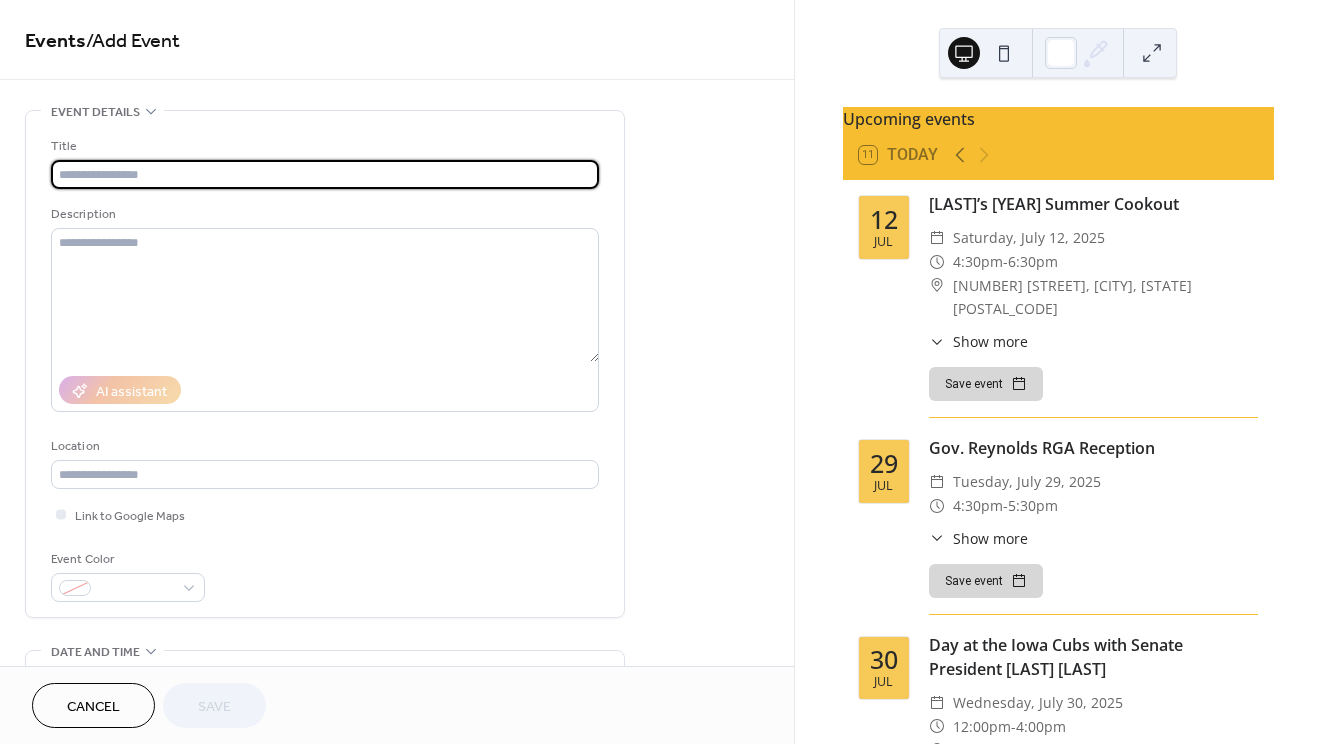 paste on "**********" 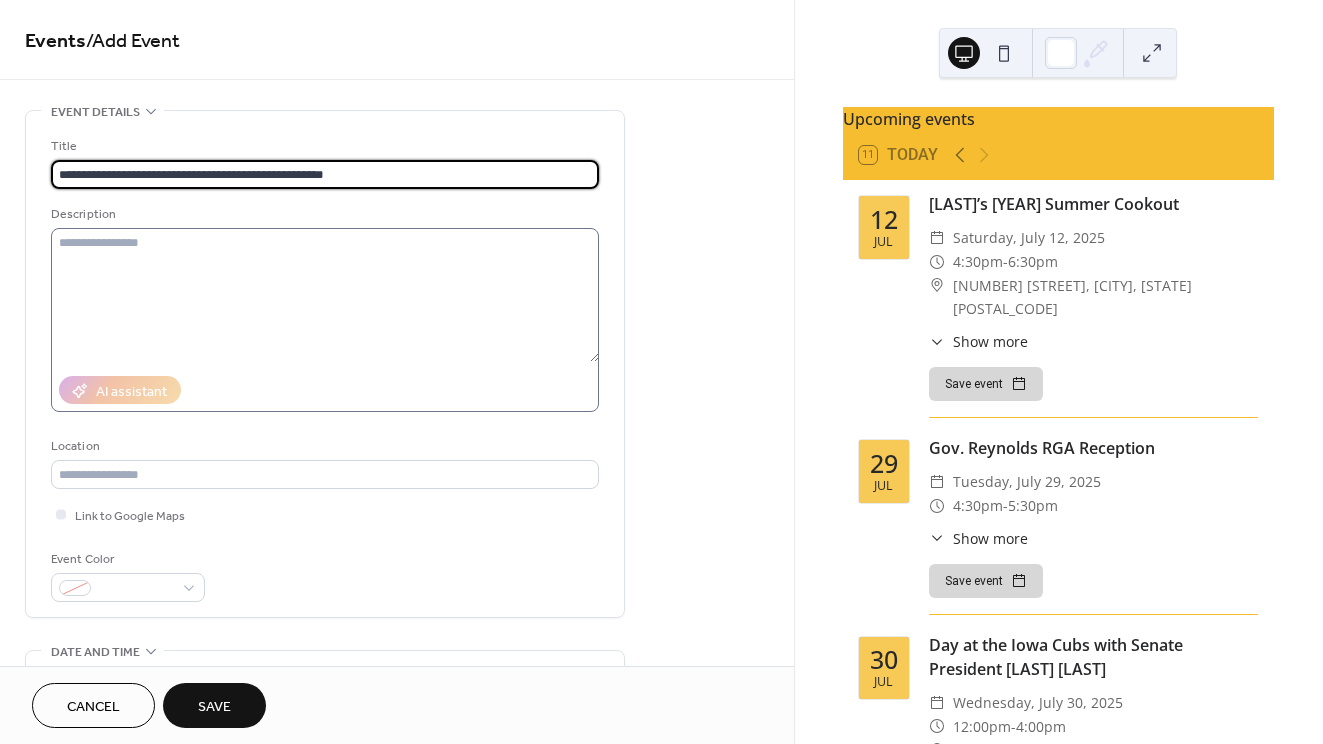 type on "**********" 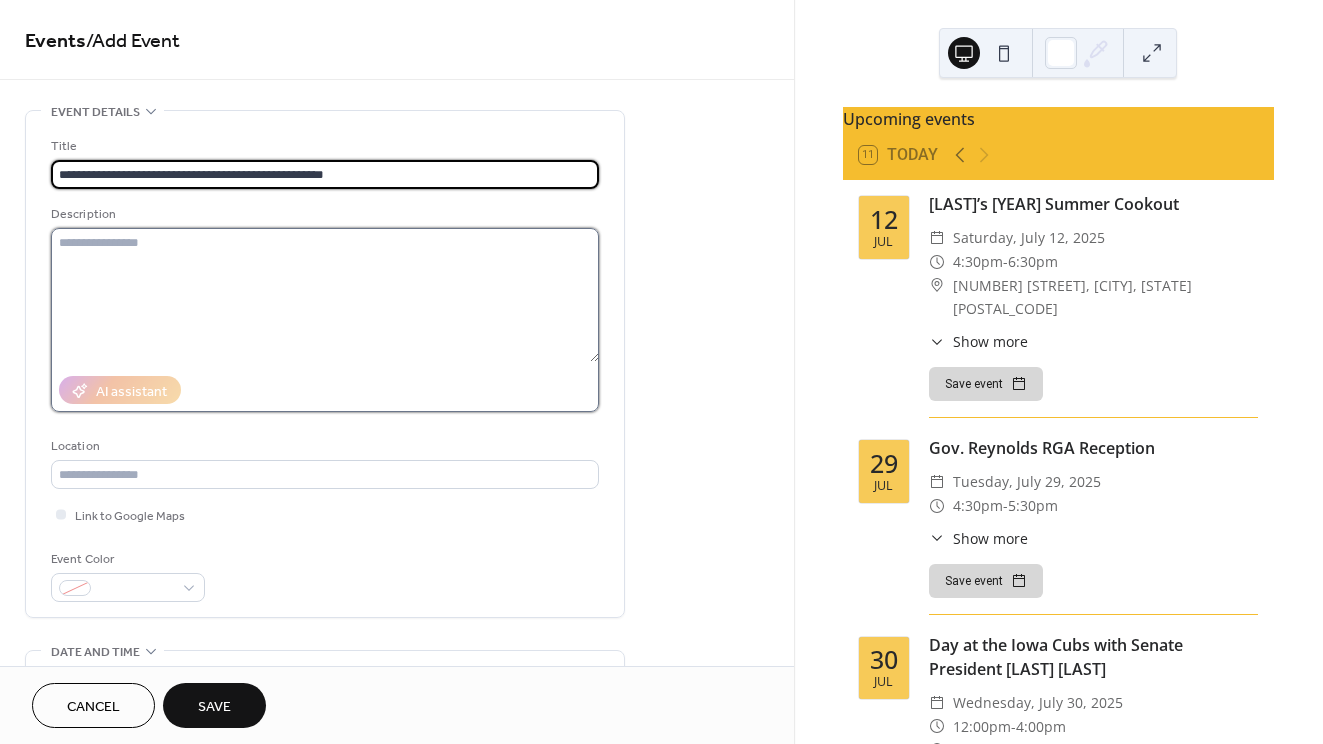 click at bounding box center [325, 295] 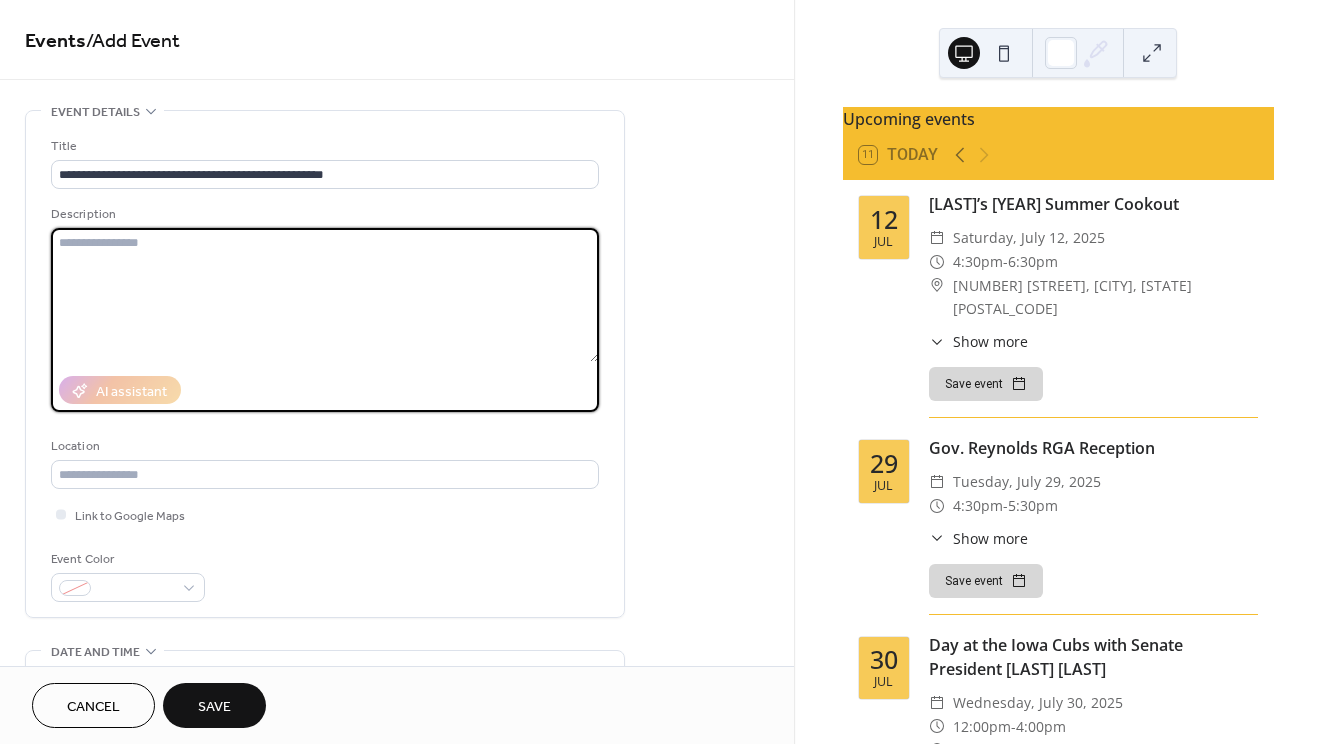 paste on "**********" 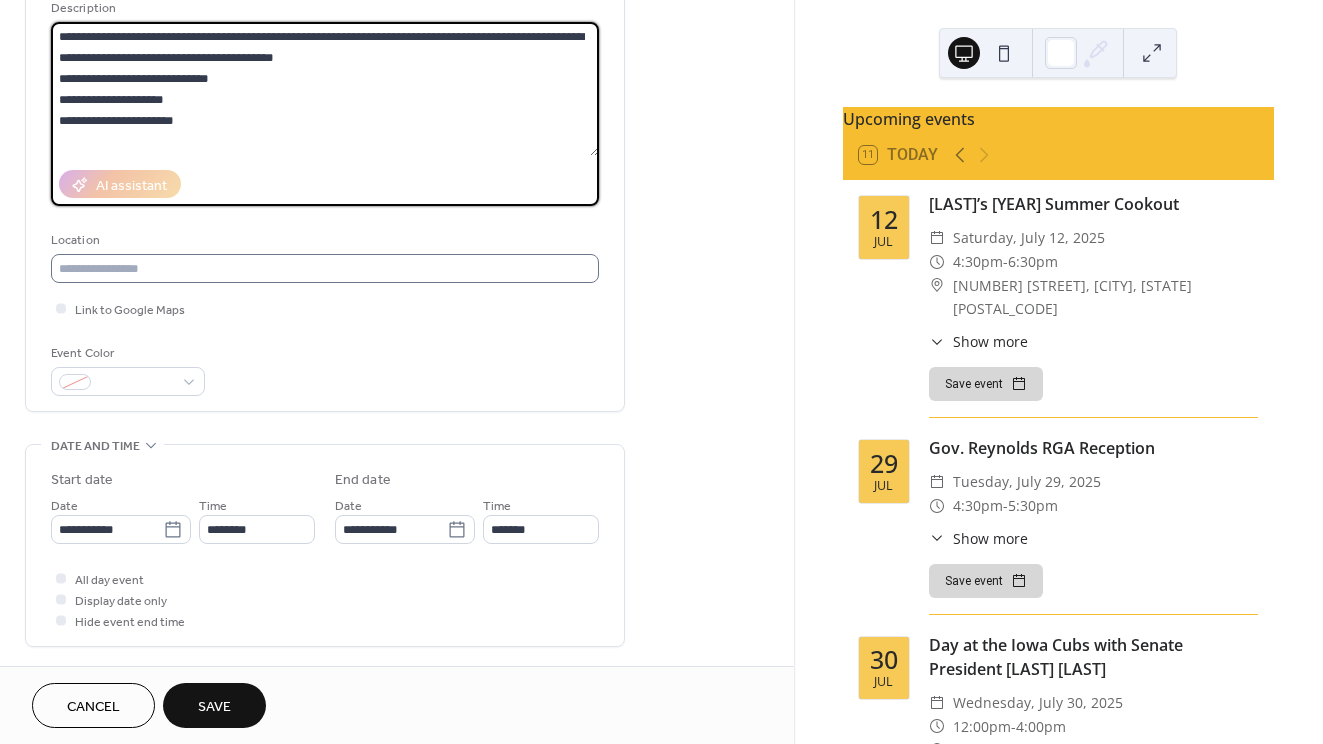 scroll, scrollTop: 227, scrollLeft: 0, axis: vertical 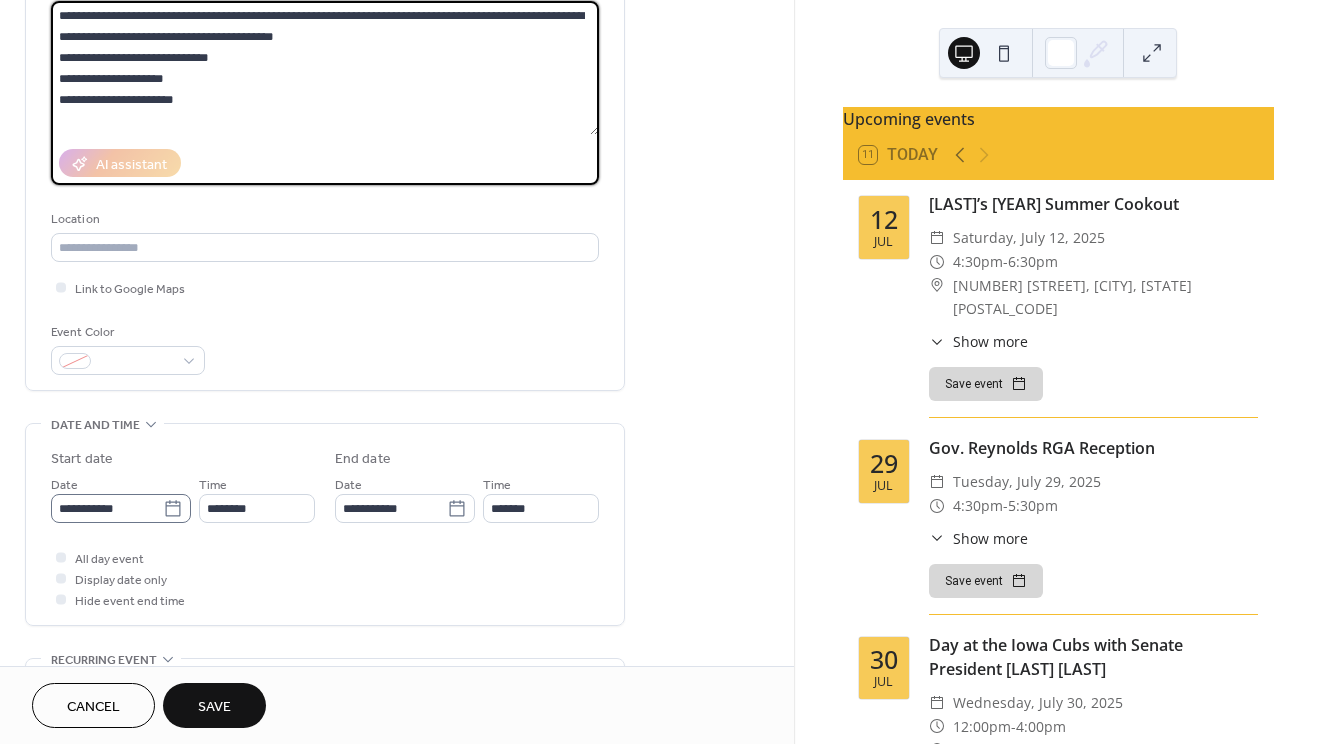 type on "**********" 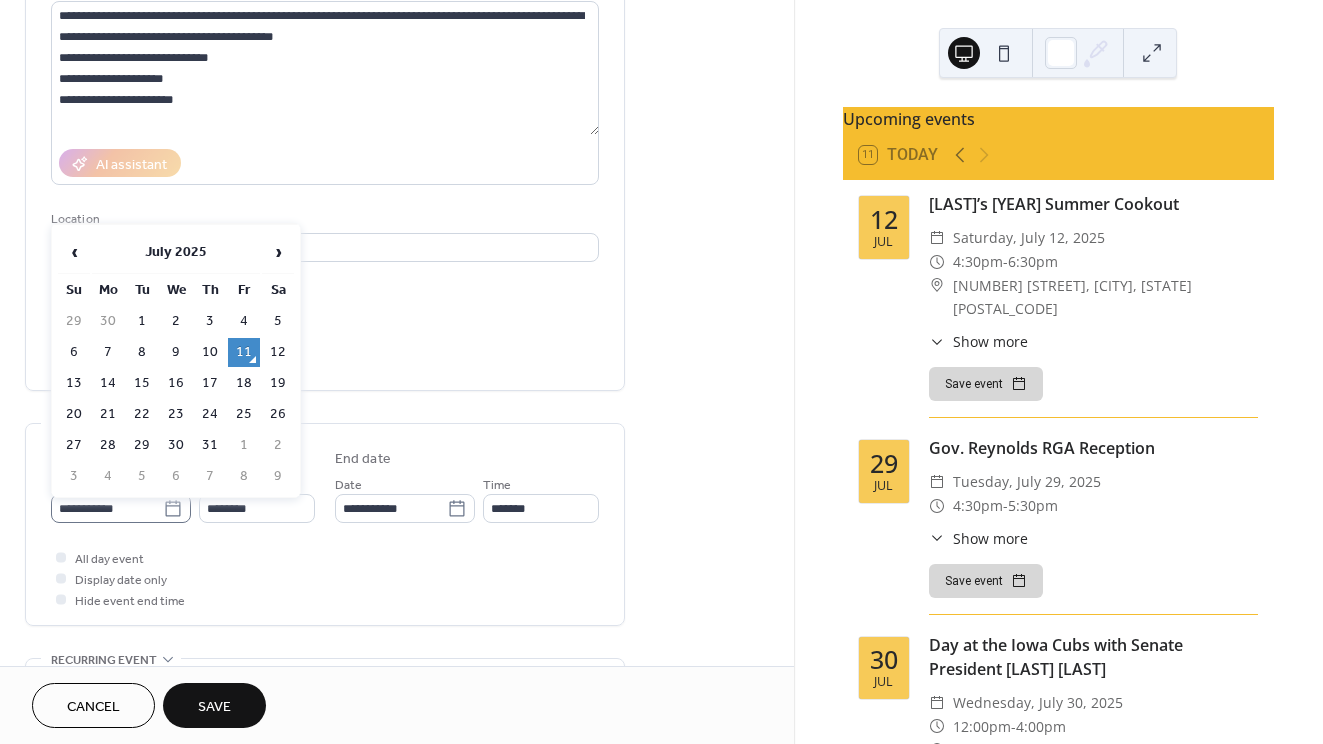 click 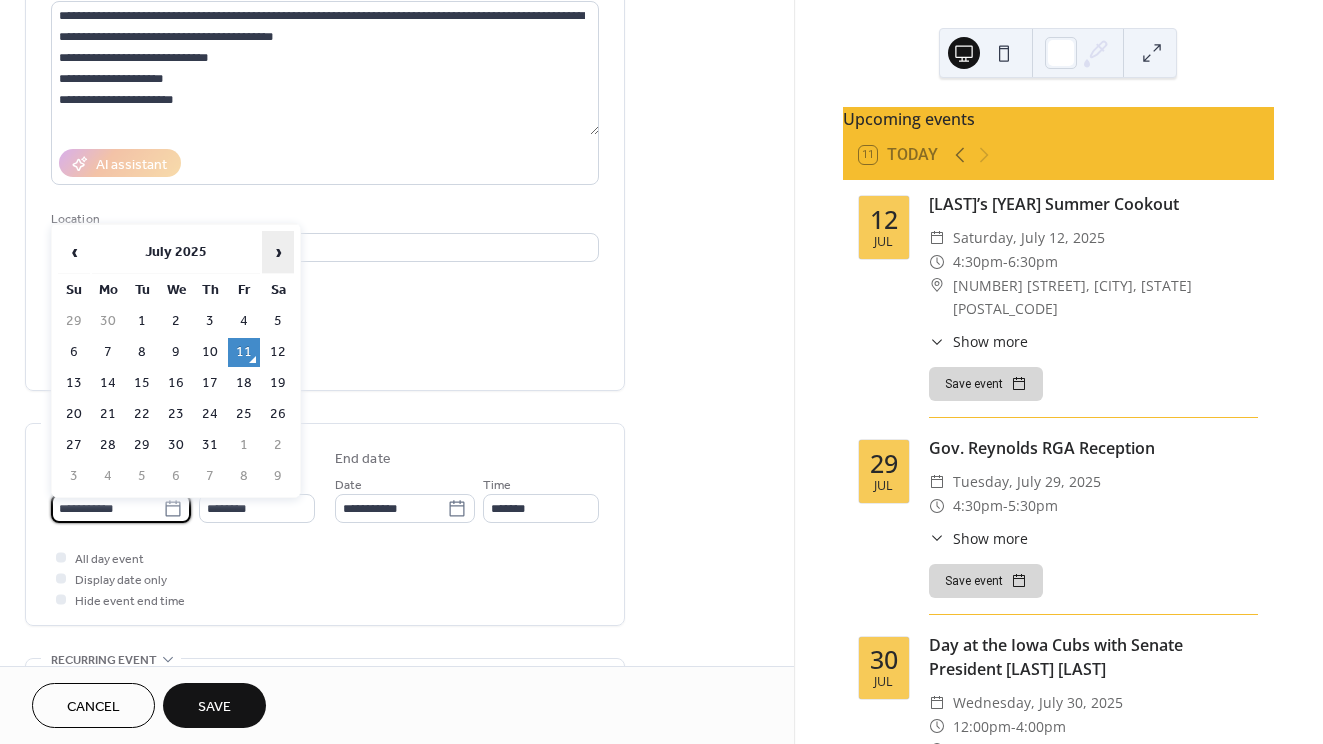 click on "›" at bounding box center [278, 252] 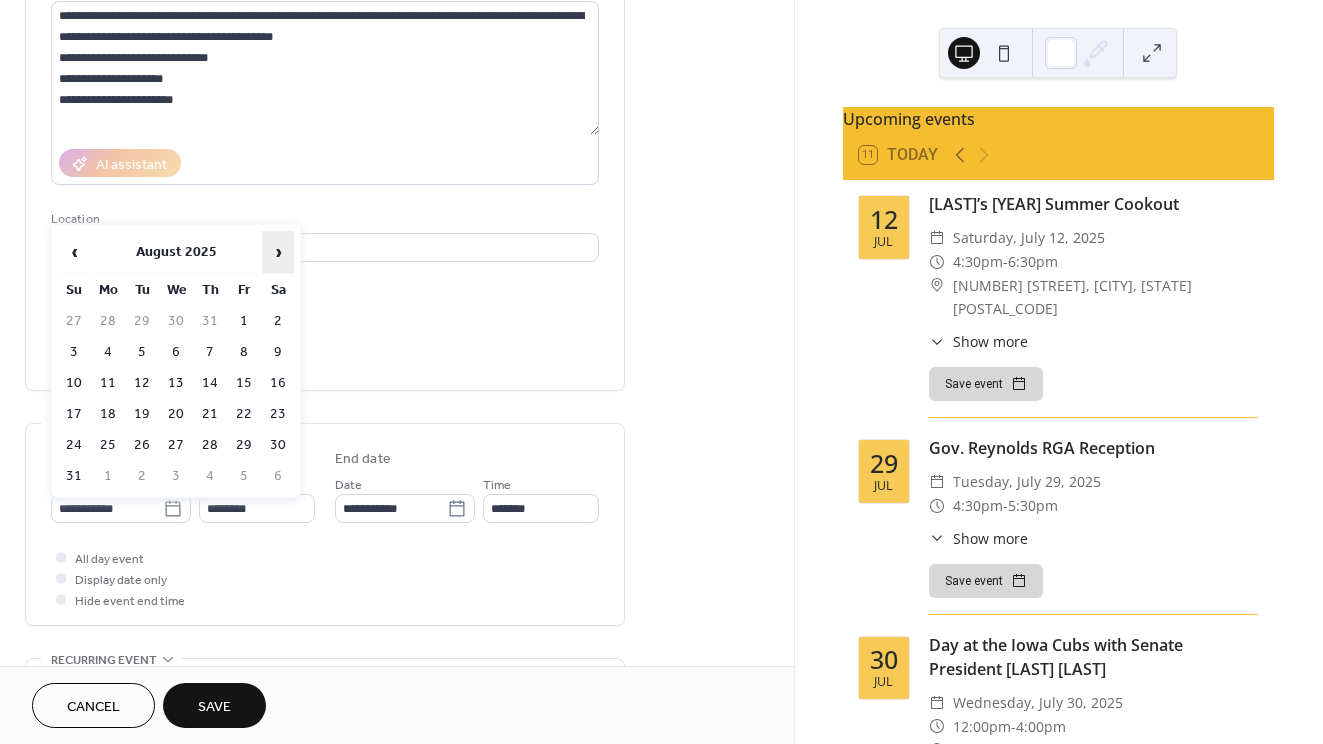 click on "›" at bounding box center (278, 252) 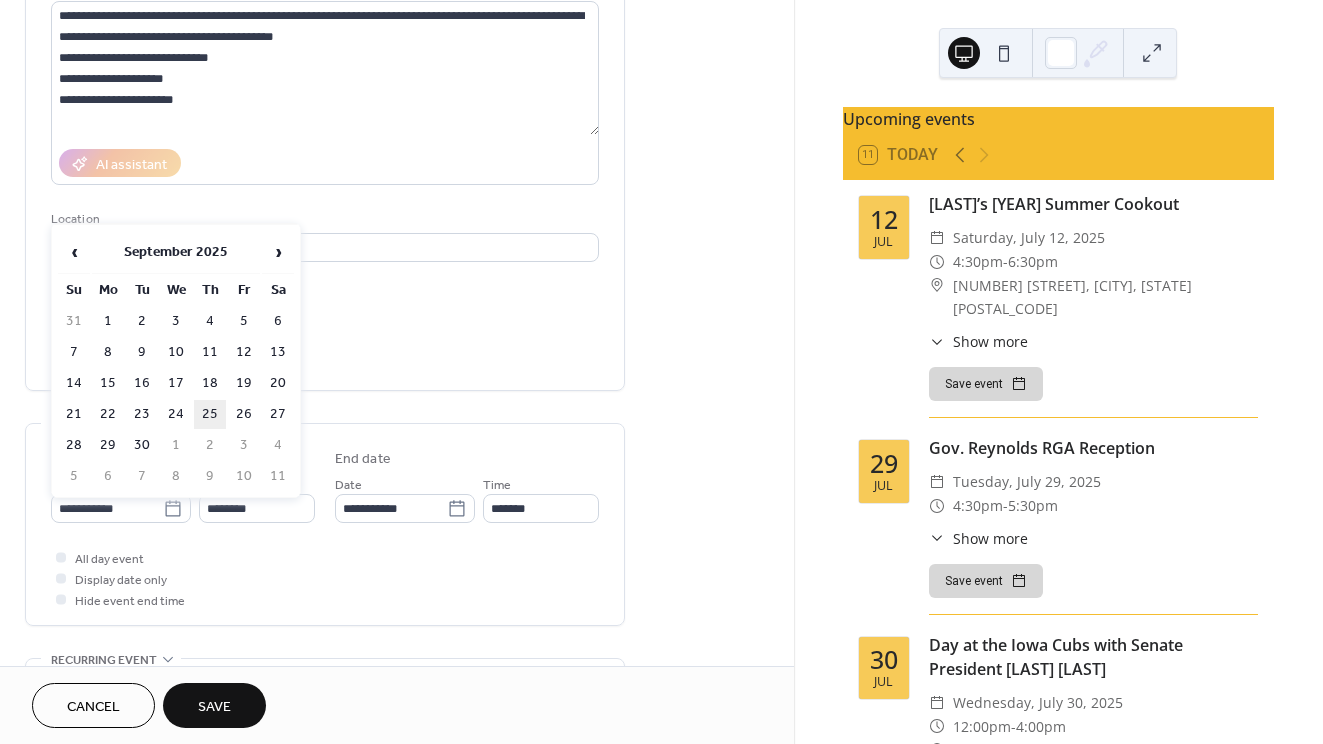 click on "25" at bounding box center [210, 414] 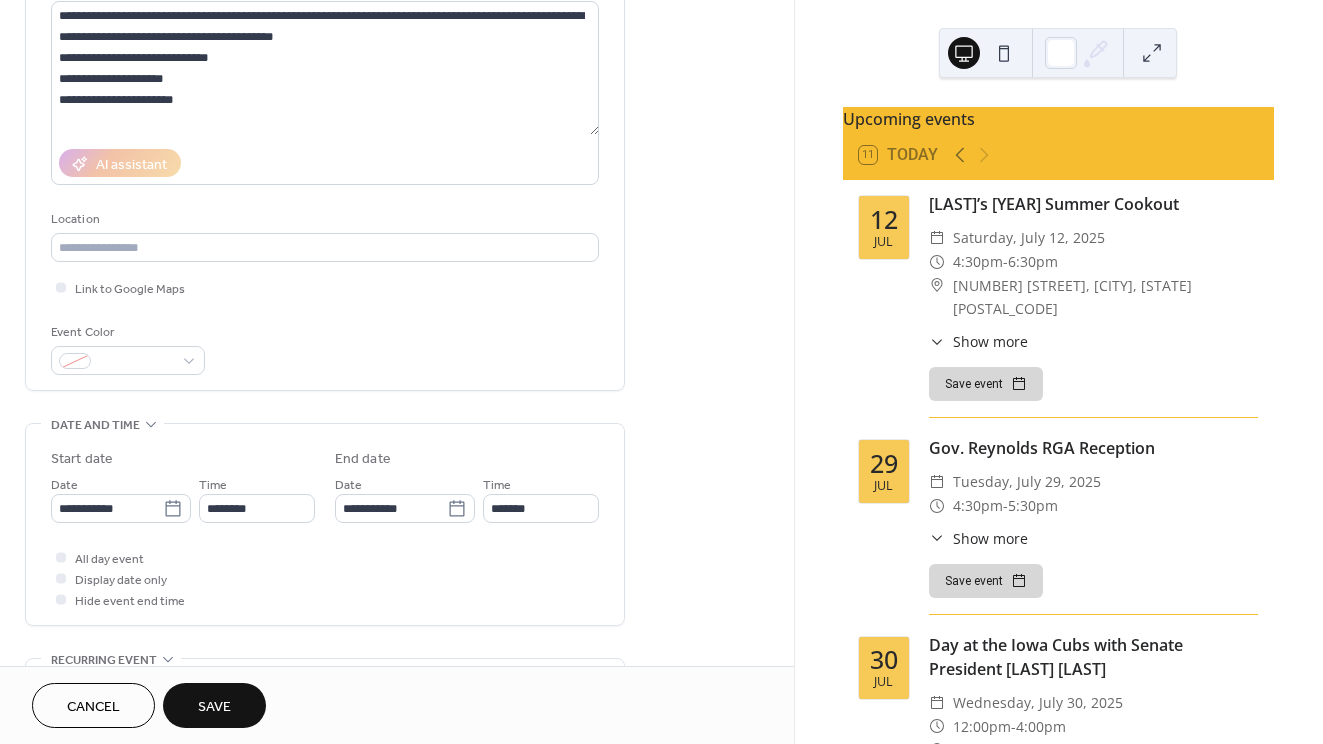 type on "**********" 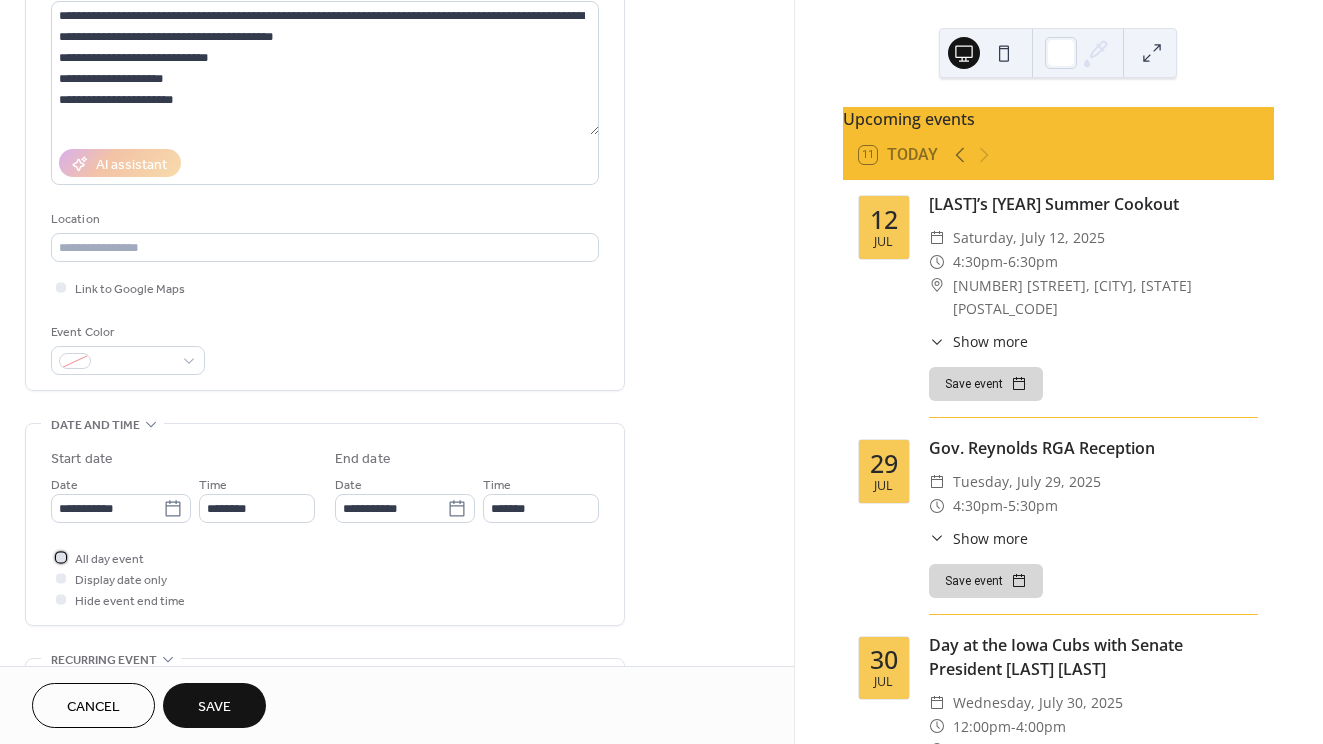 click at bounding box center [61, 557] 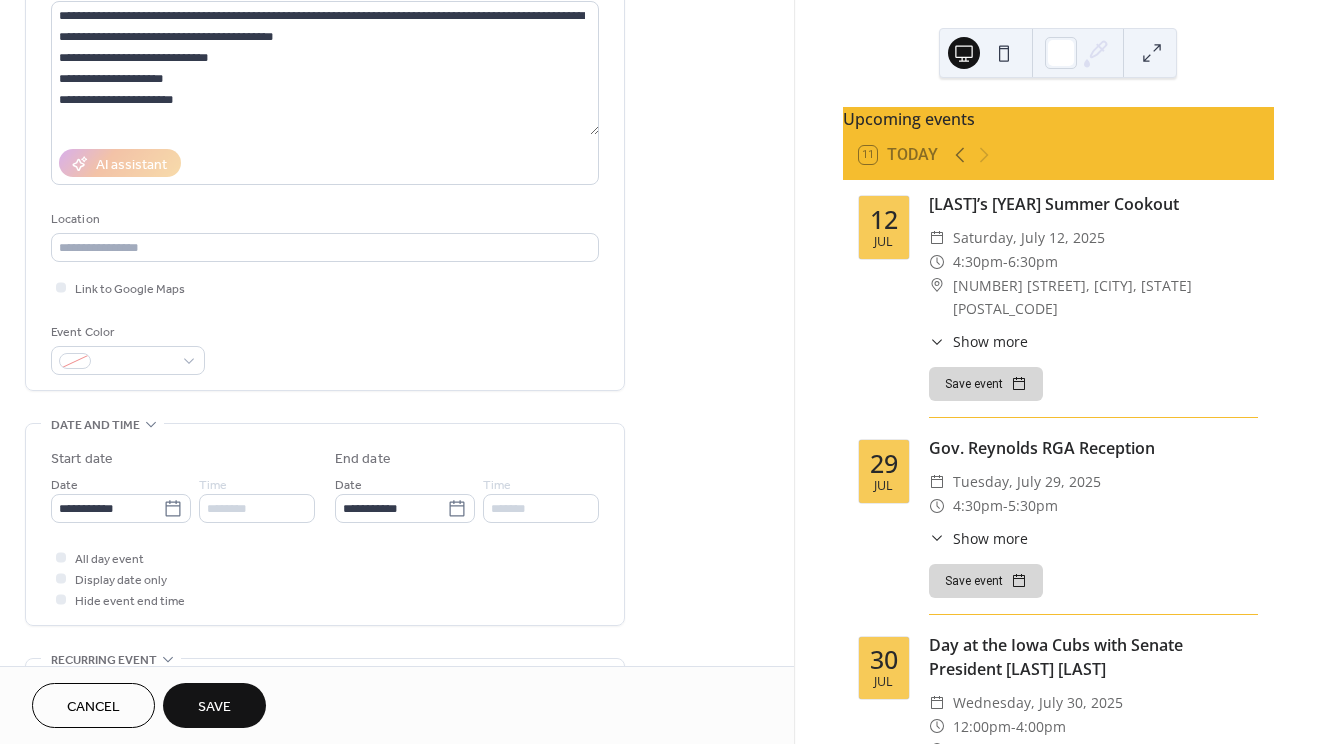 click at bounding box center (61, 578) 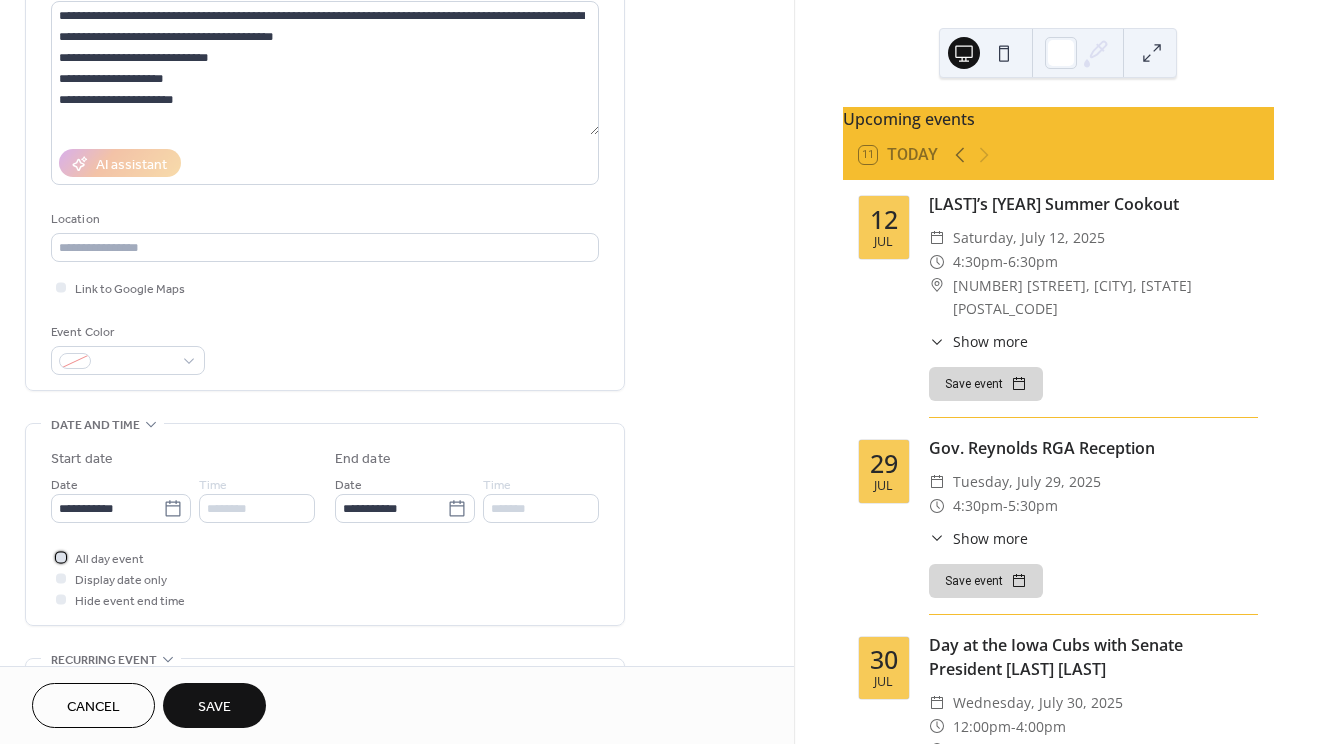 click 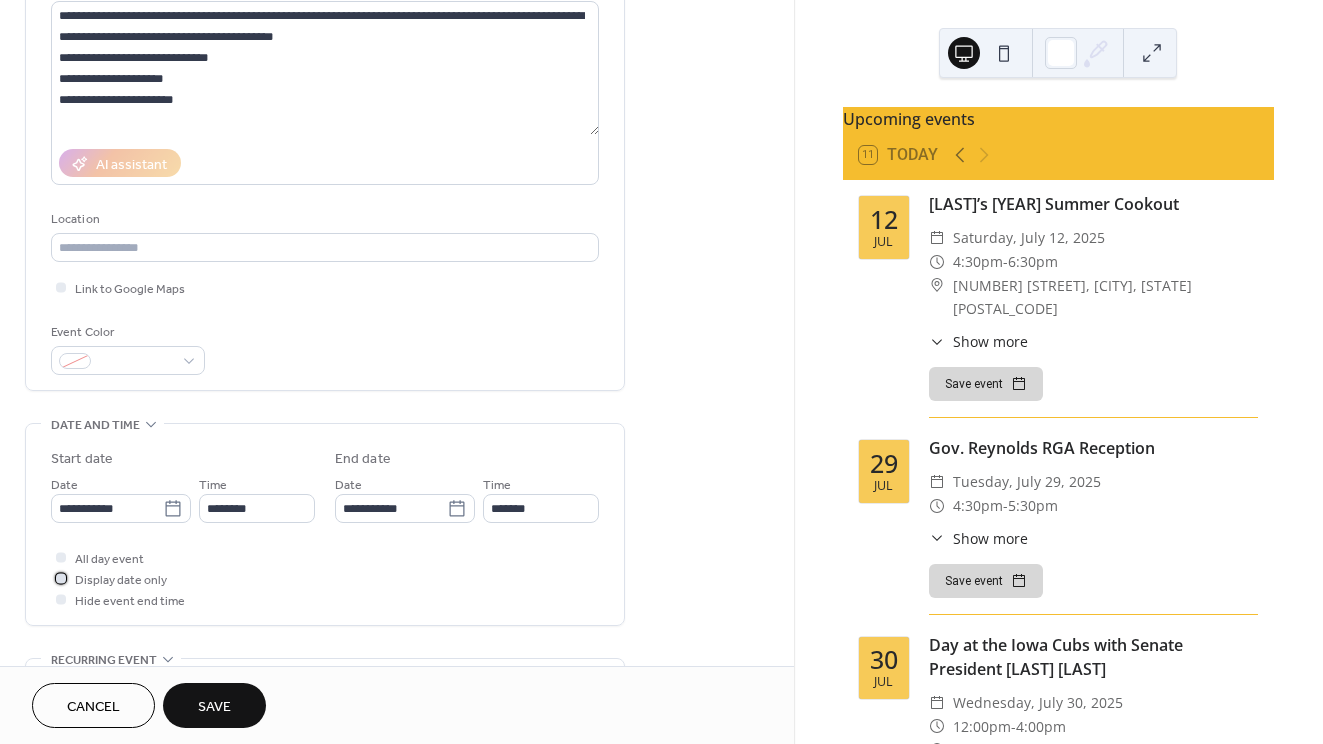 click at bounding box center [61, 578] 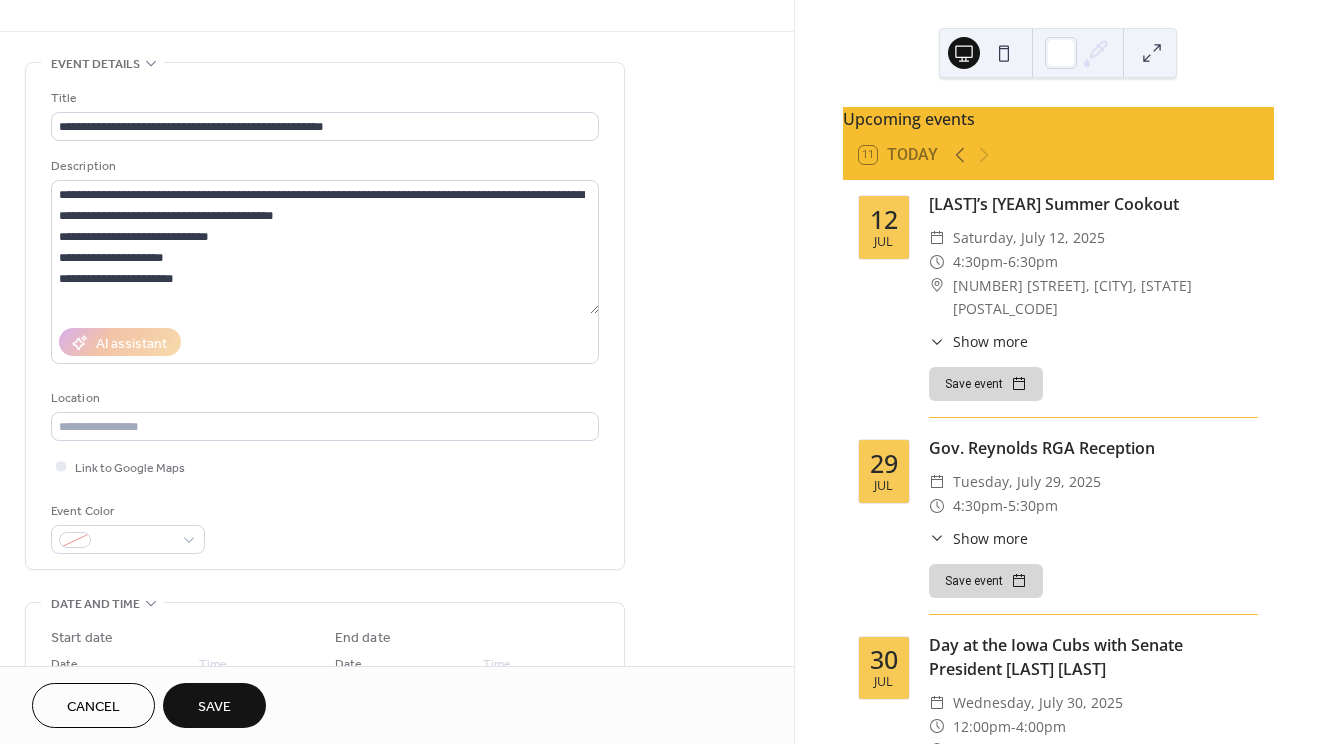 scroll, scrollTop: 41, scrollLeft: 0, axis: vertical 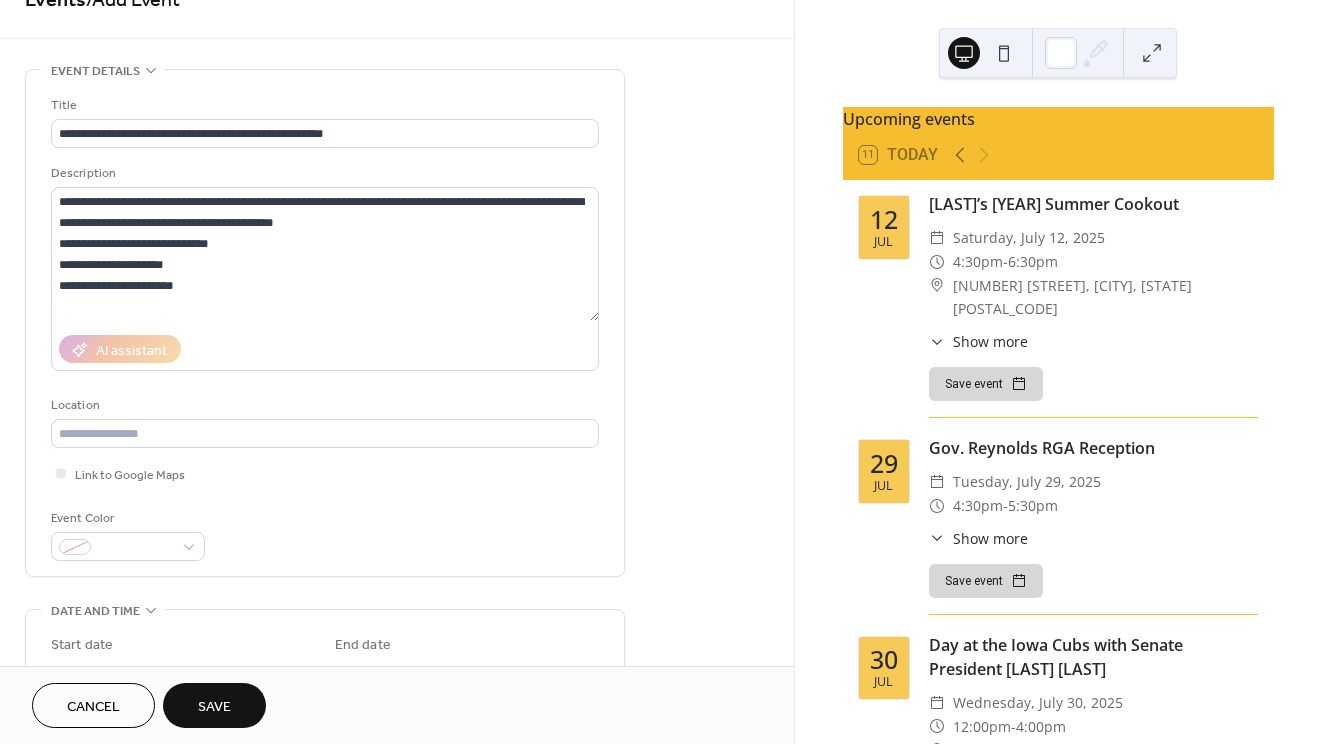 click on "Save" at bounding box center (214, 705) 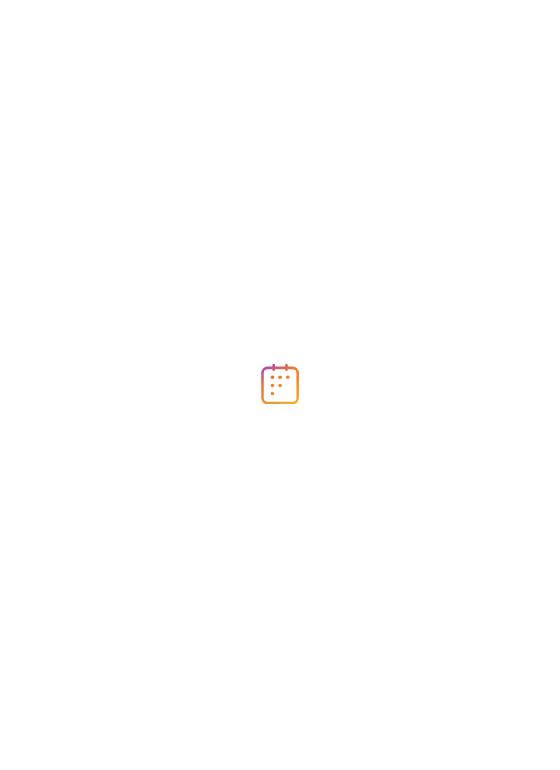 scroll, scrollTop: 0, scrollLeft: 0, axis: both 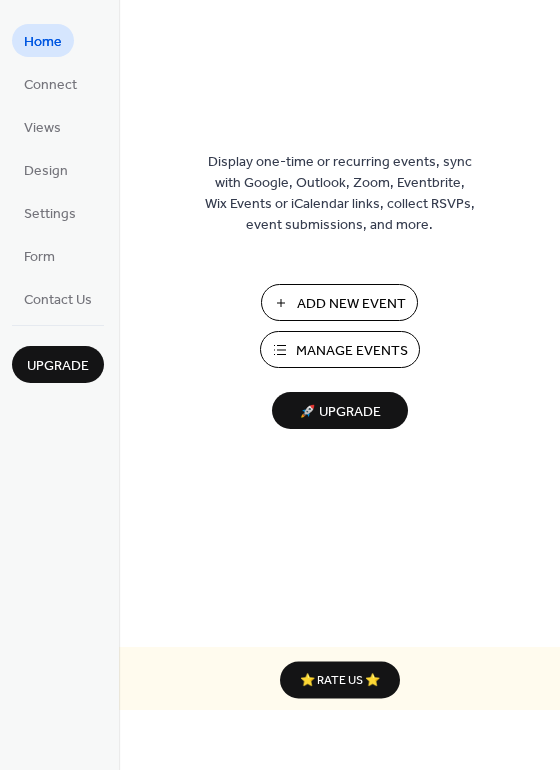 click on "Manage Events" at bounding box center [352, 351] 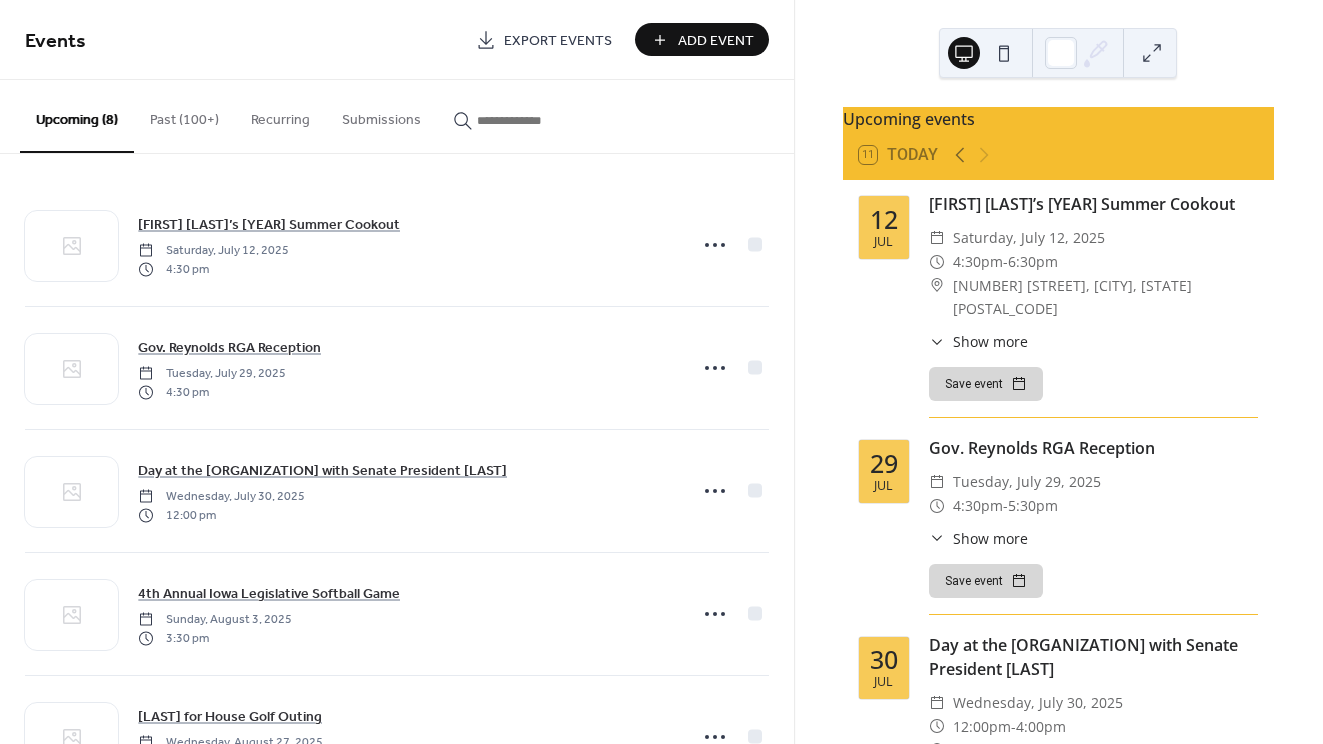 scroll, scrollTop: 0, scrollLeft: 0, axis: both 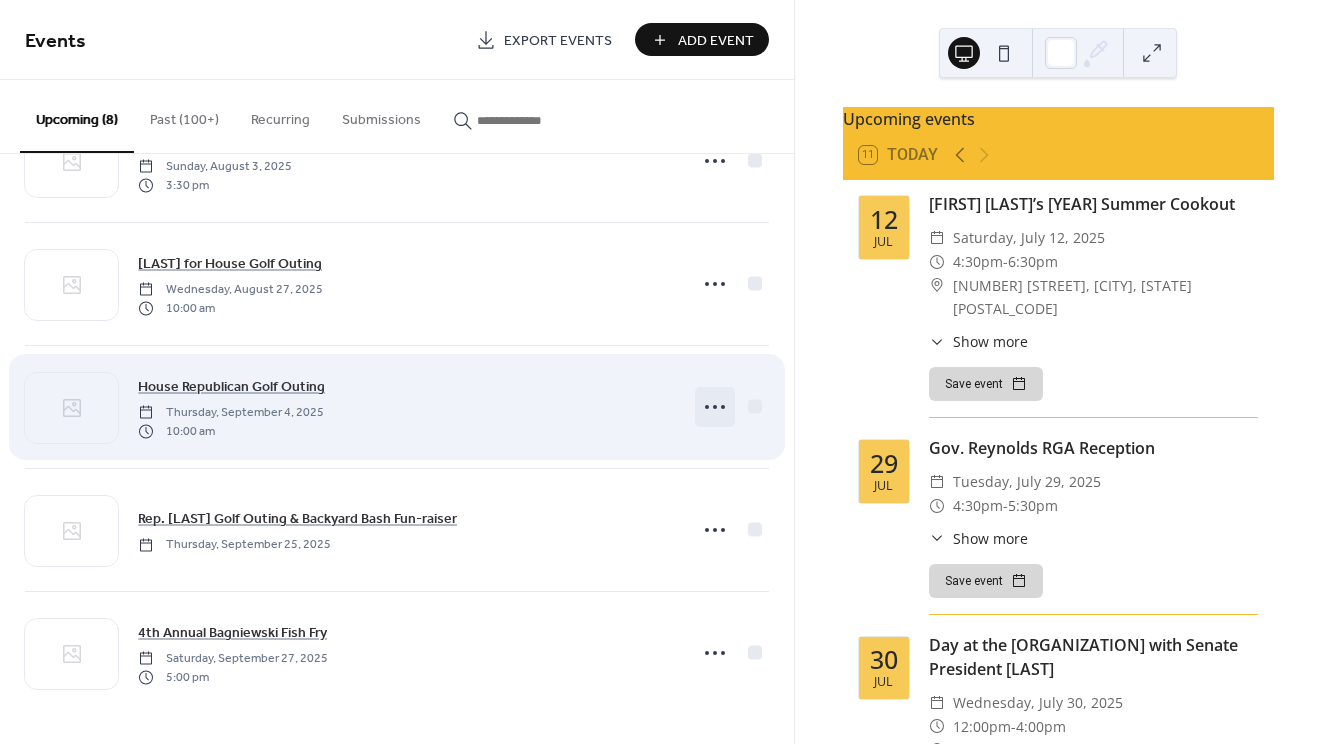 click 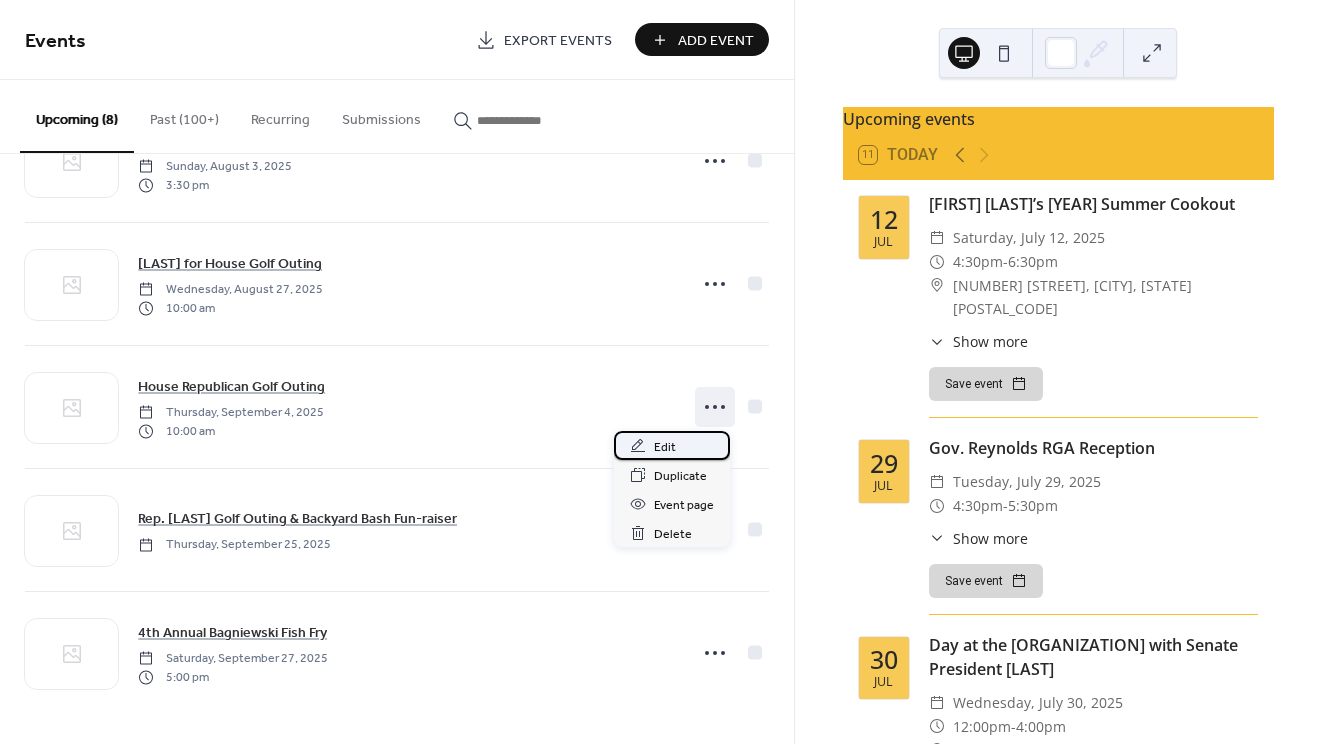 click on "Edit" at bounding box center (665, 447) 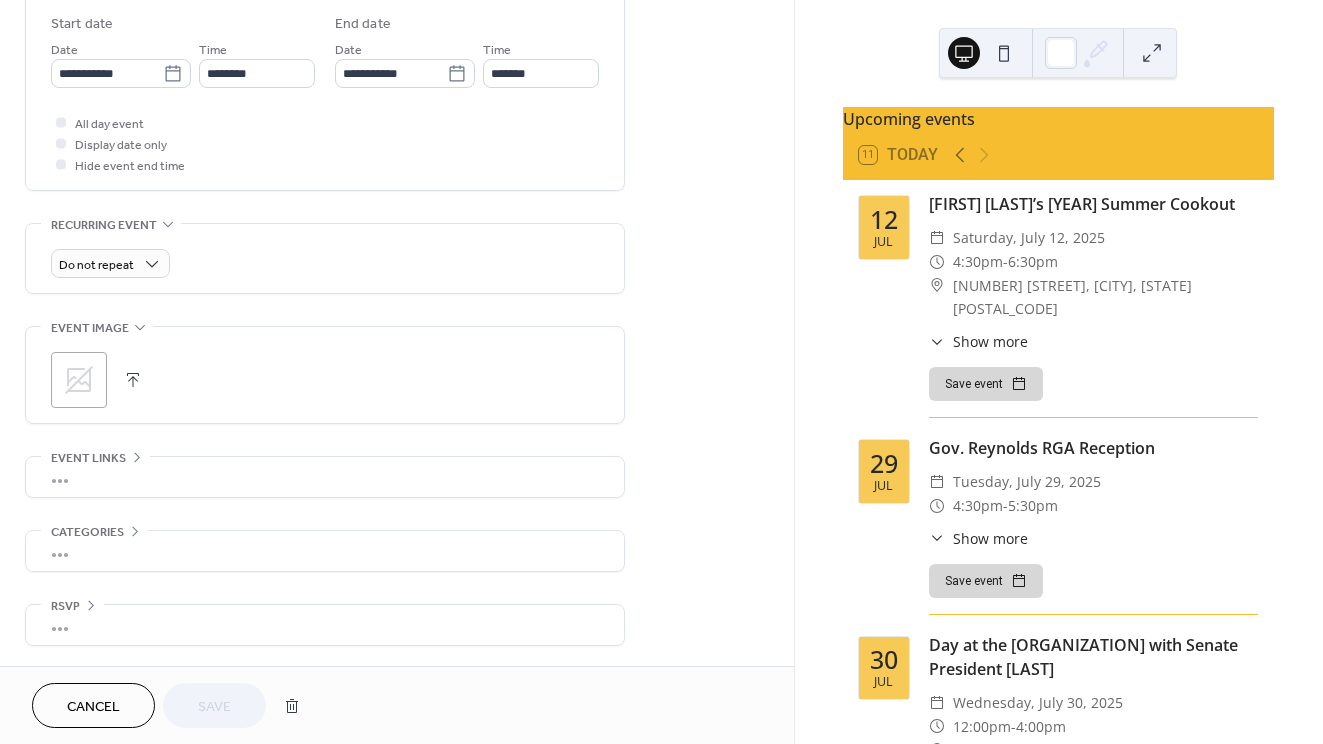 scroll, scrollTop: 668, scrollLeft: 0, axis: vertical 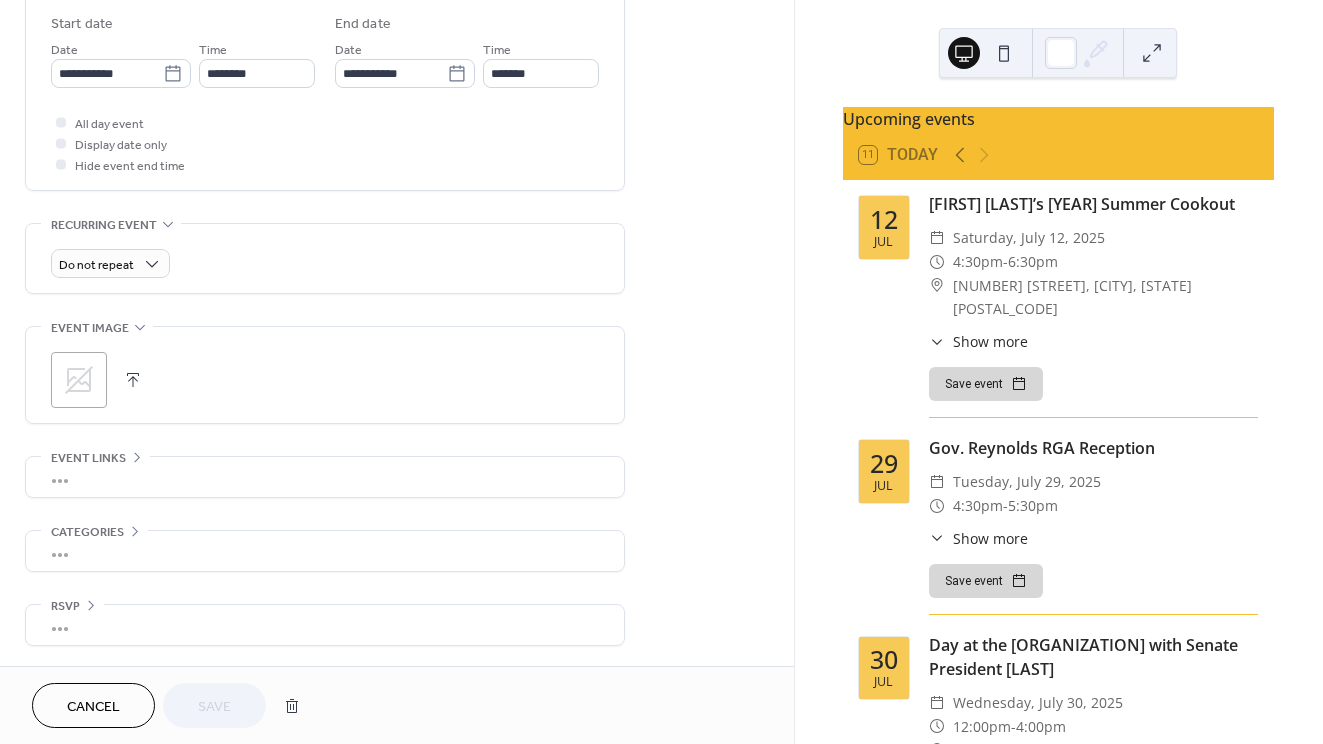 click at bounding box center (133, 380) 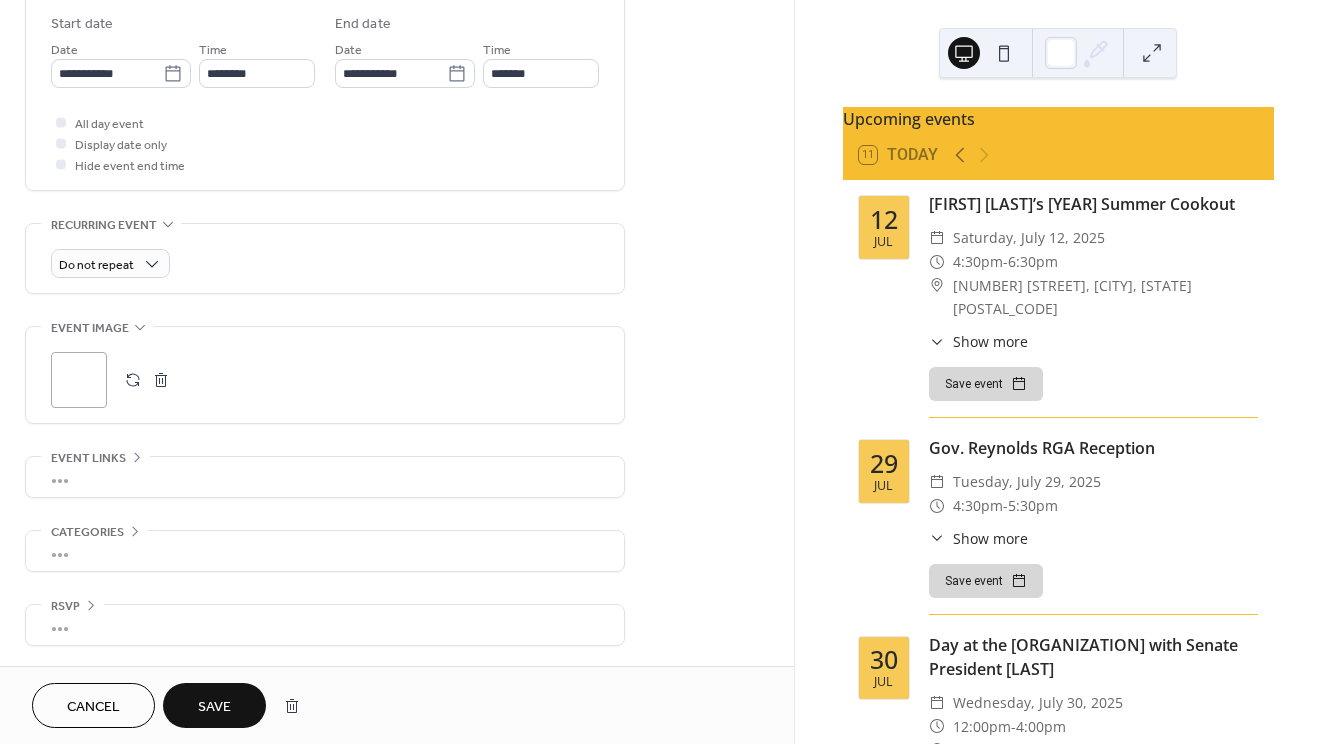 click on "Save" at bounding box center [214, 707] 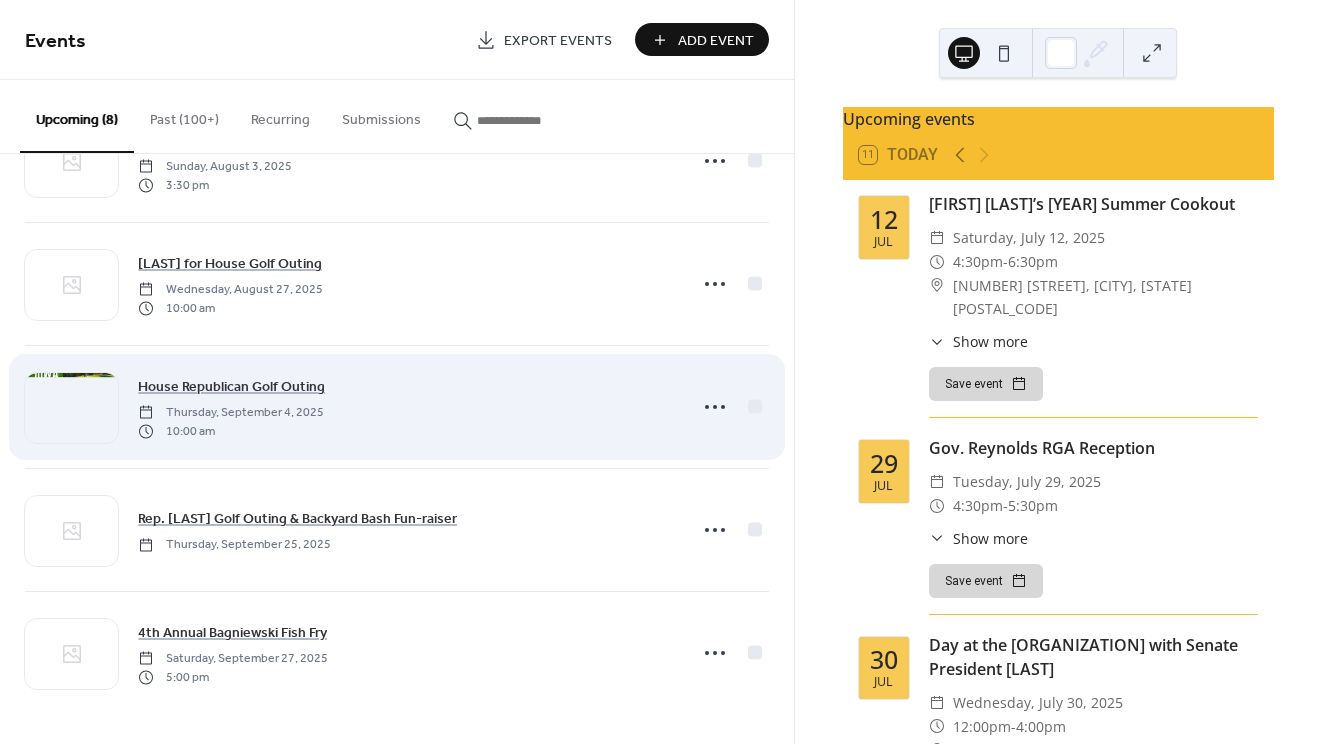 scroll, scrollTop: 453, scrollLeft: 0, axis: vertical 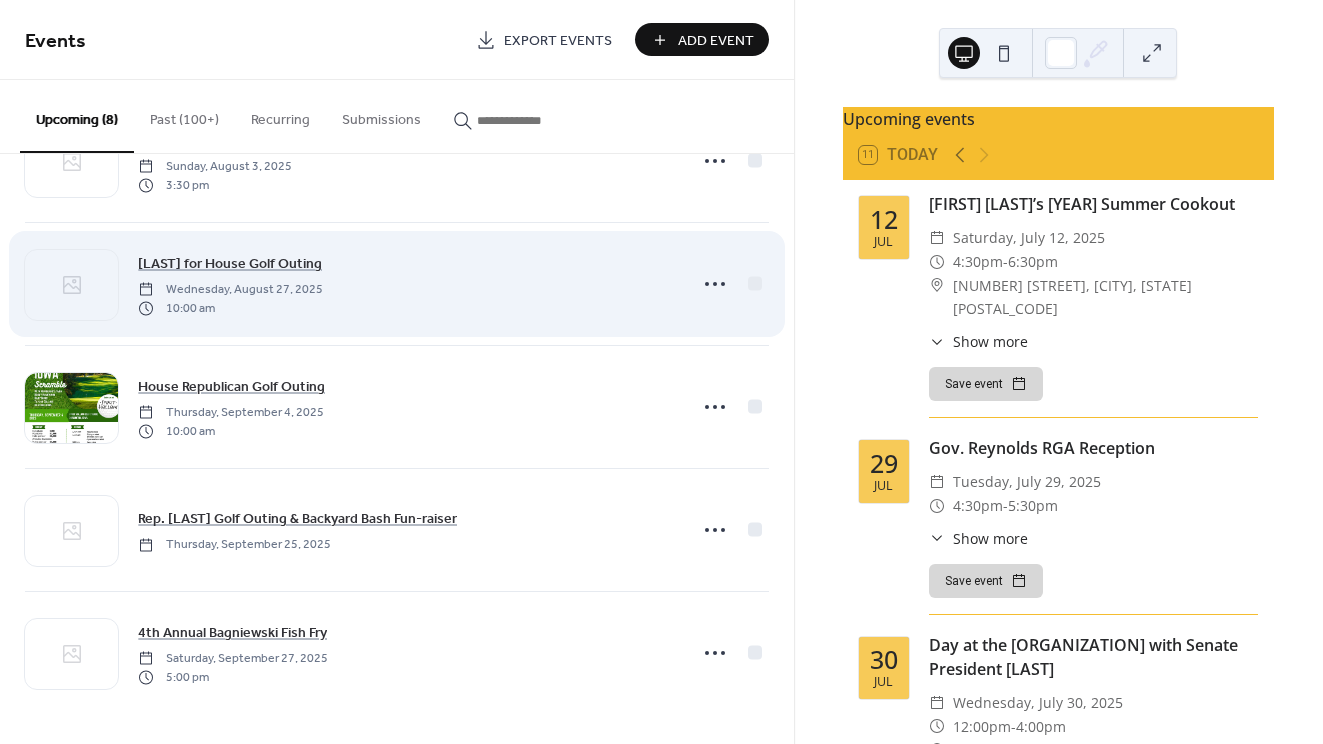 click 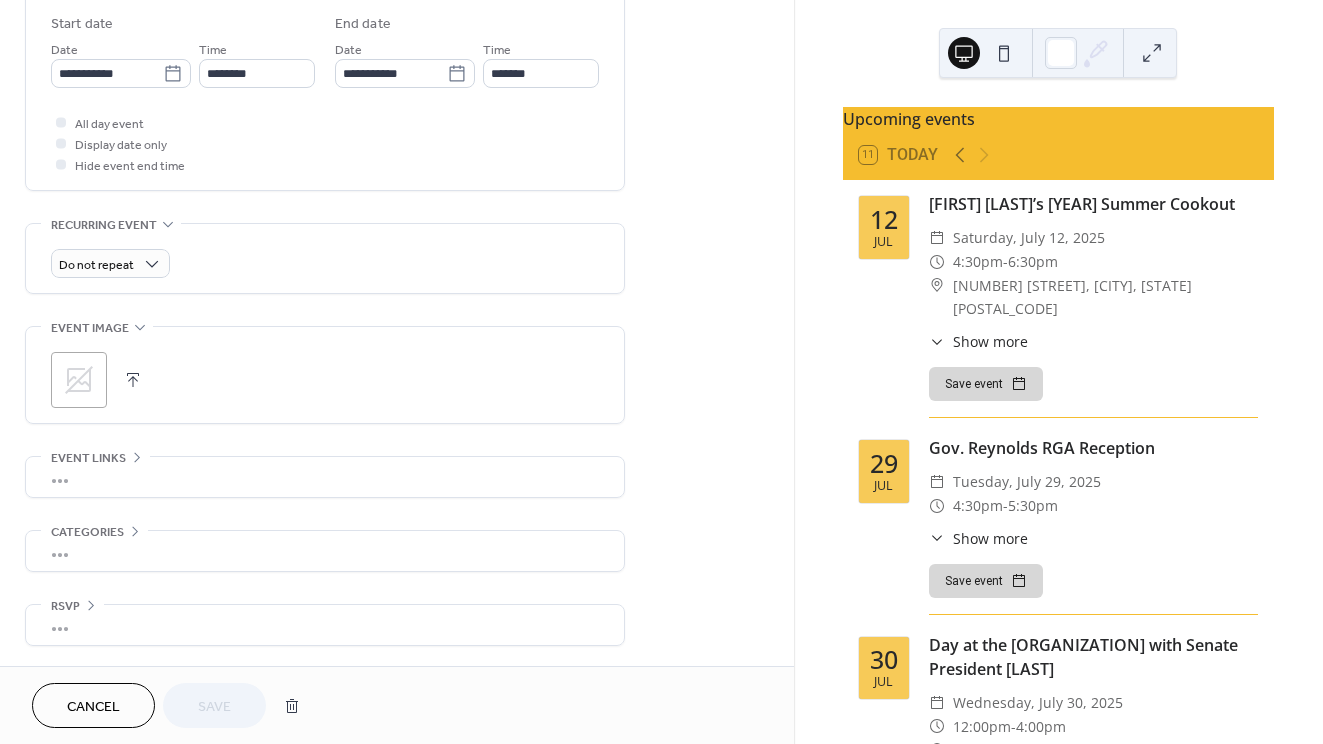 scroll, scrollTop: 668, scrollLeft: 0, axis: vertical 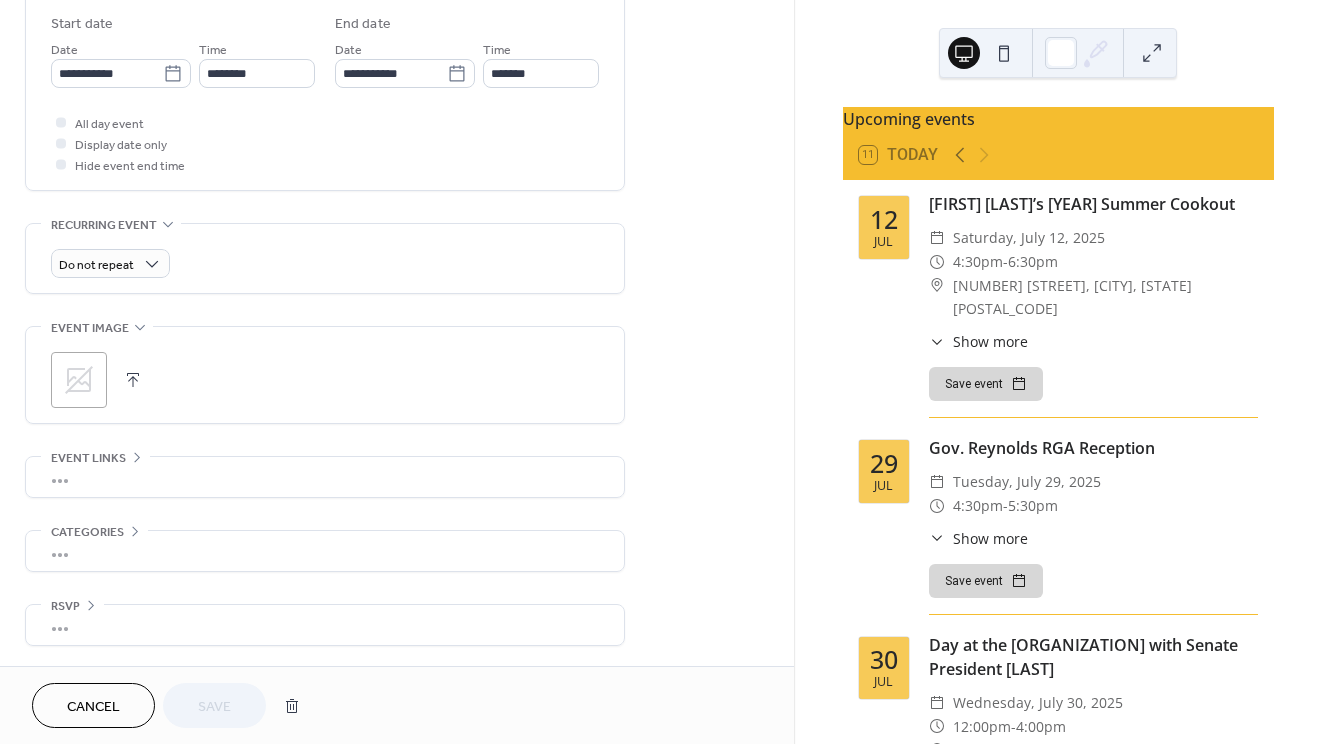 click at bounding box center [133, 380] 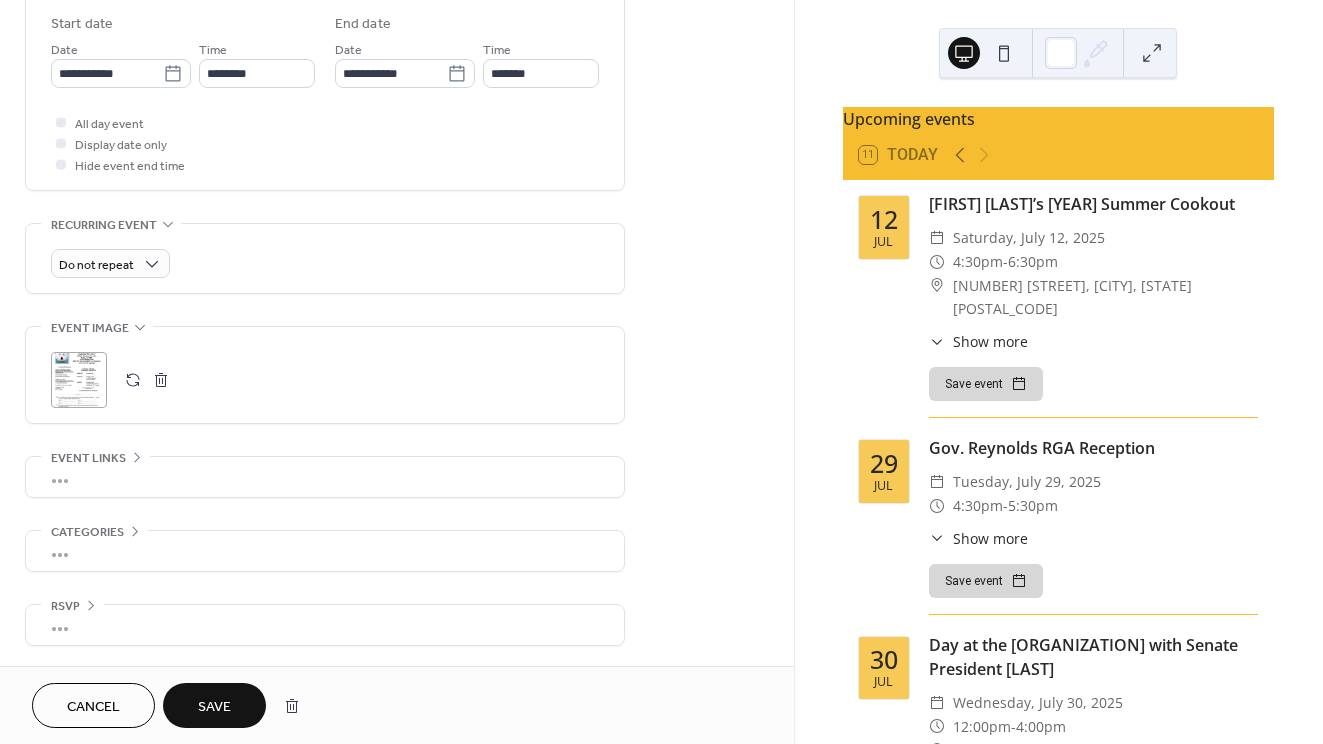 click on "Save" at bounding box center [214, 707] 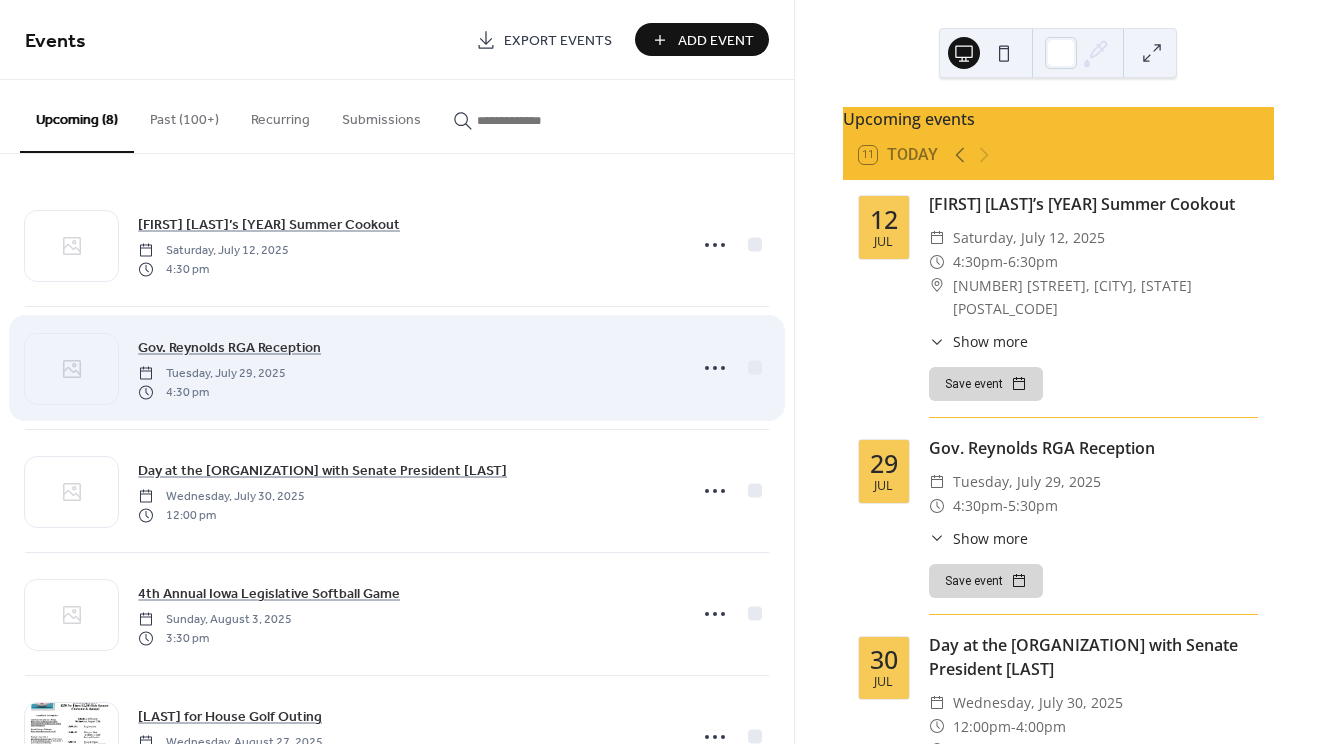 click 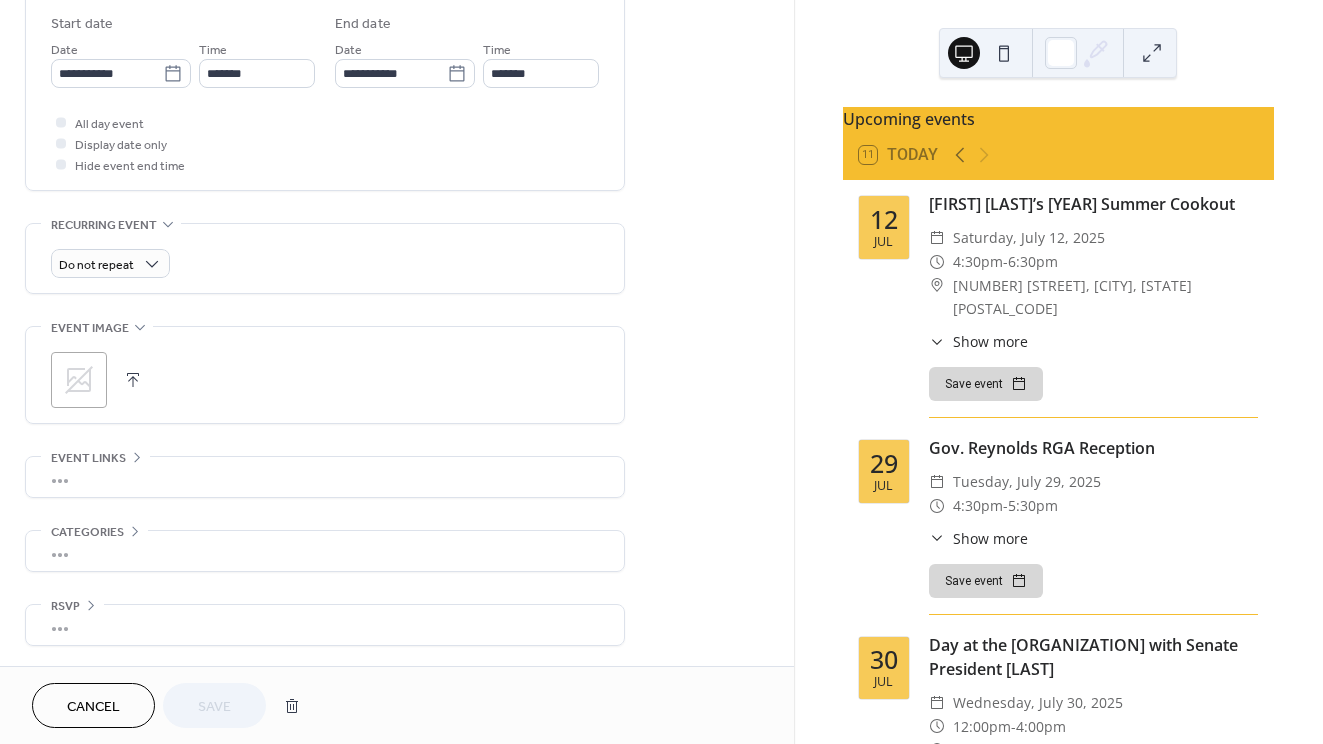 scroll, scrollTop: 668, scrollLeft: 0, axis: vertical 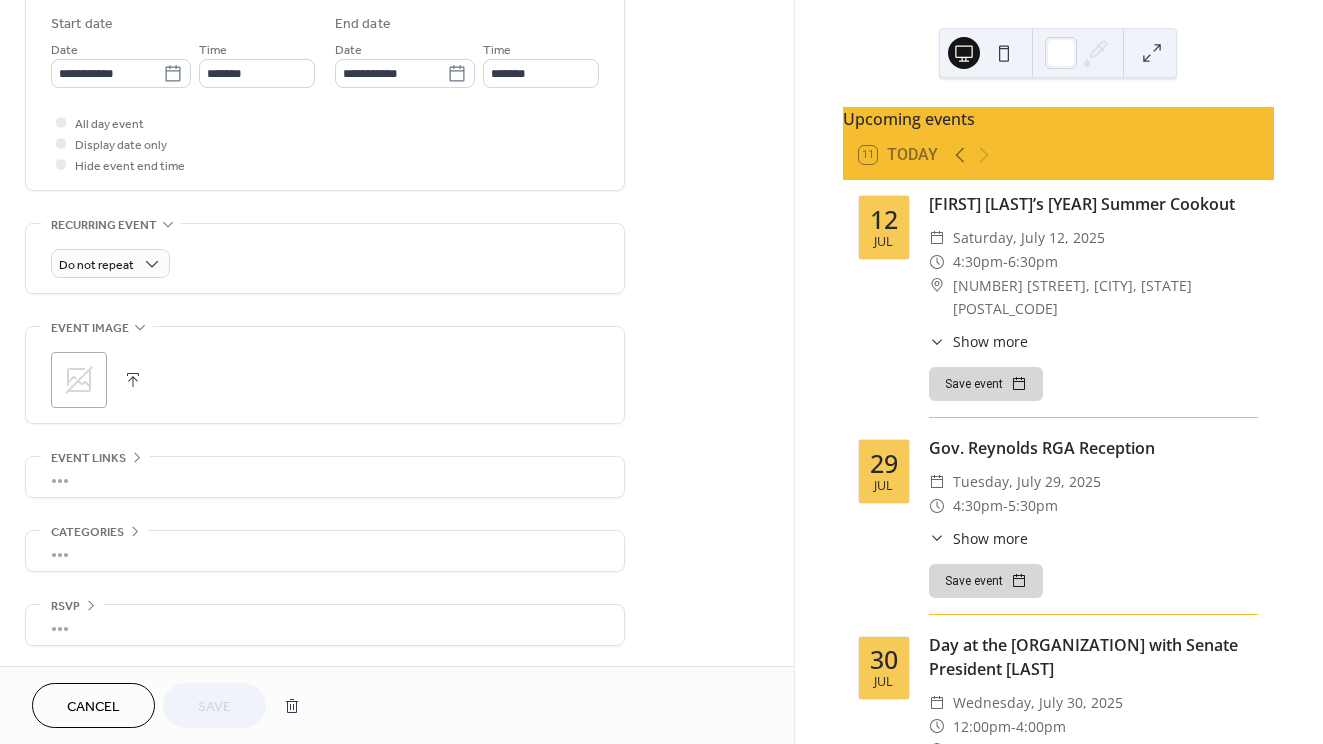 click at bounding box center (133, 380) 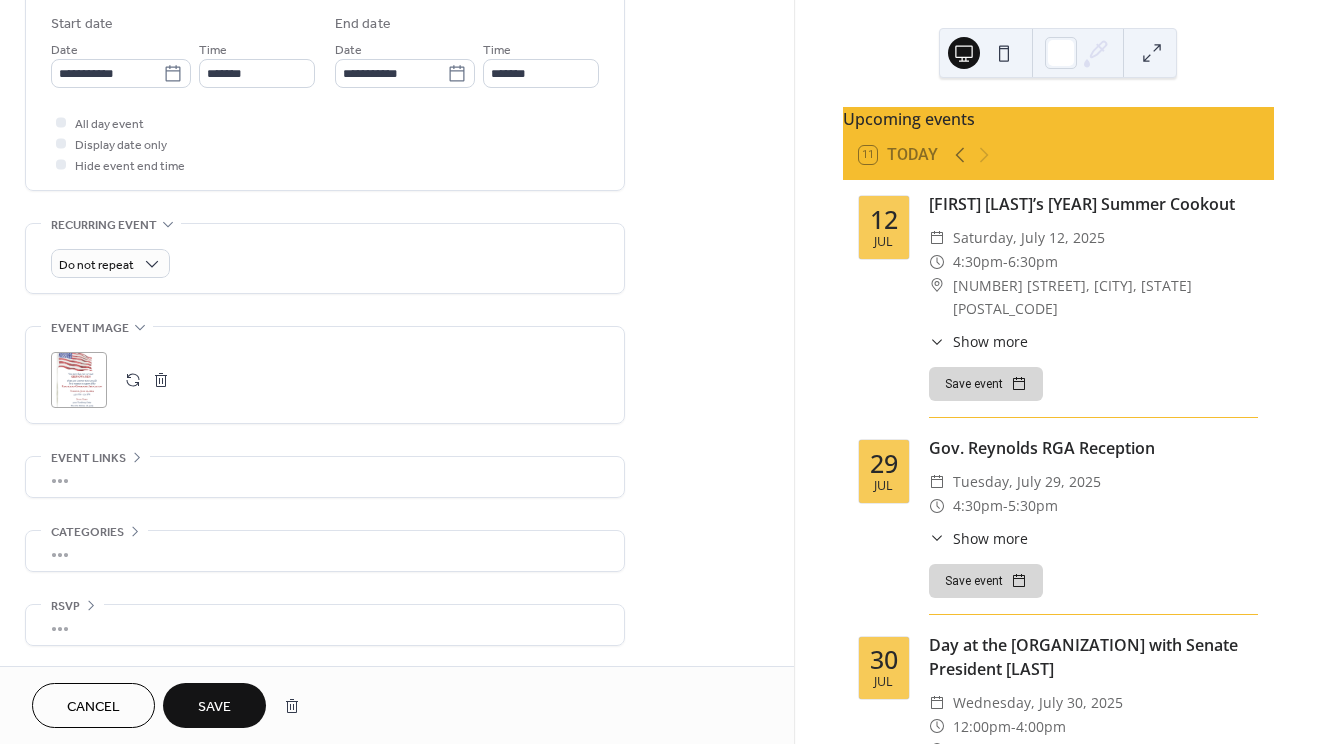 click on "Save" at bounding box center (214, 707) 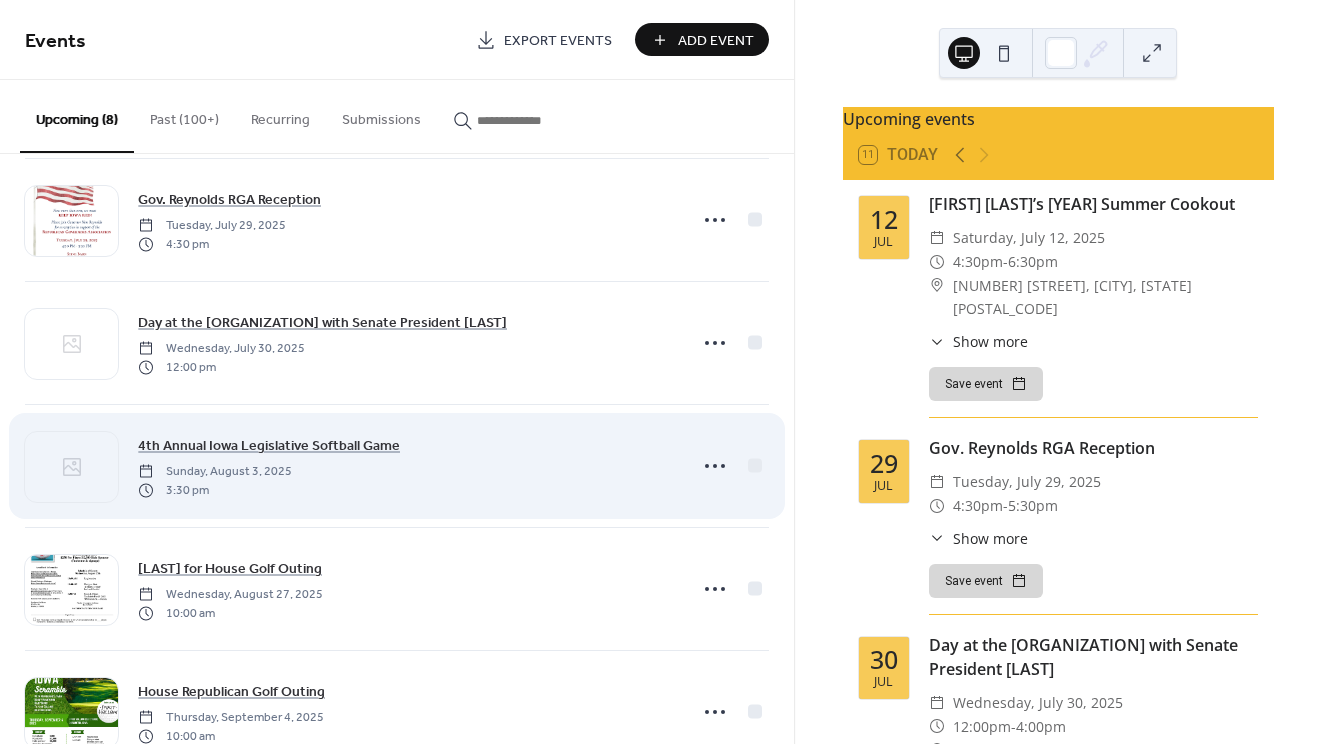 scroll, scrollTop: 169, scrollLeft: 0, axis: vertical 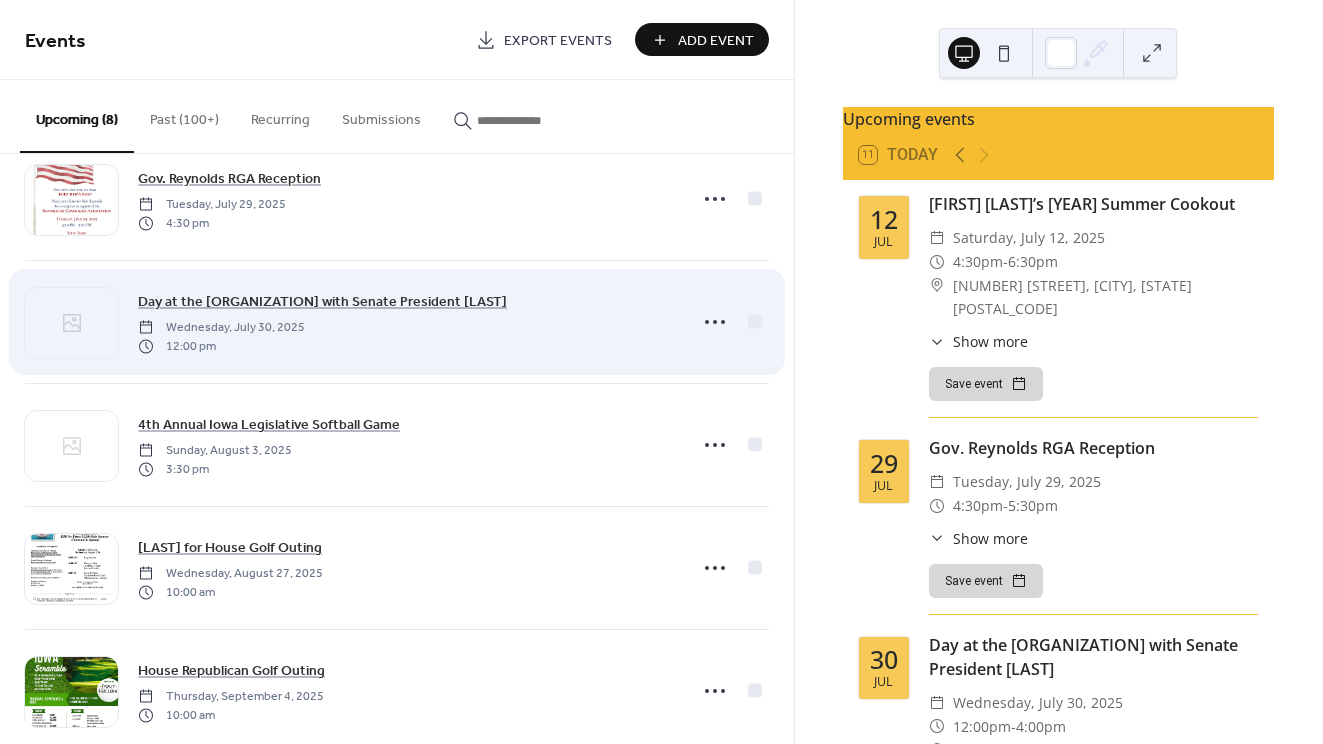 click 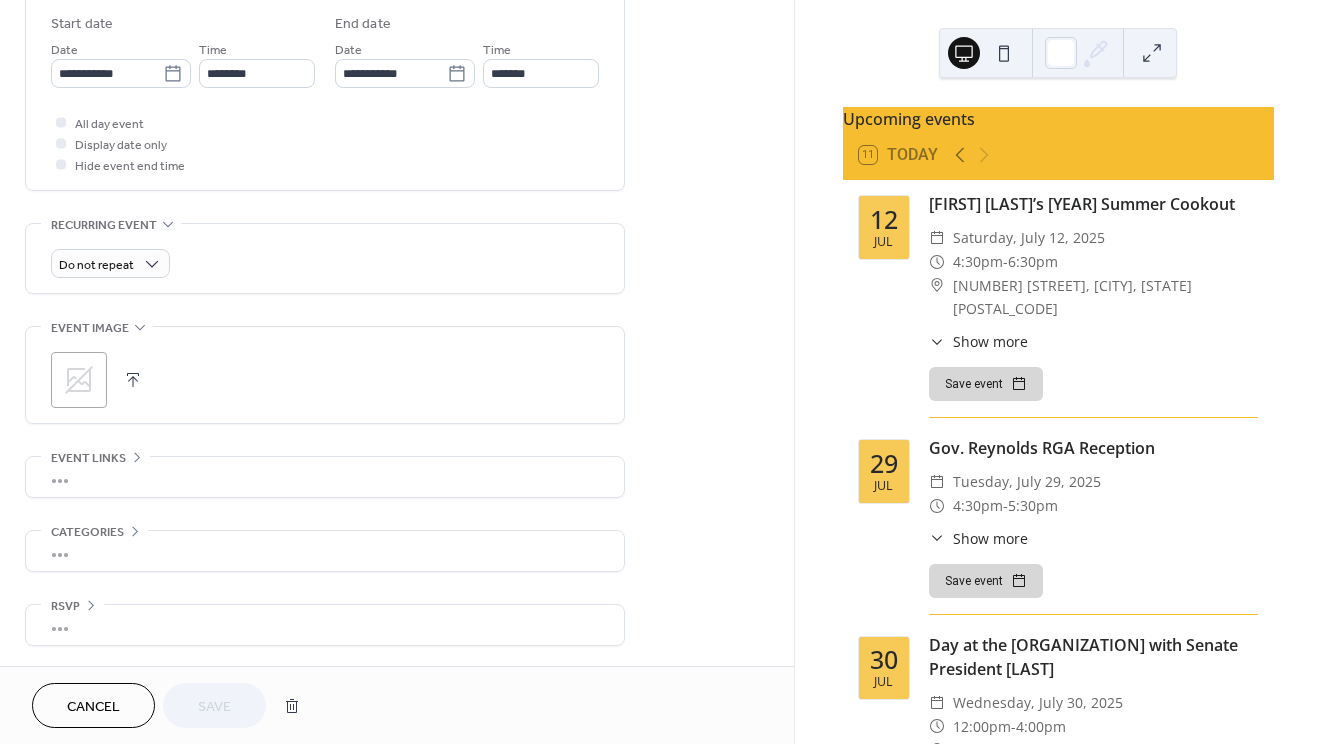scroll, scrollTop: 668, scrollLeft: 0, axis: vertical 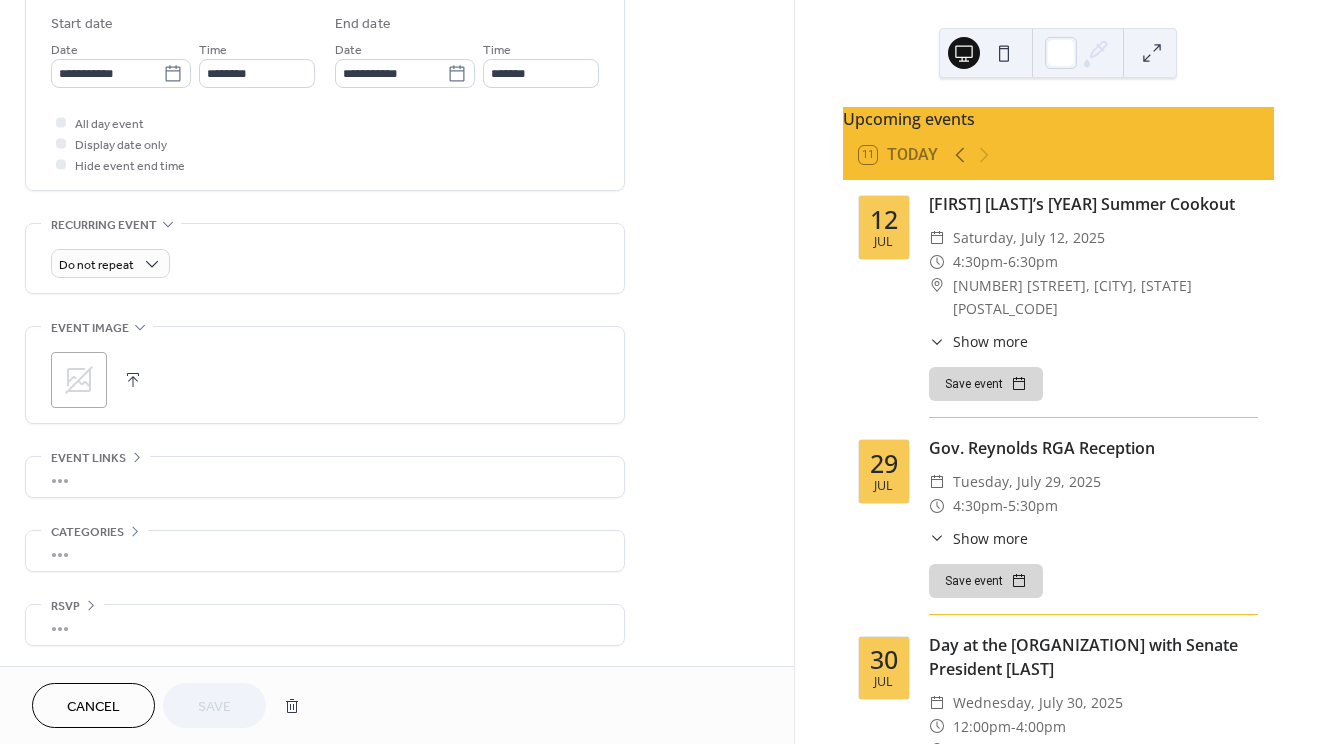 click at bounding box center (133, 380) 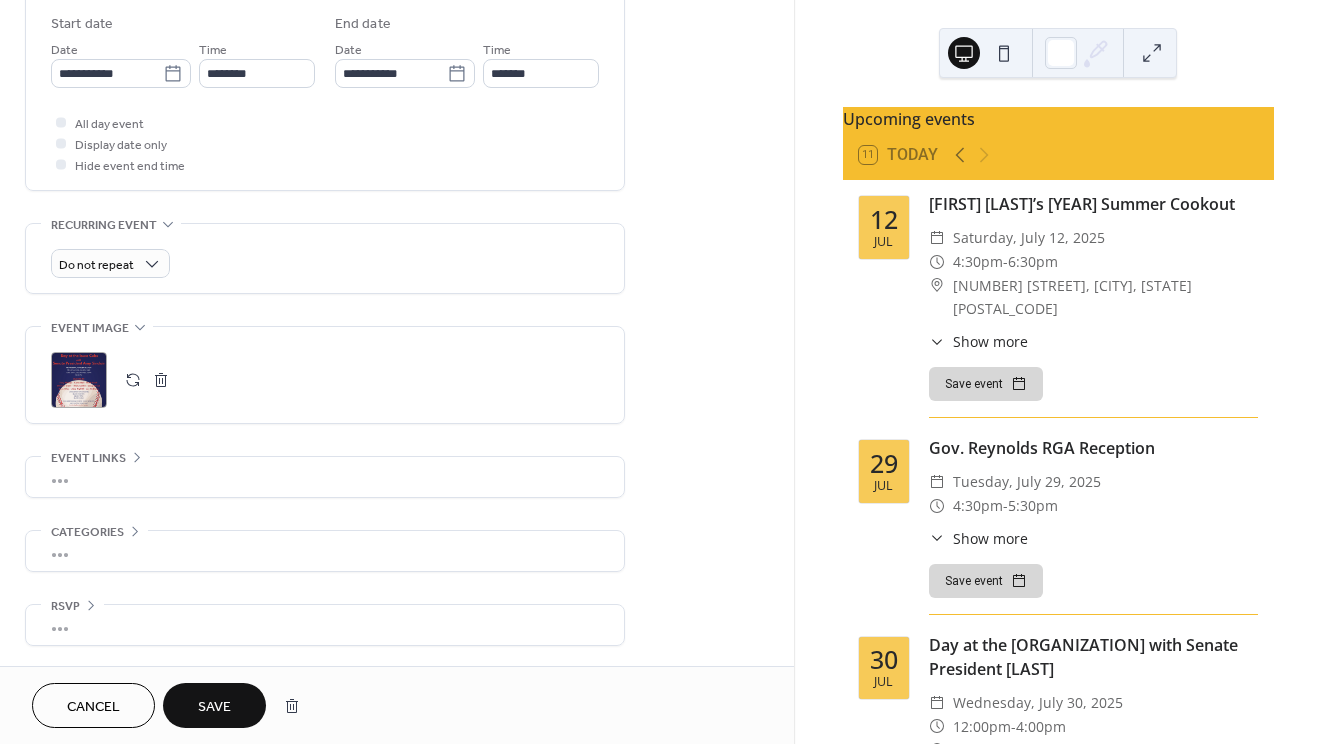 click on "Save" at bounding box center (214, 707) 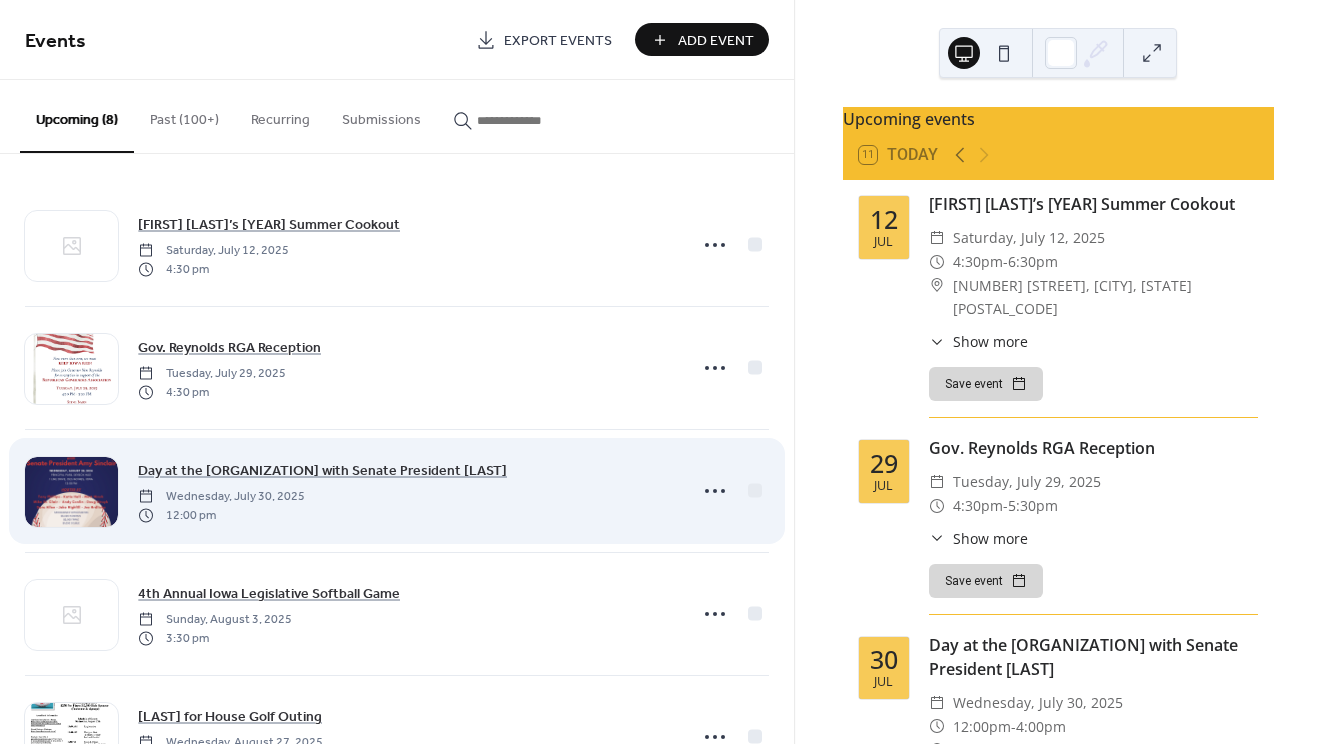 scroll, scrollTop: 0, scrollLeft: 0, axis: both 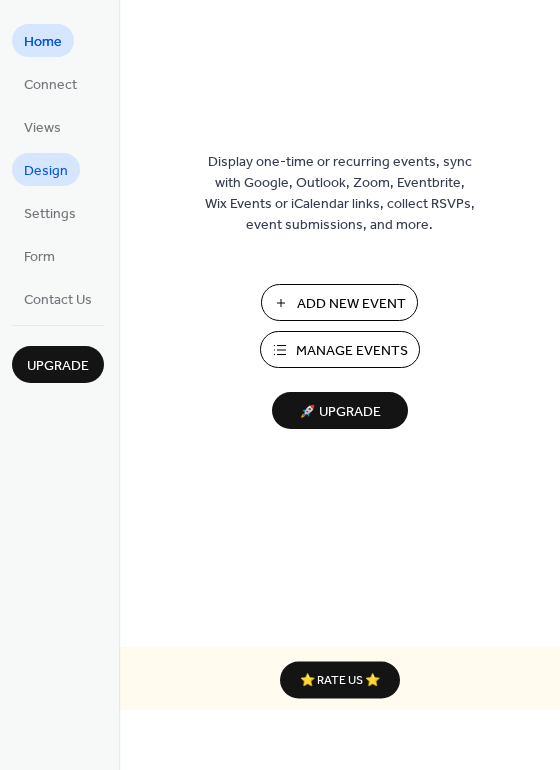 click on "Design" at bounding box center [46, 171] 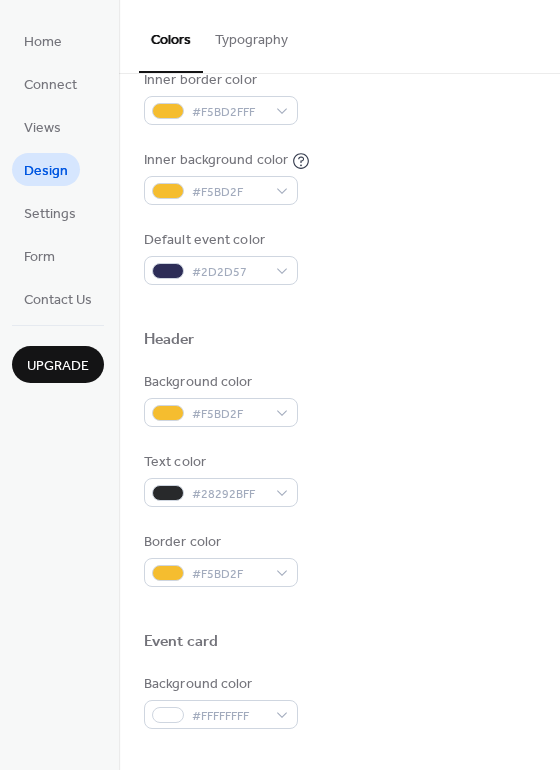 scroll, scrollTop: 386, scrollLeft: 0, axis: vertical 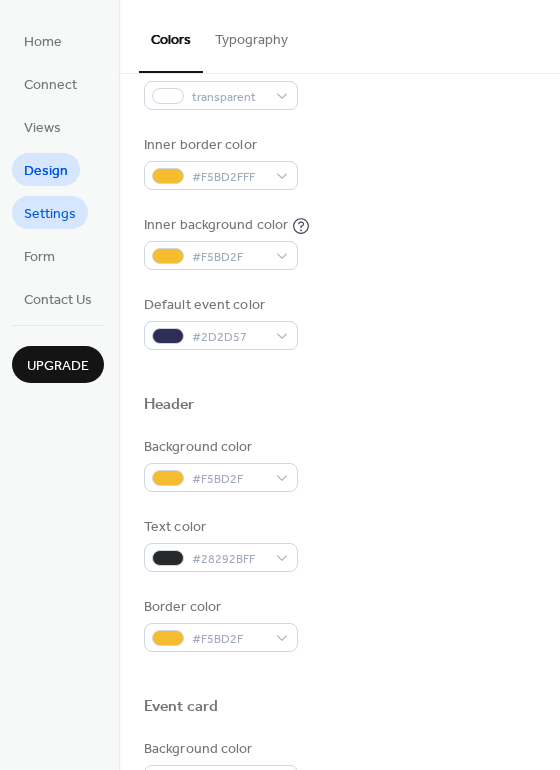 click on "Settings" at bounding box center [50, 214] 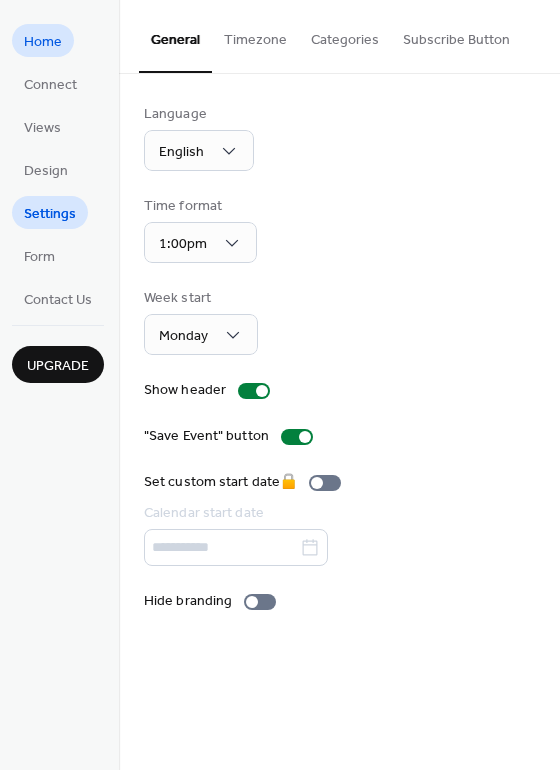 click on "Home" at bounding box center [43, 42] 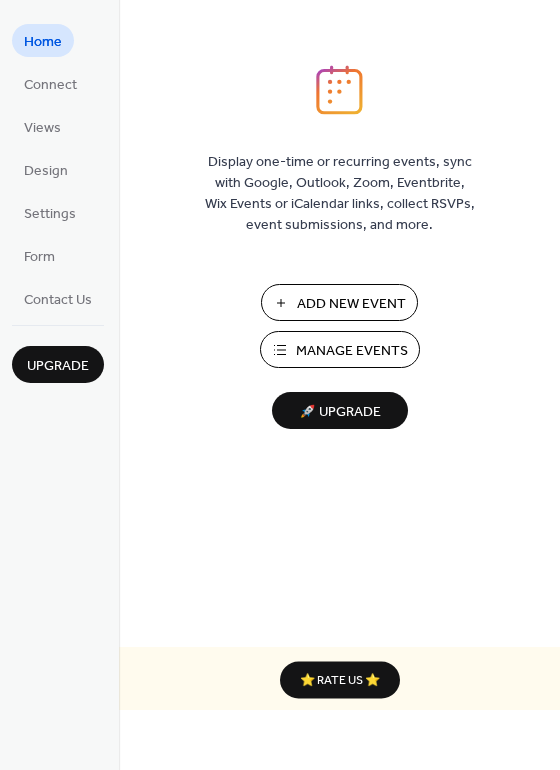 click on "Manage Events" at bounding box center (352, 351) 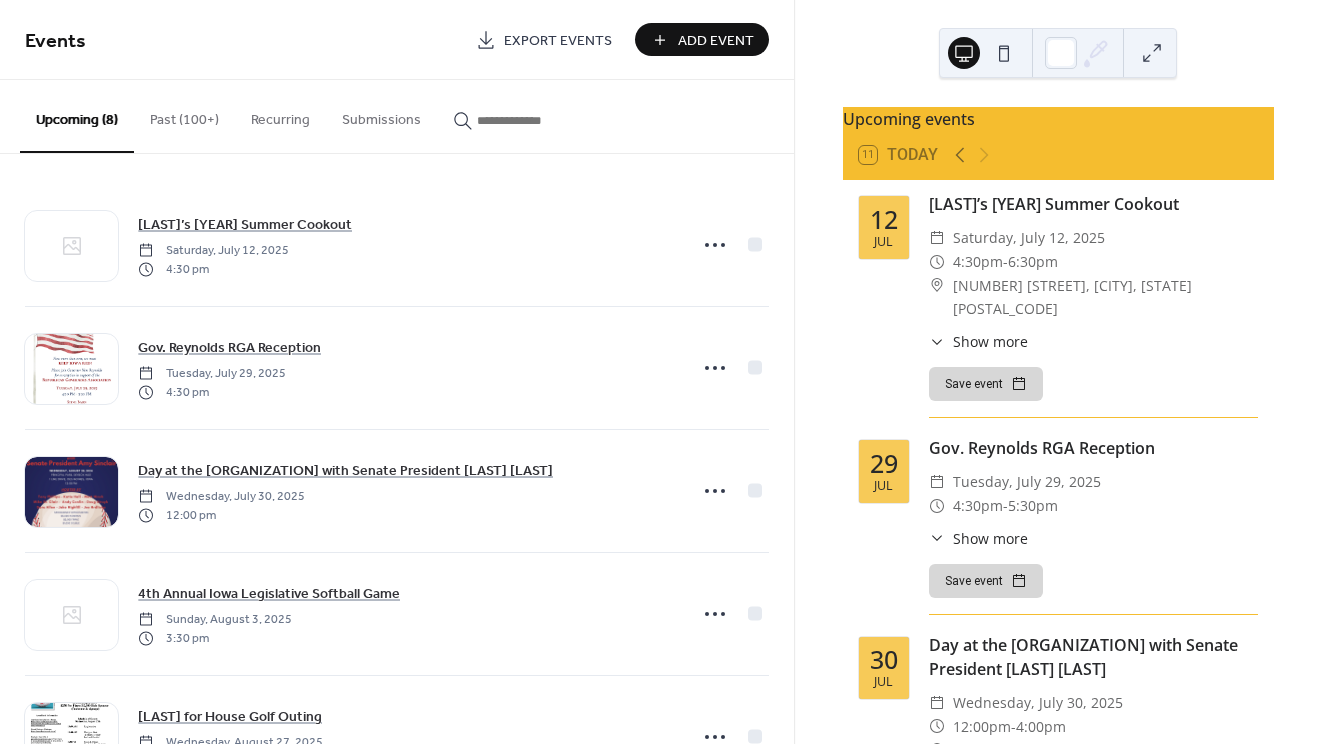 scroll, scrollTop: 0, scrollLeft: 0, axis: both 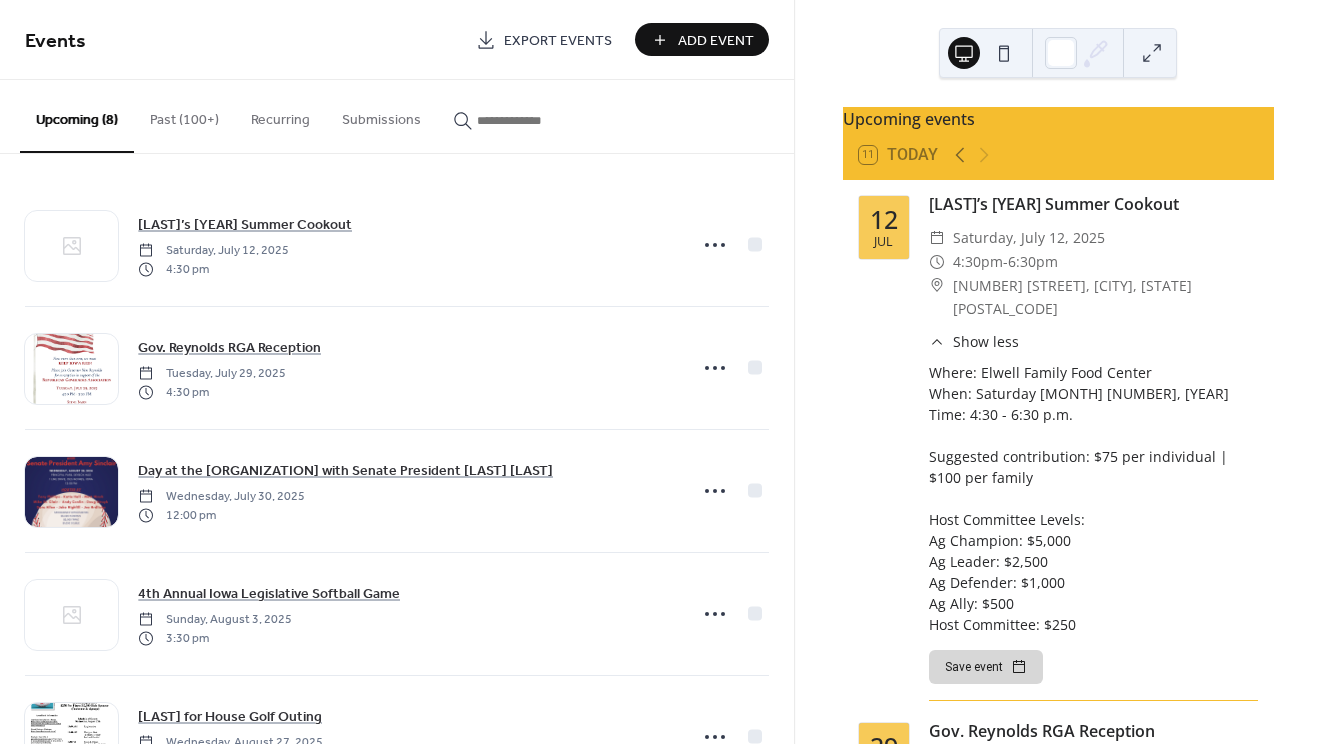 click 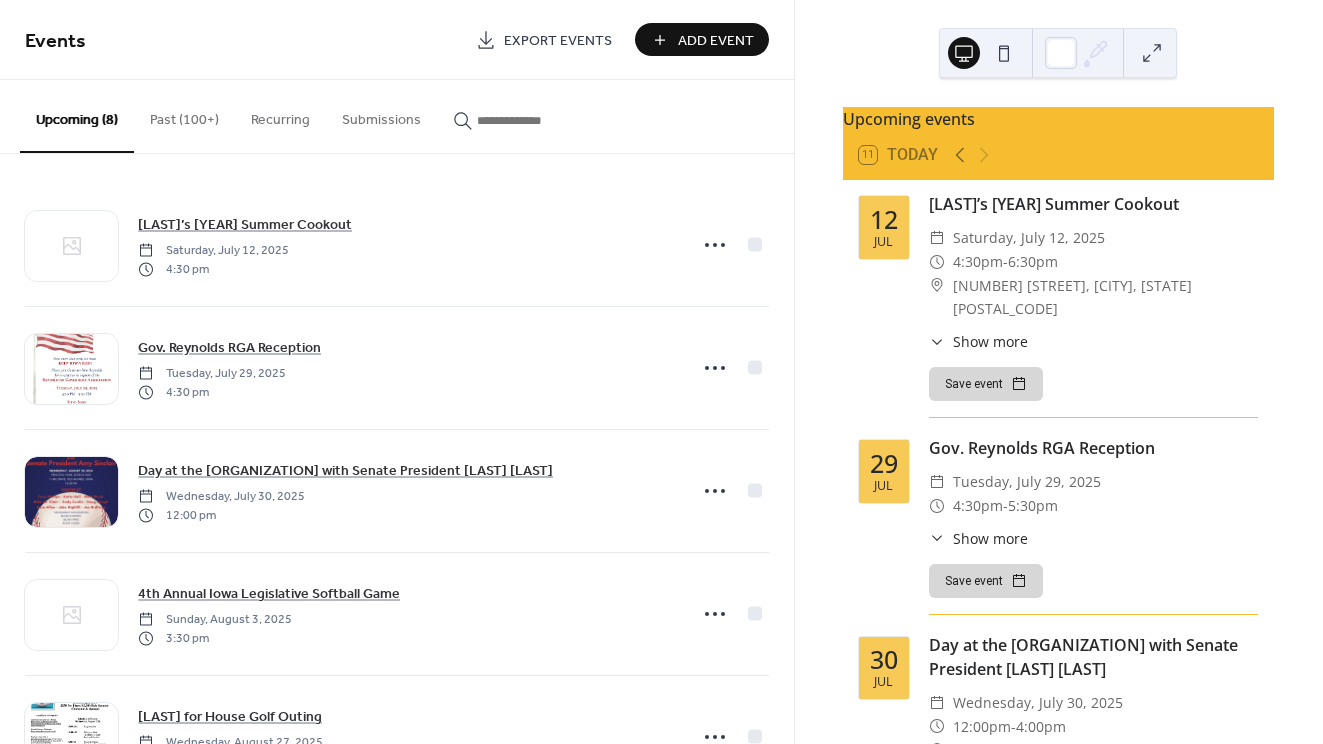 click 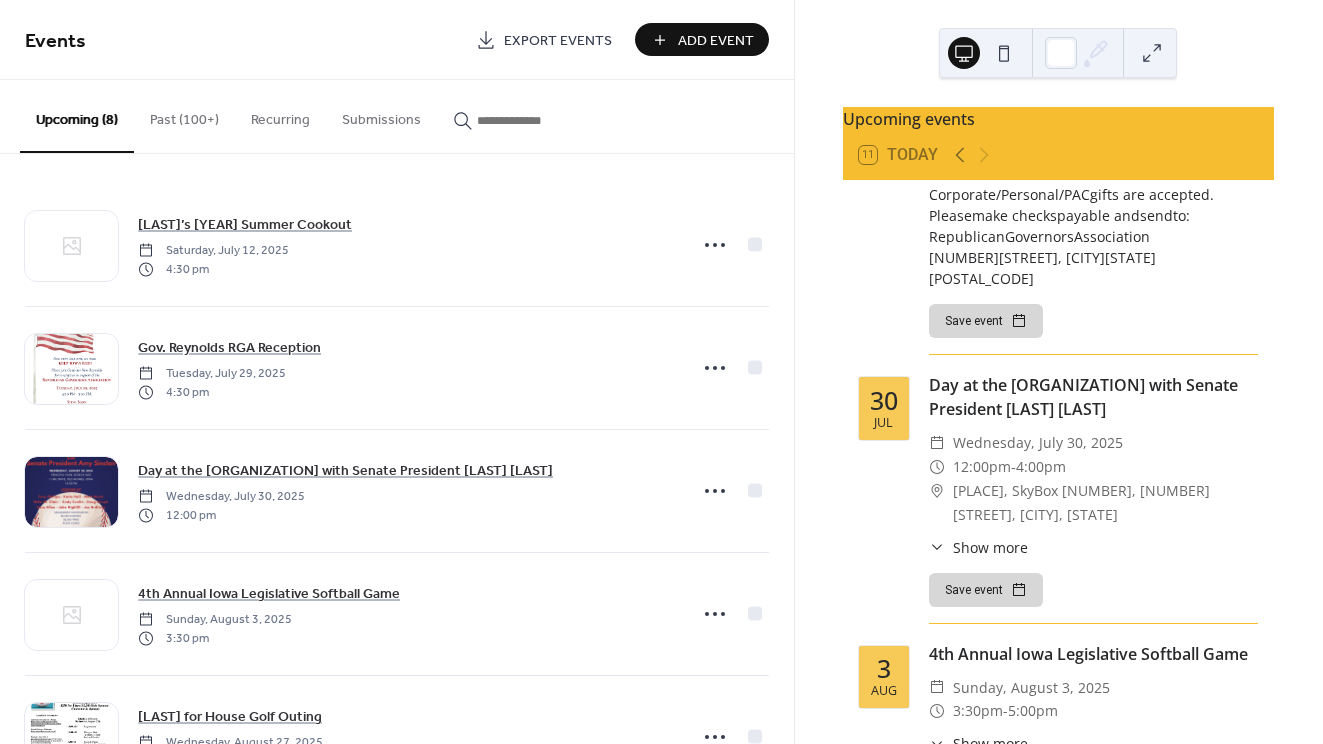 scroll, scrollTop: 849, scrollLeft: 0, axis: vertical 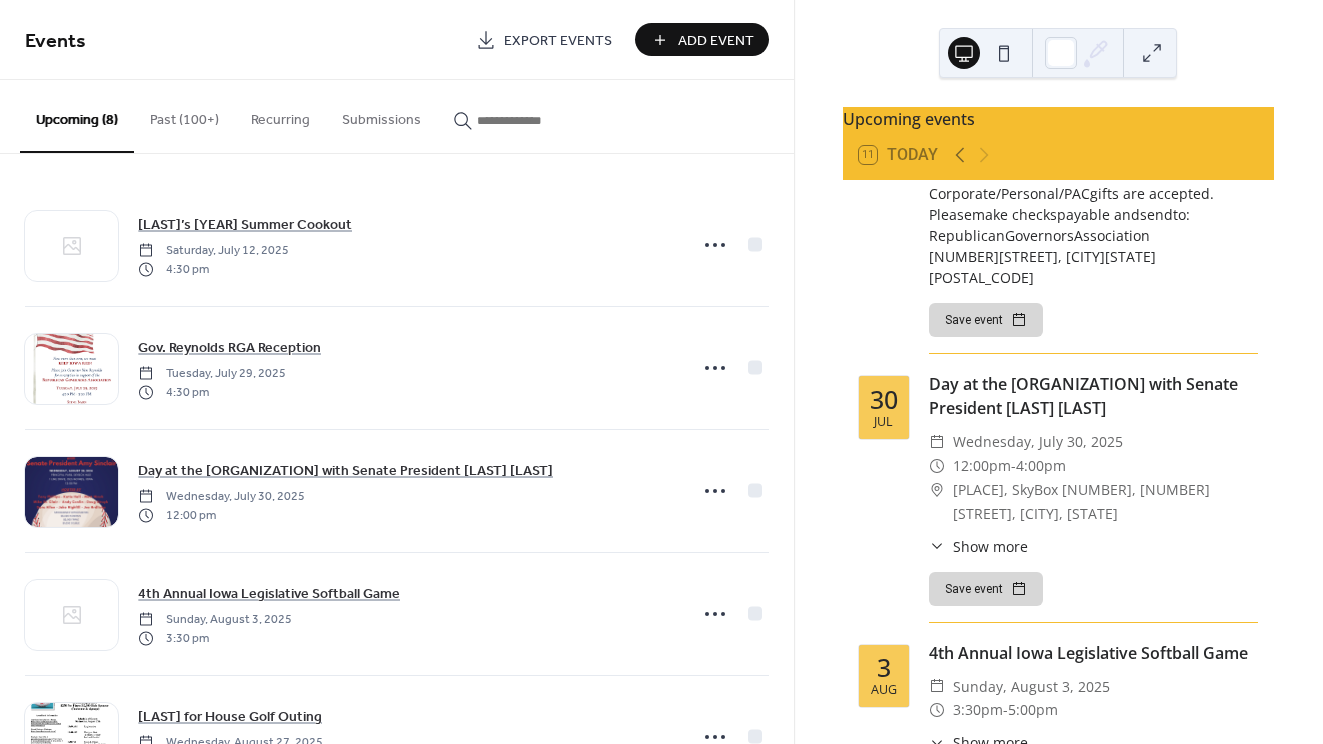 click 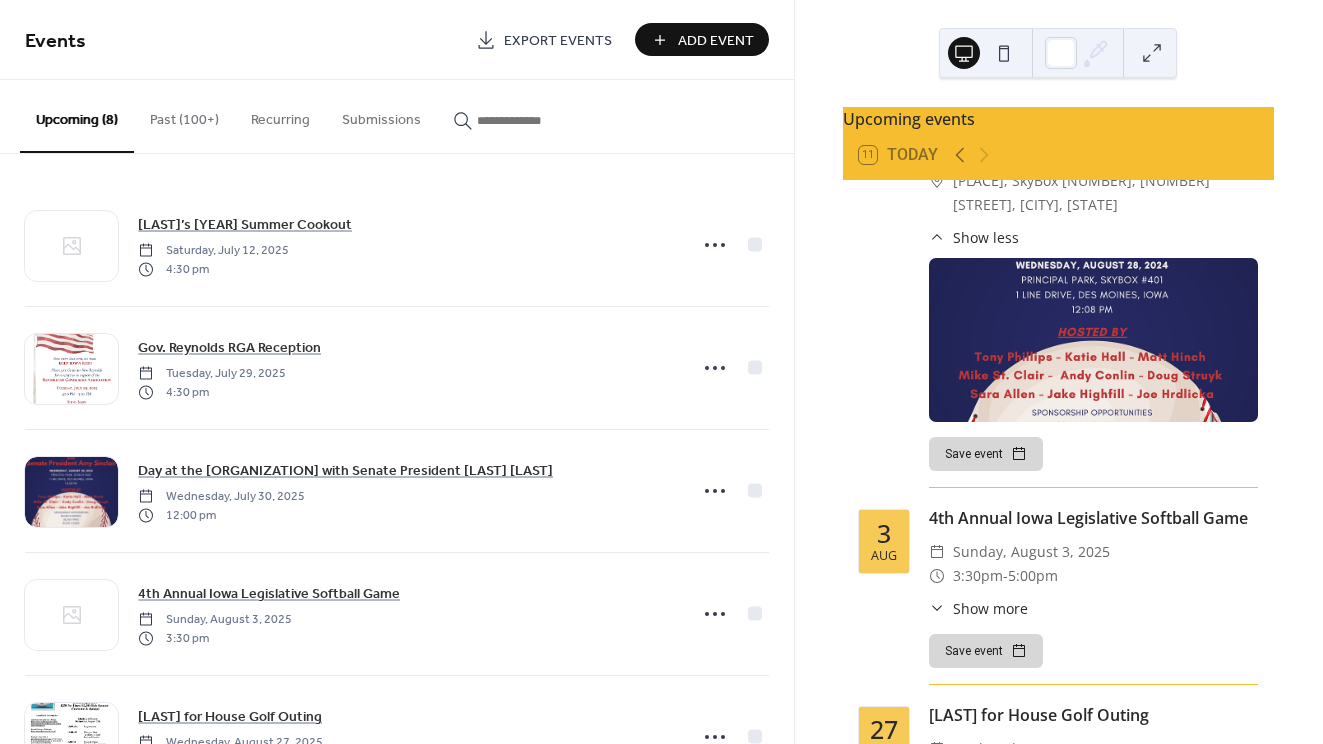 scroll, scrollTop: 1178, scrollLeft: 0, axis: vertical 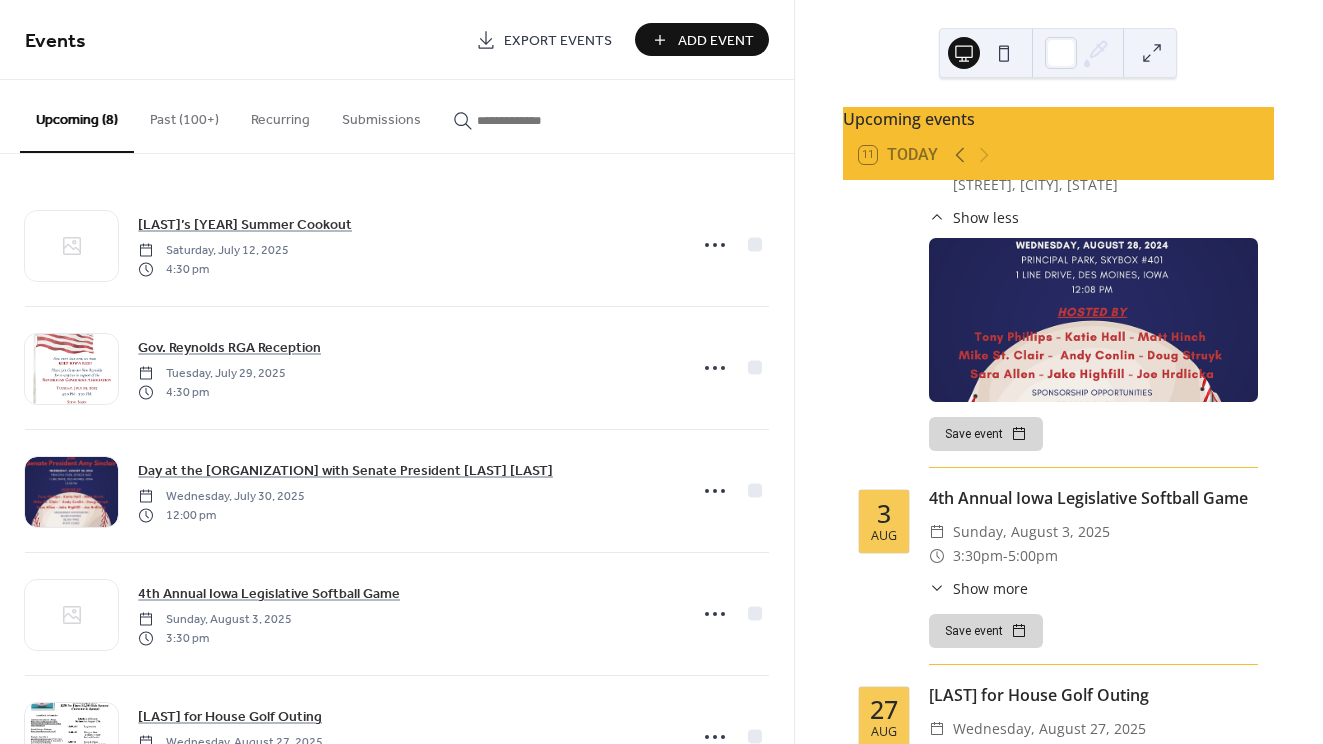 click 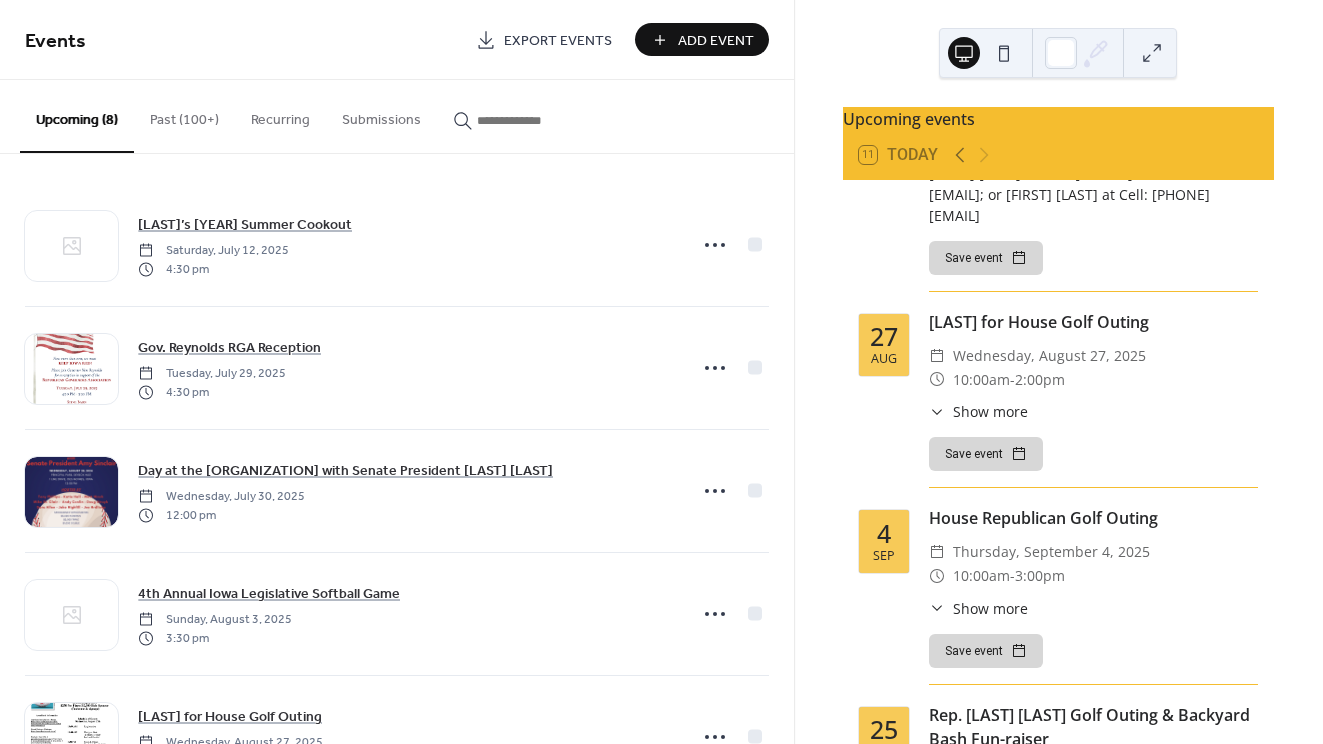 scroll, scrollTop: 1947, scrollLeft: 0, axis: vertical 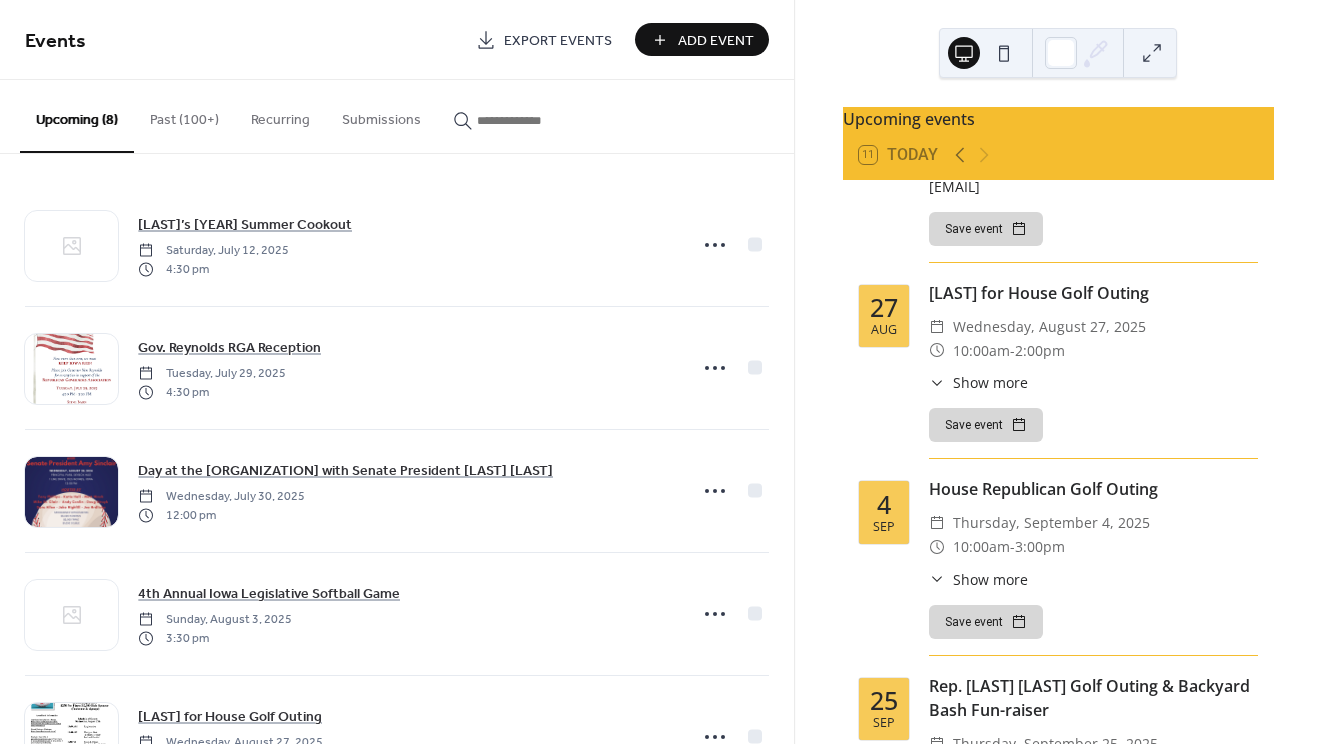 click 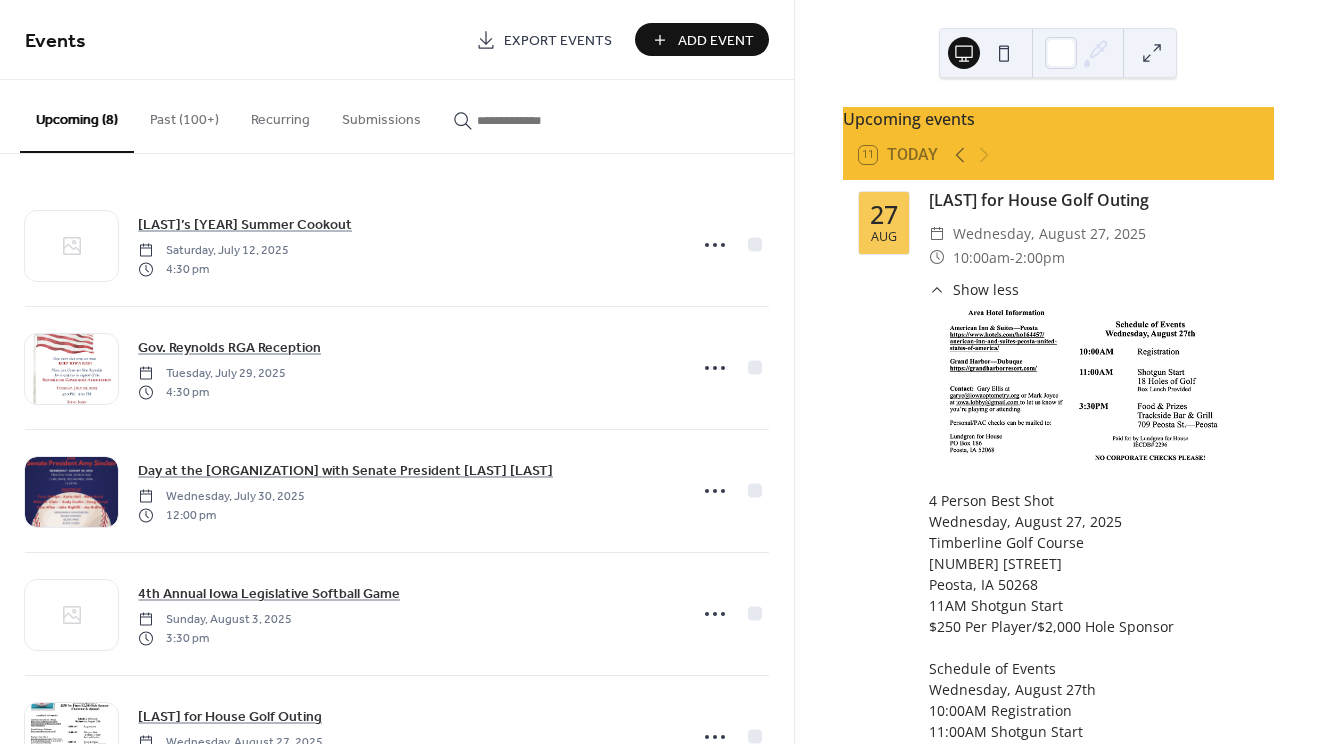 scroll, scrollTop: 2042, scrollLeft: 0, axis: vertical 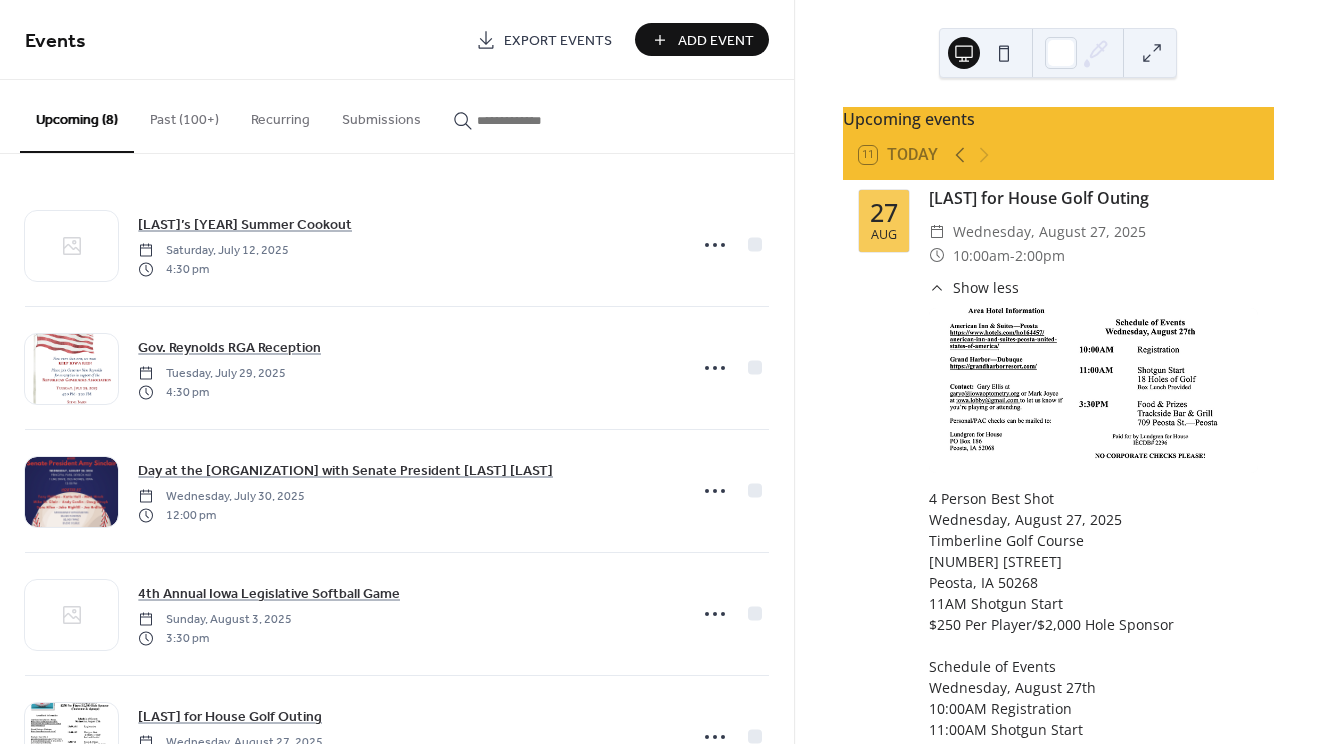 click at bounding box center [1093, 390] 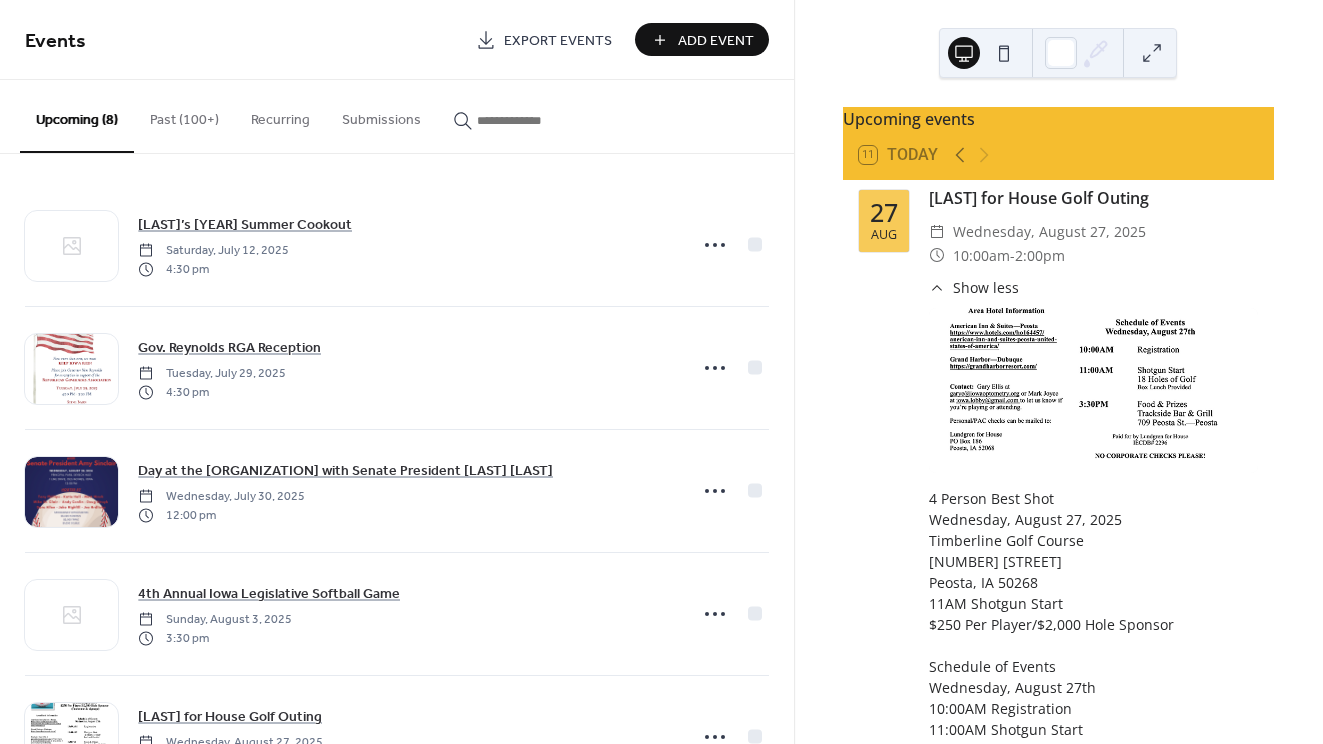 click at bounding box center (1152, 53) 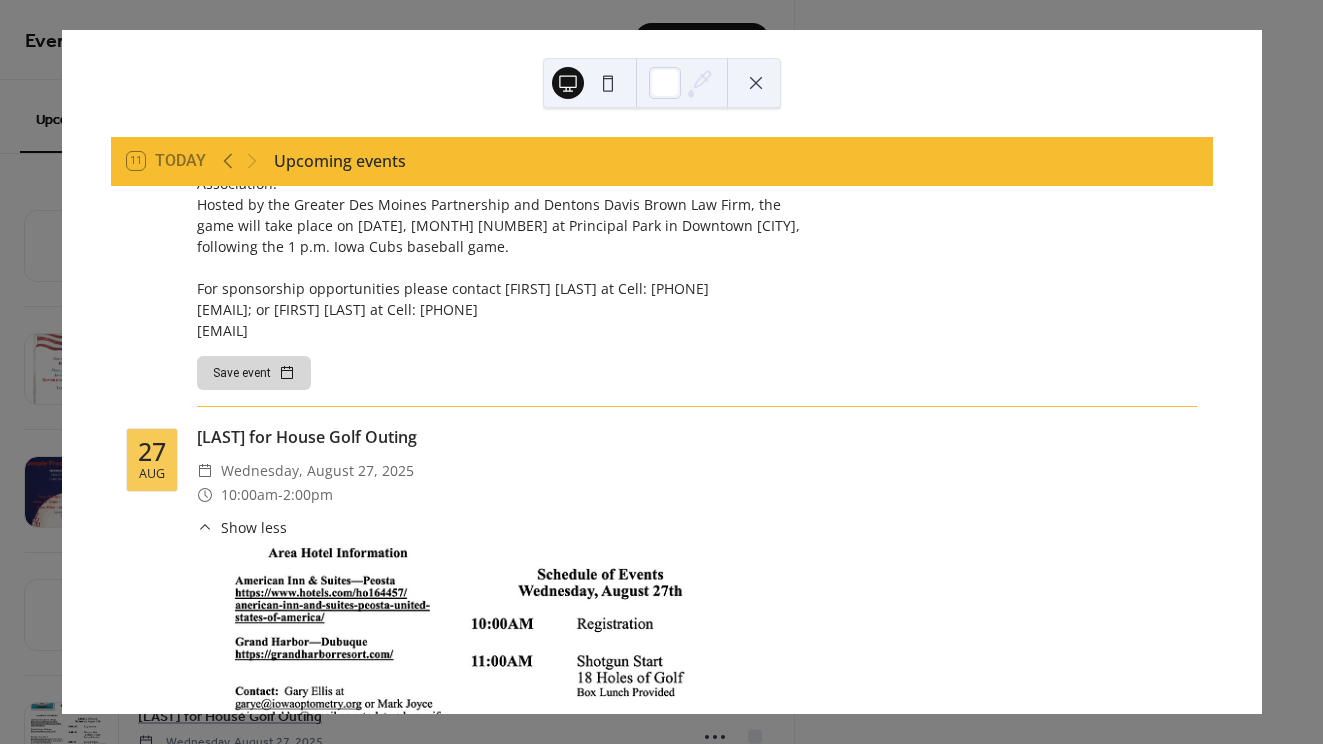 scroll, scrollTop: 1697, scrollLeft: 0, axis: vertical 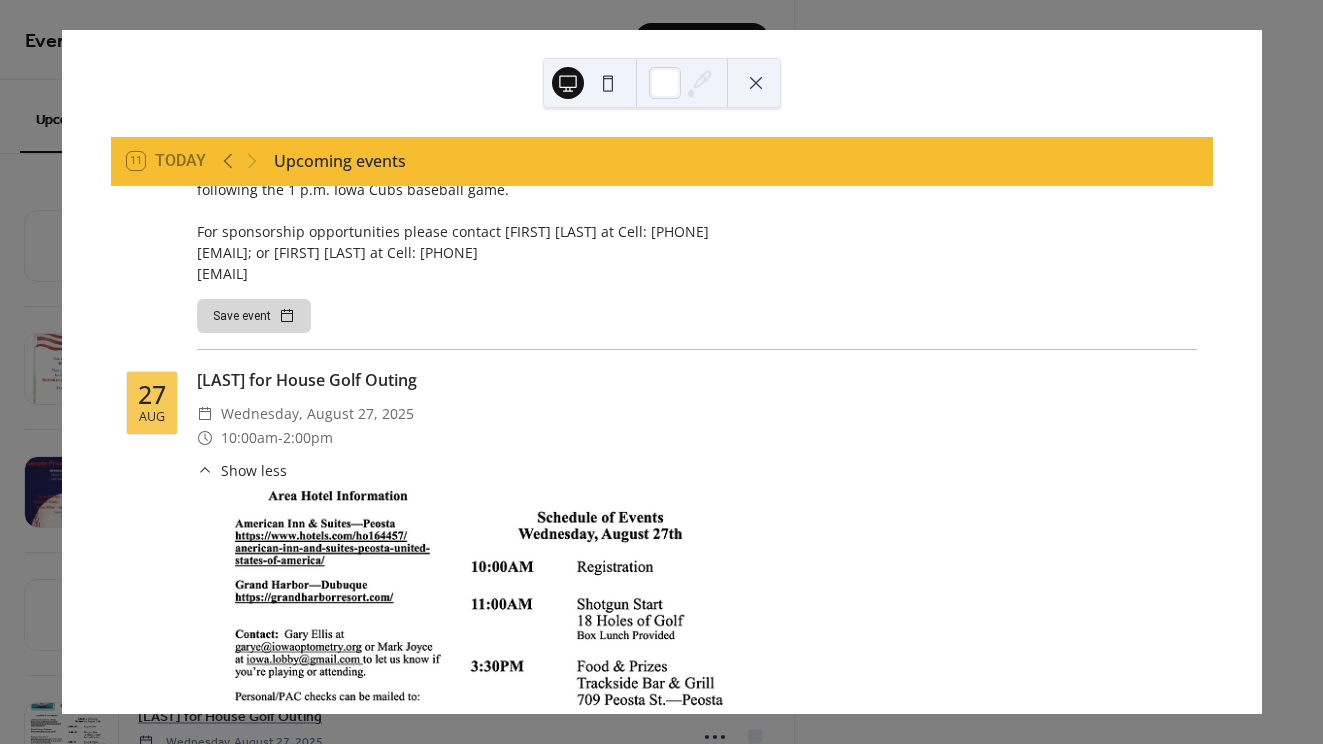 click at bounding box center [497, 641] 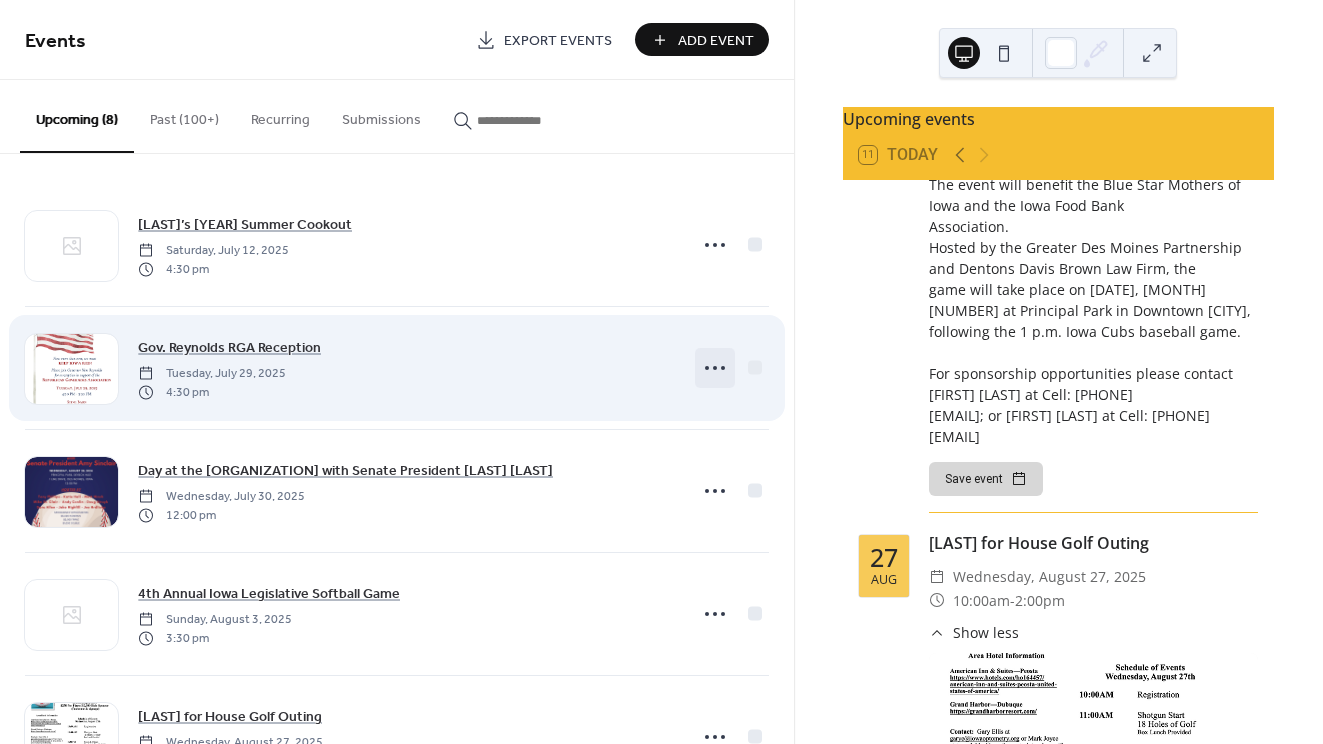 click 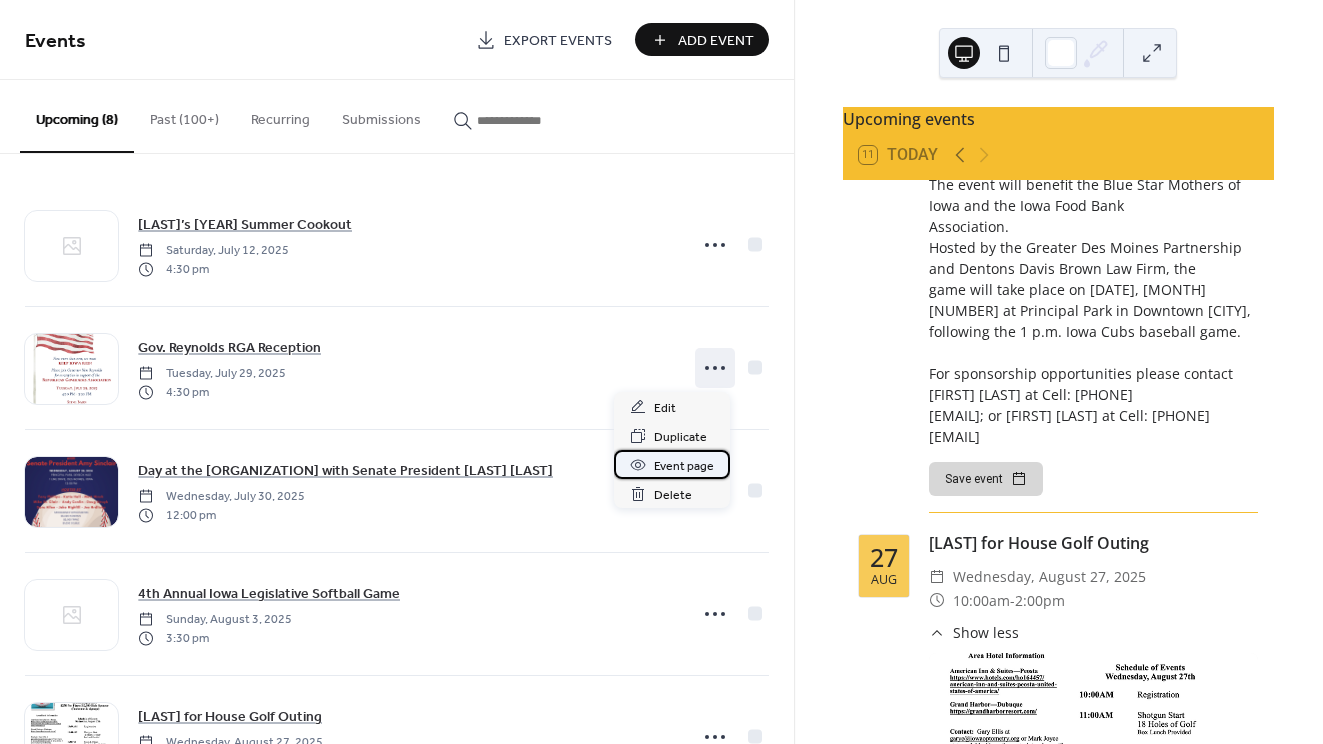 click on "Event page" at bounding box center [684, 466] 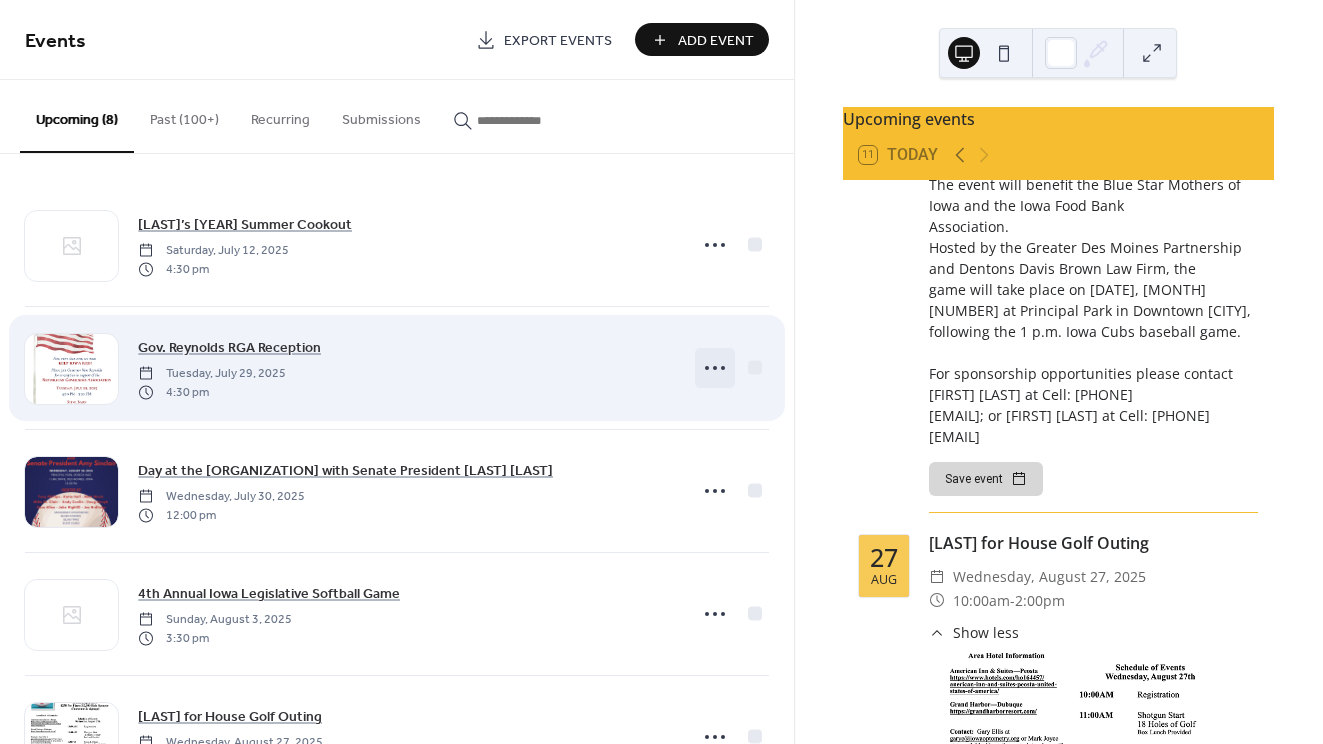 click 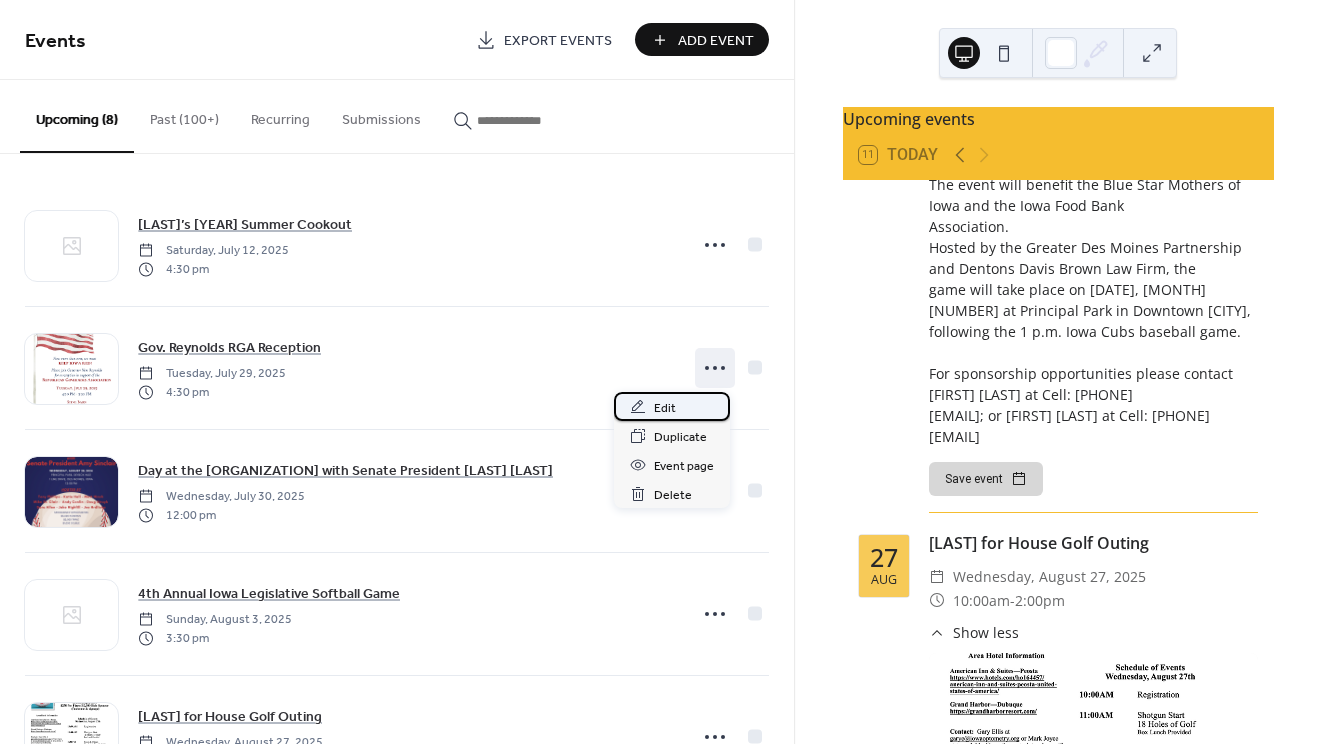 click on "Edit" at bounding box center [665, 408] 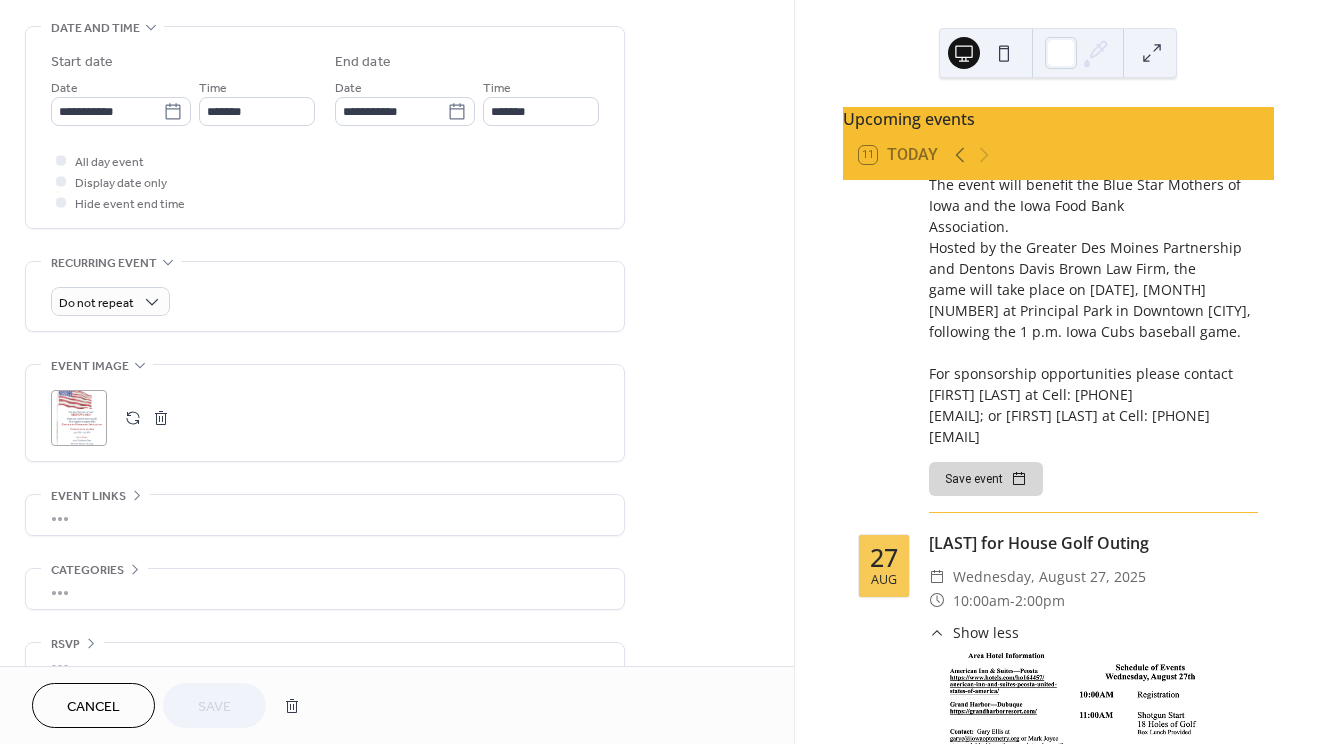 scroll, scrollTop: 630, scrollLeft: 0, axis: vertical 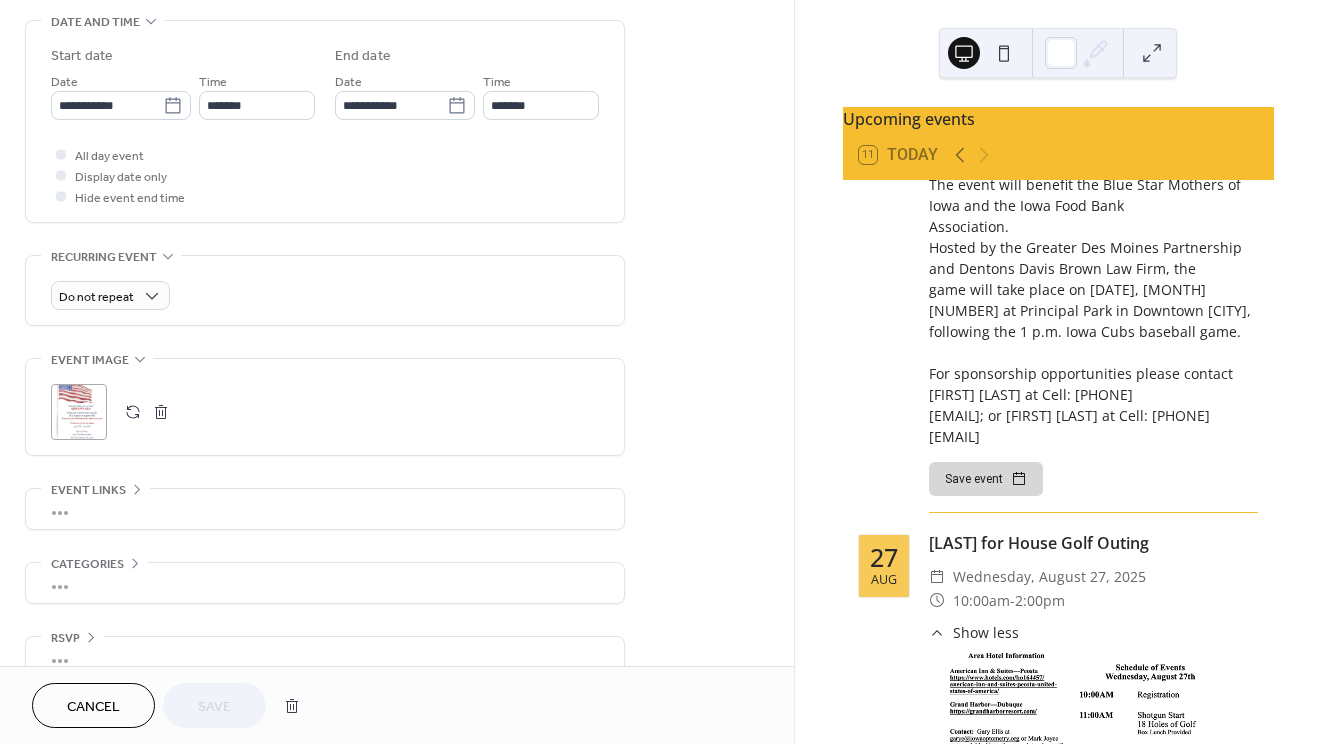click on ";" at bounding box center [79, 412] 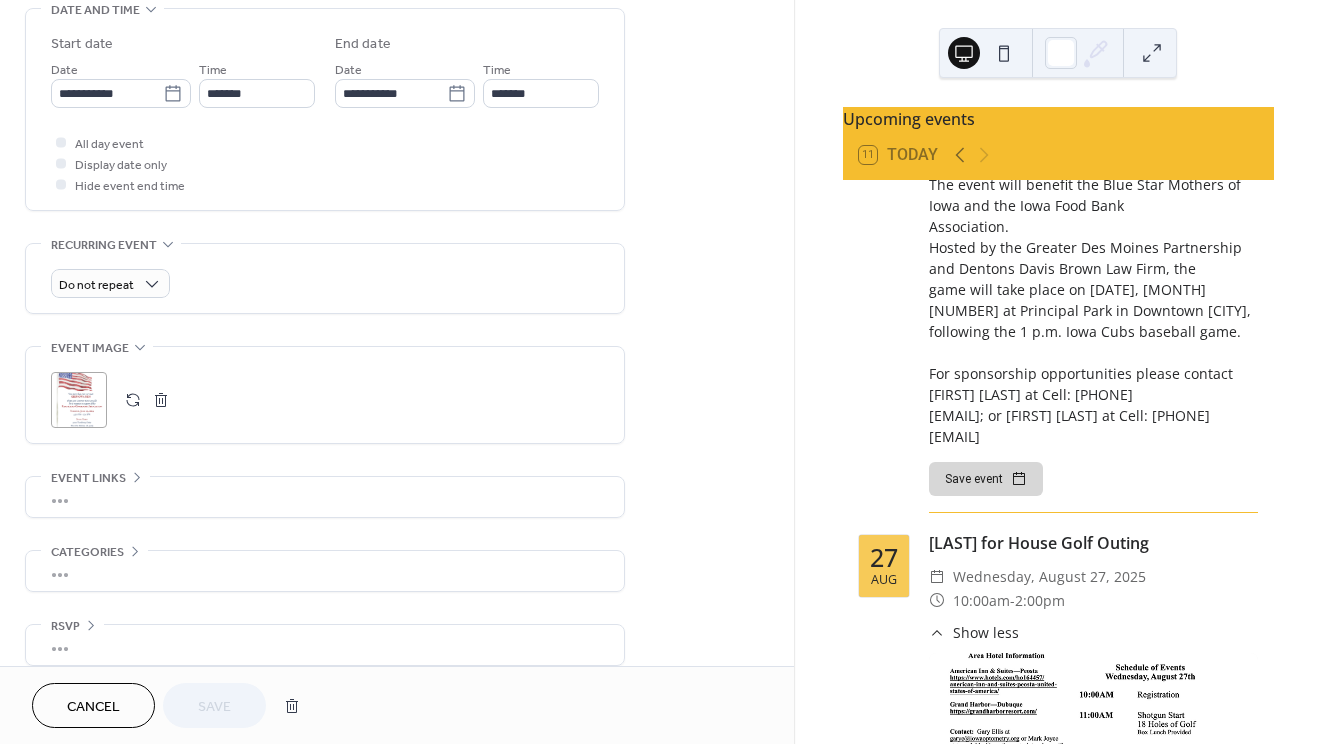scroll, scrollTop: 643, scrollLeft: 0, axis: vertical 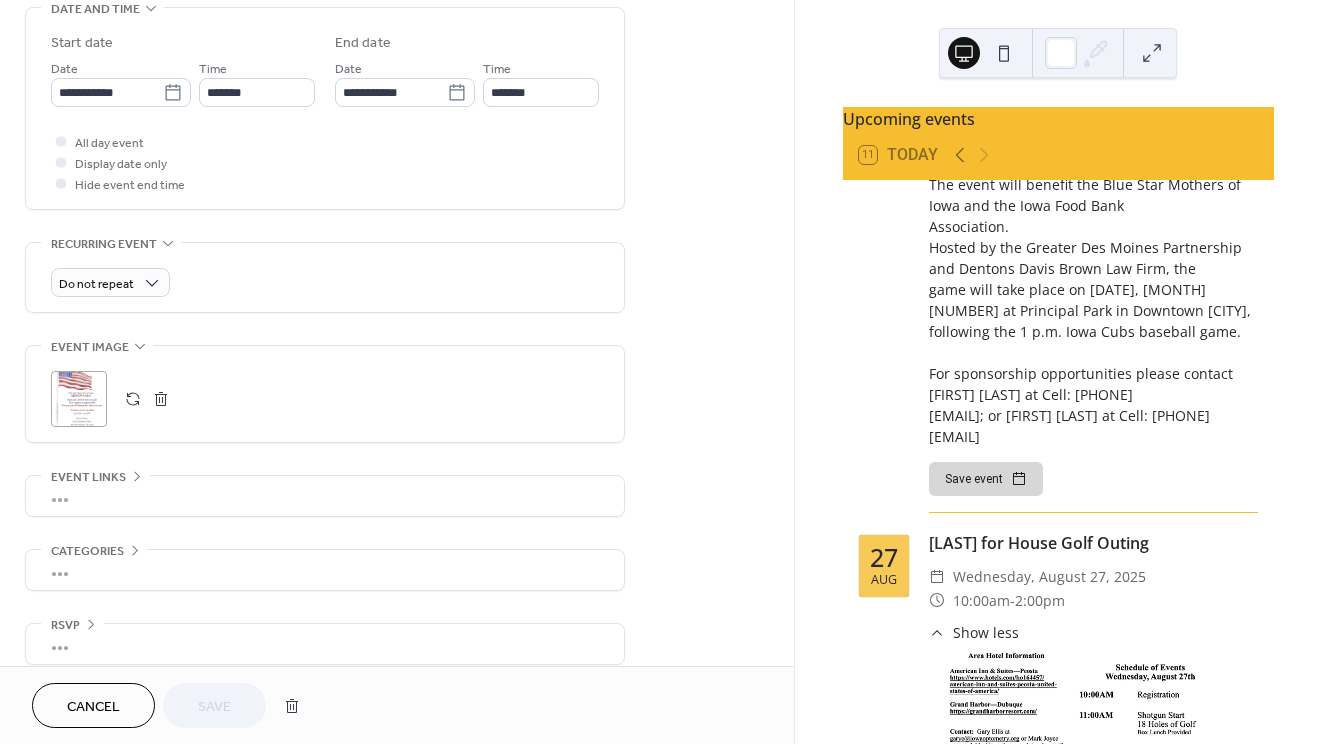 click on "Cancel" at bounding box center [93, 707] 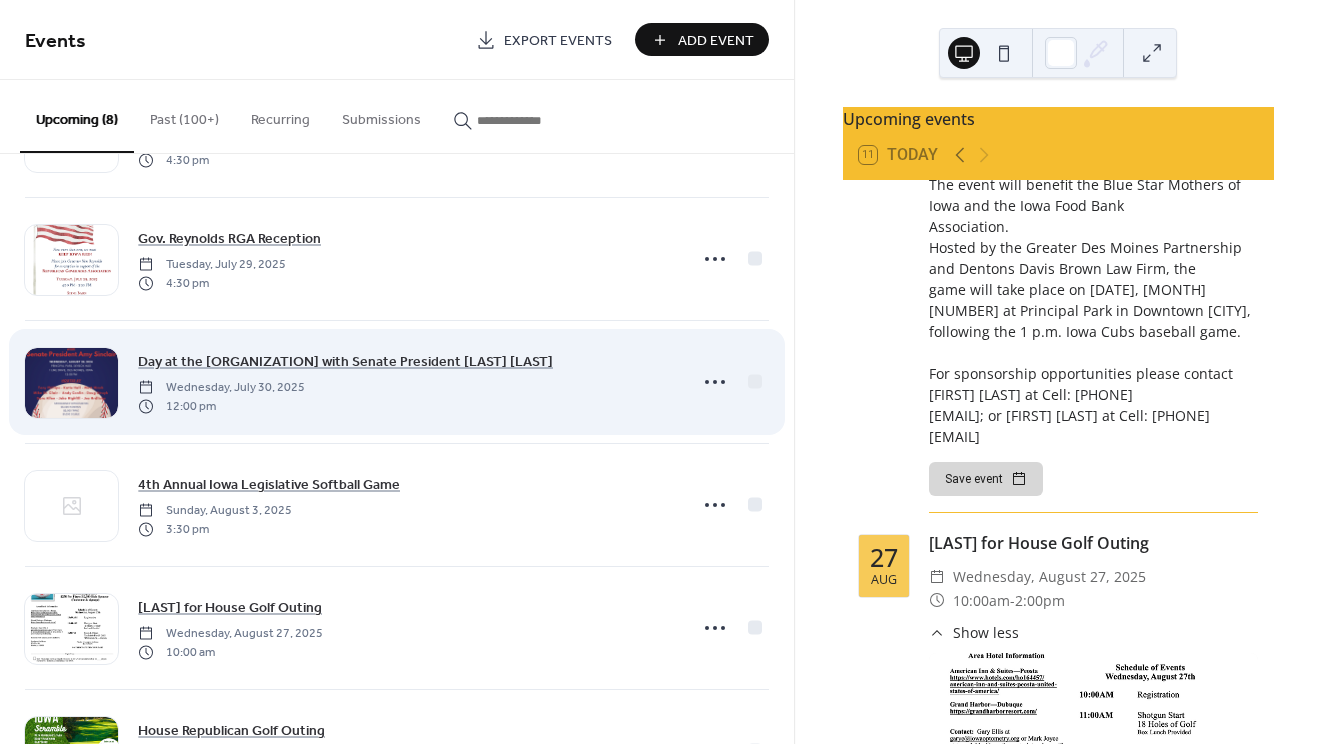 scroll, scrollTop: 125, scrollLeft: 0, axis: vertical 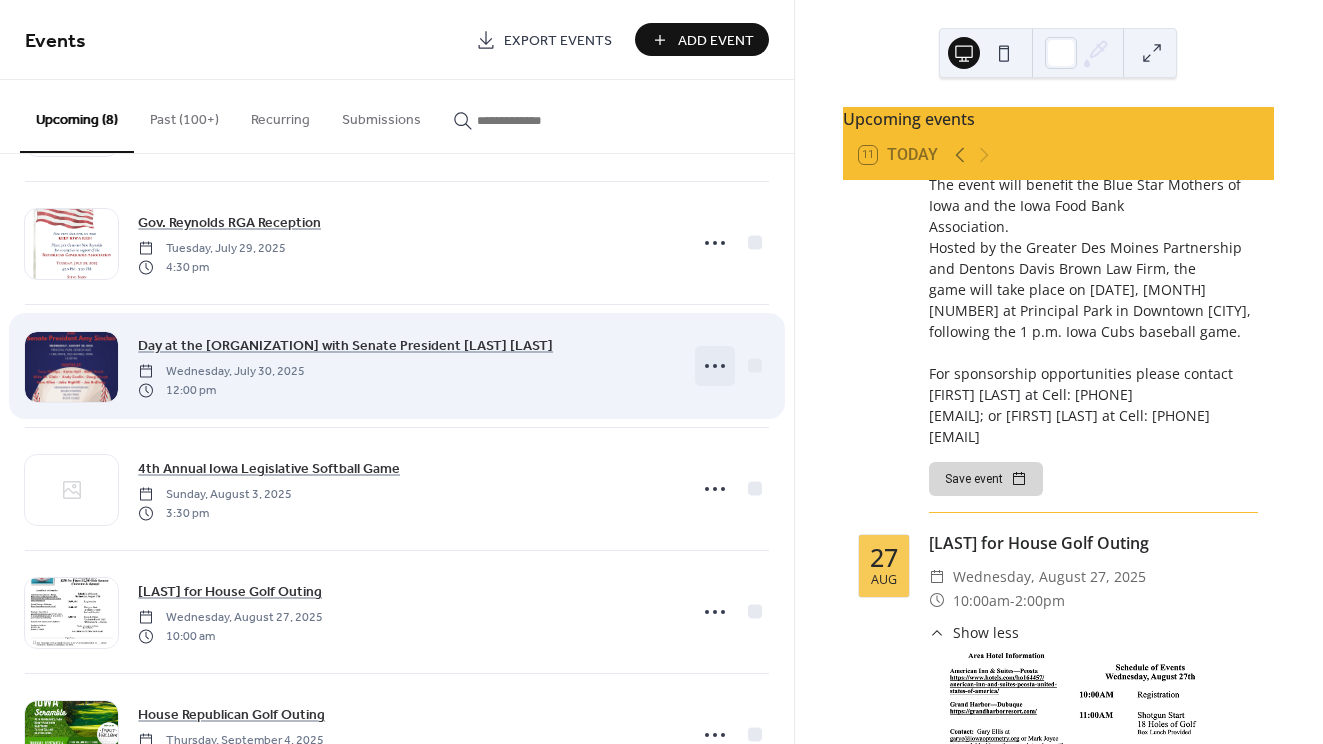 click 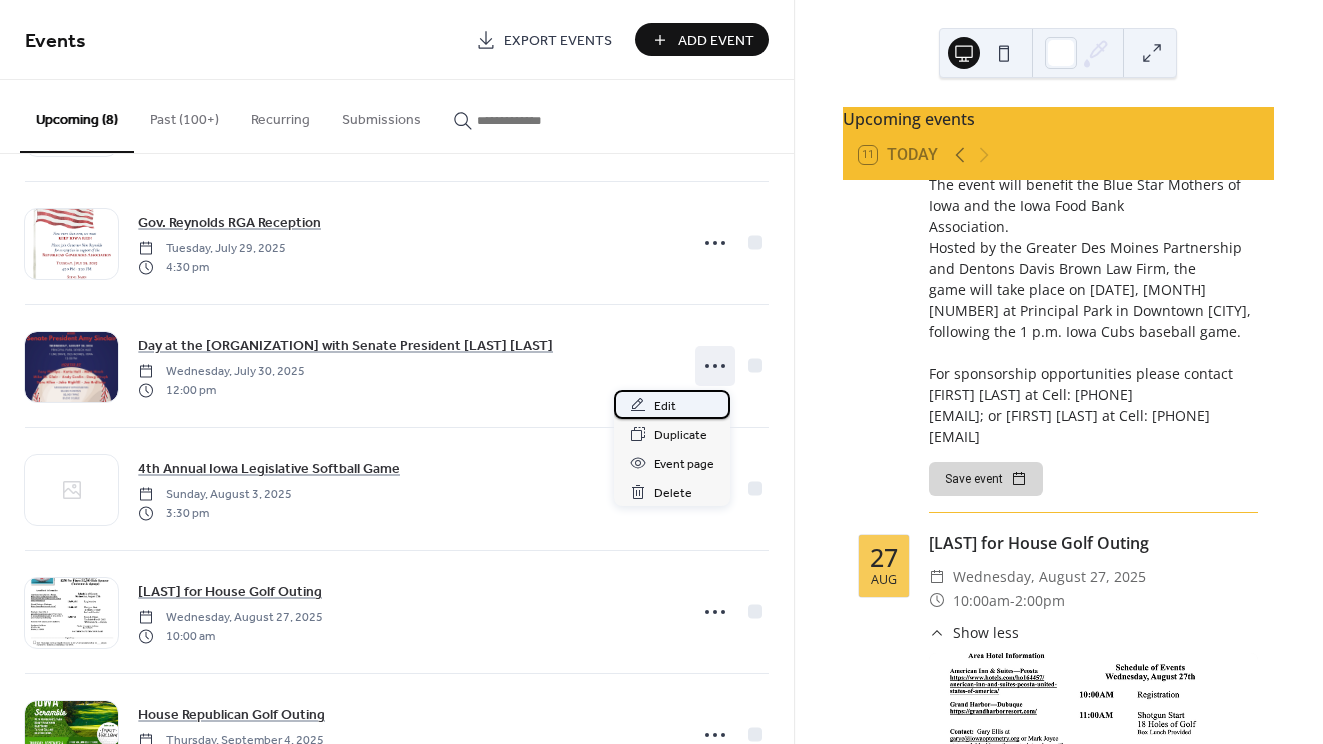 click on "Edit" at bounding box center [665, 406] 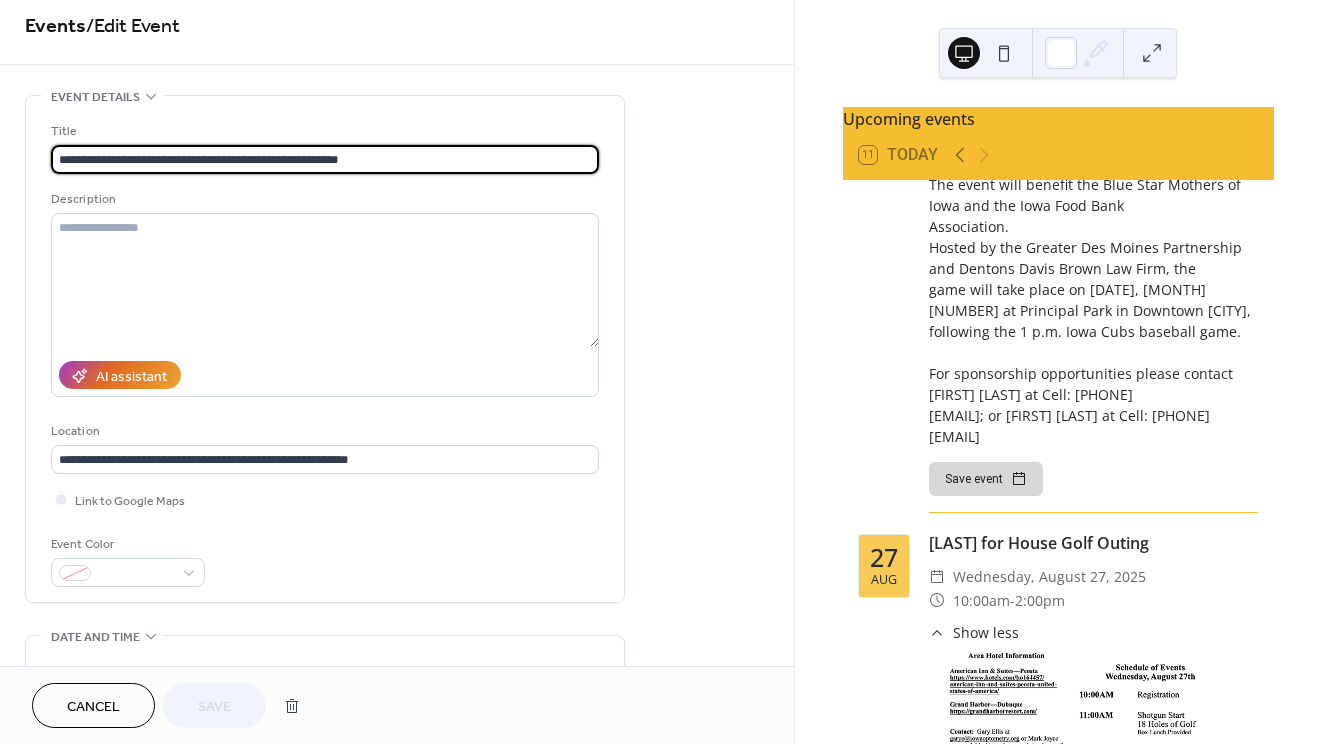 scroll, scrollTop: 17, scrollLeft: 0, axis: vertical 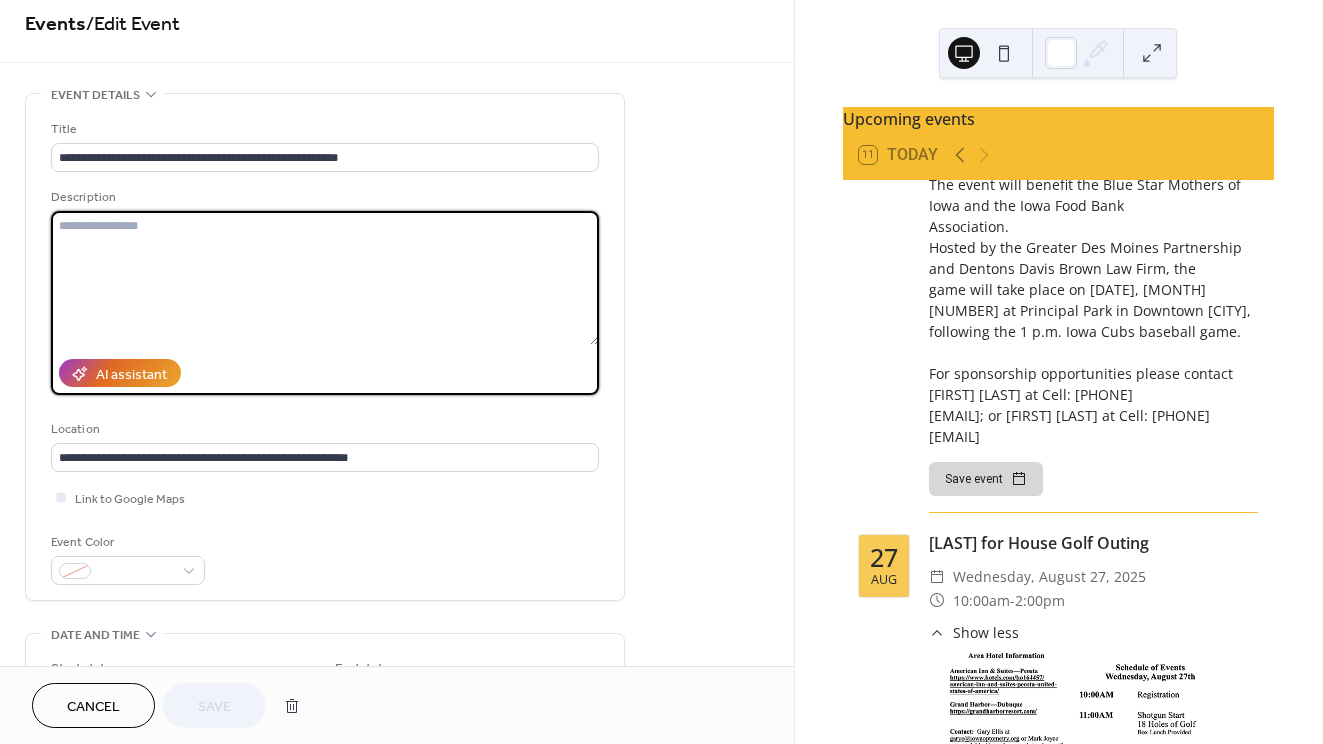 click at bounding box center (325, 278) 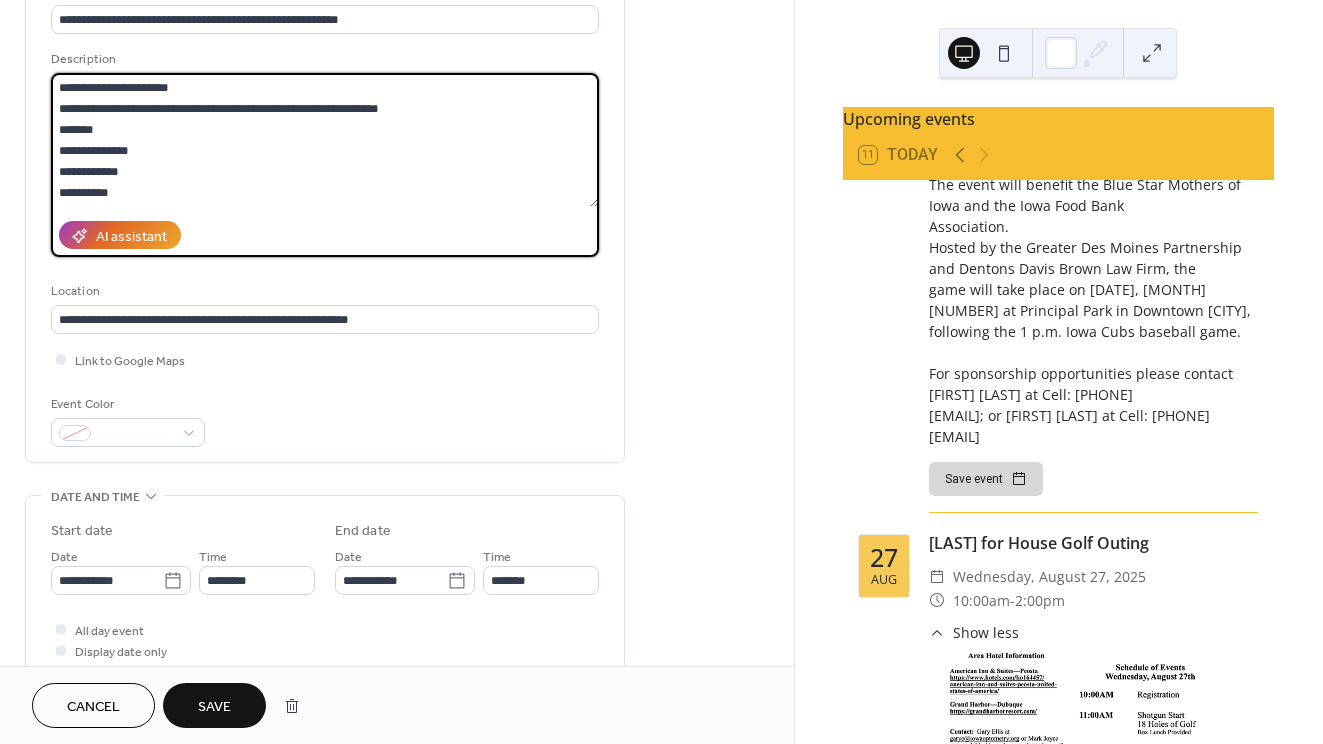 scroll, scrollTop: 157, scrollLeft: 0, axis: vertical 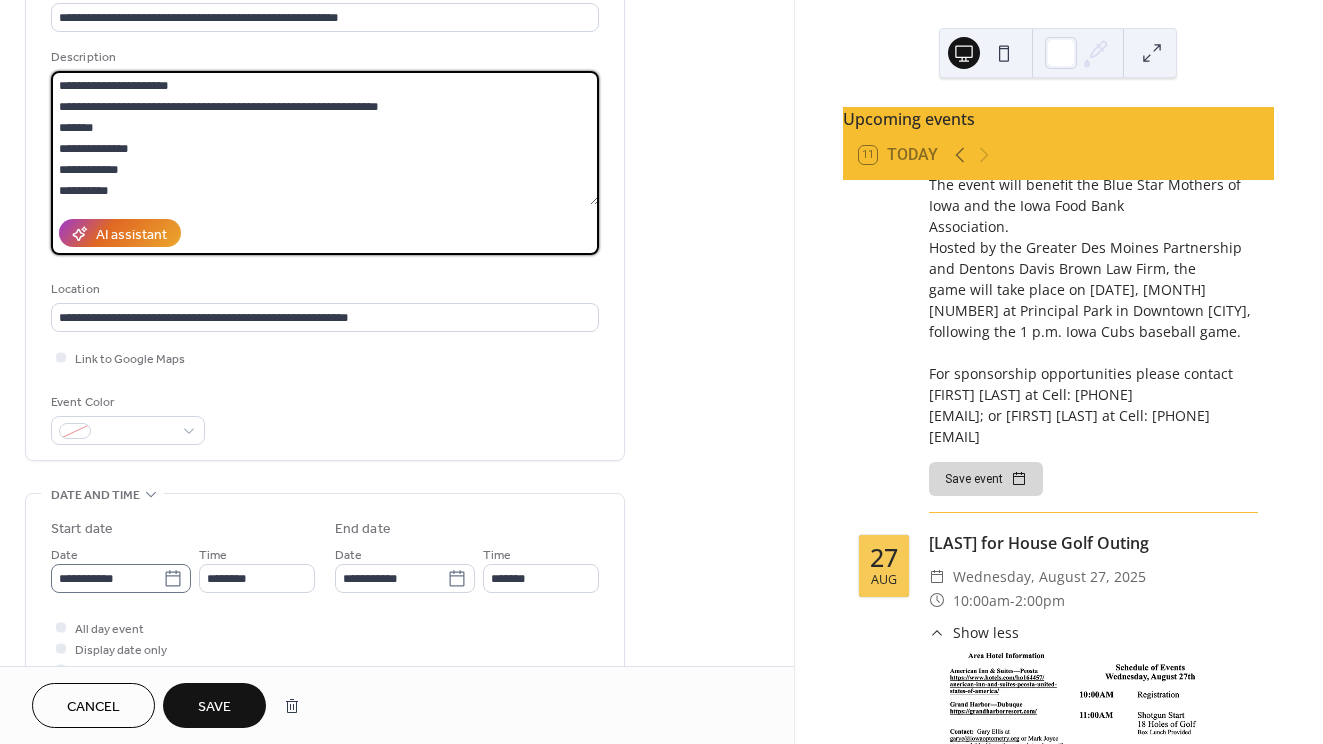 type on "**********" 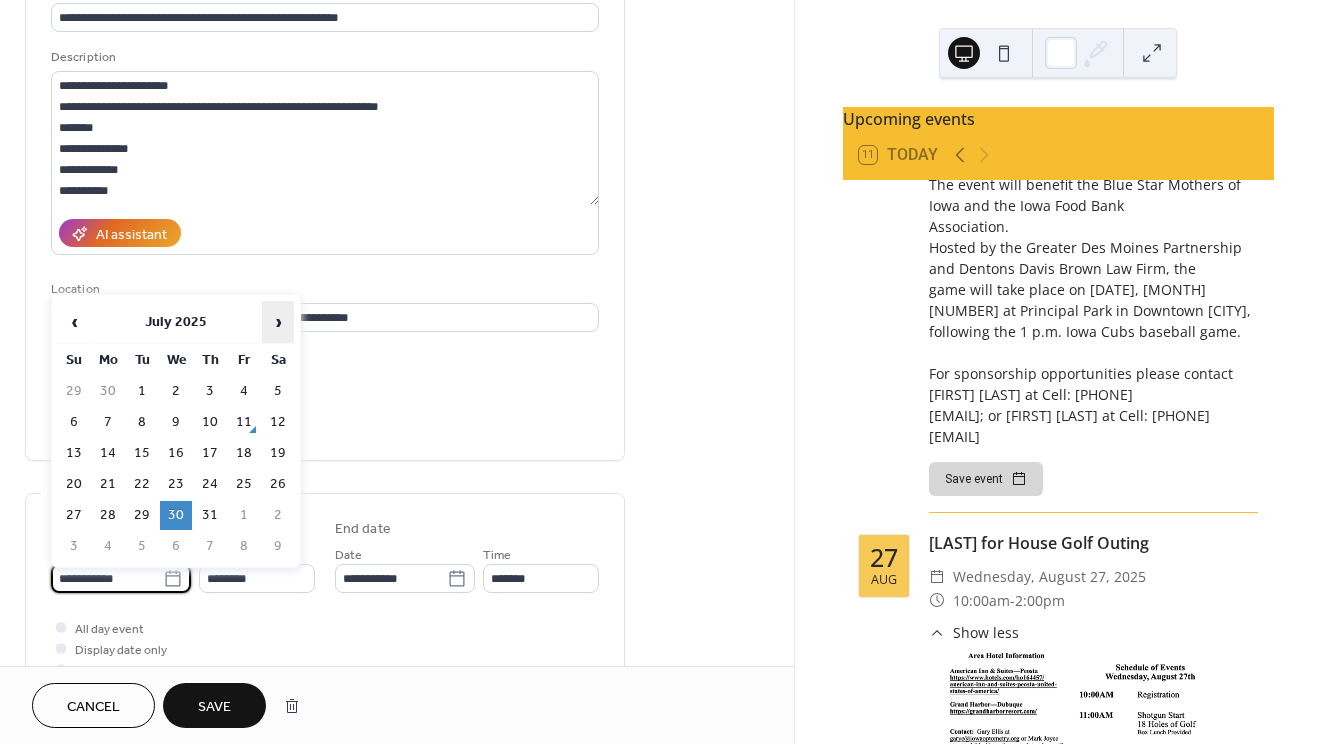 click on "›" at bounding box center [278, 322] 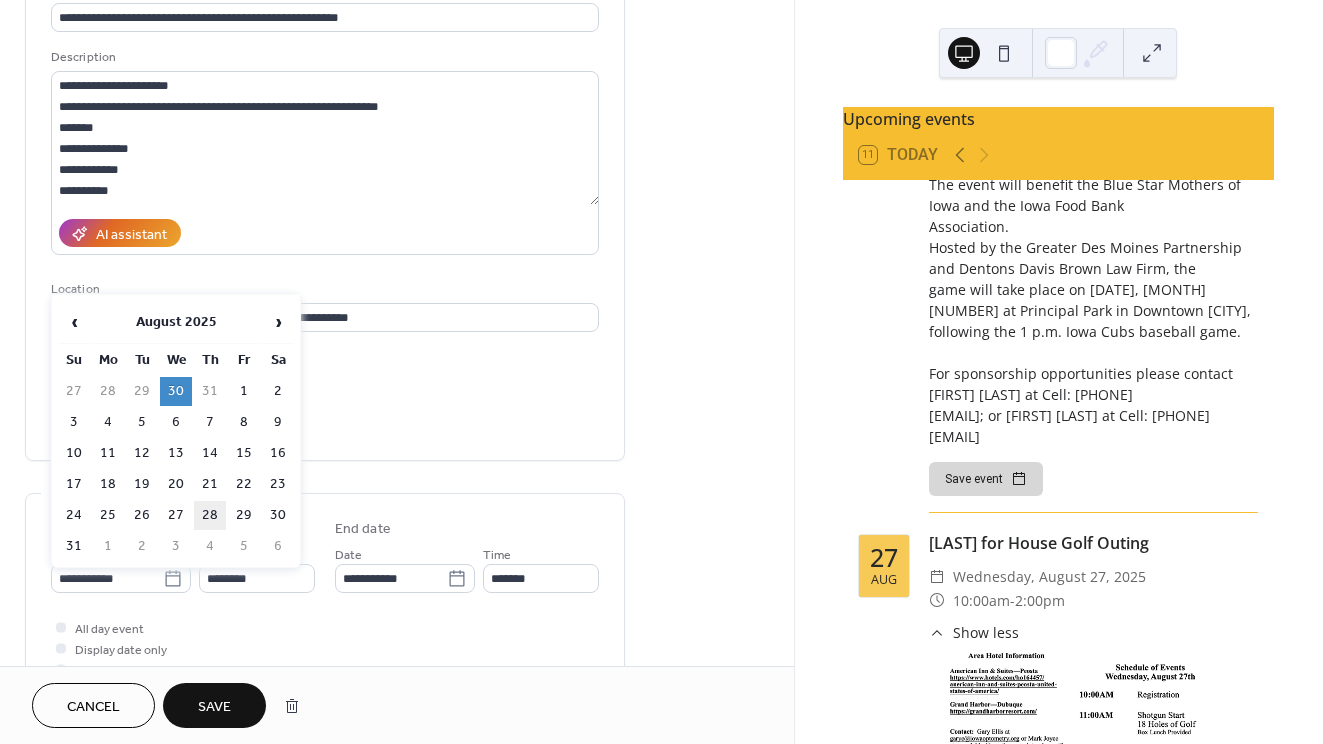 click on "28" at bounding box center (210, 515) 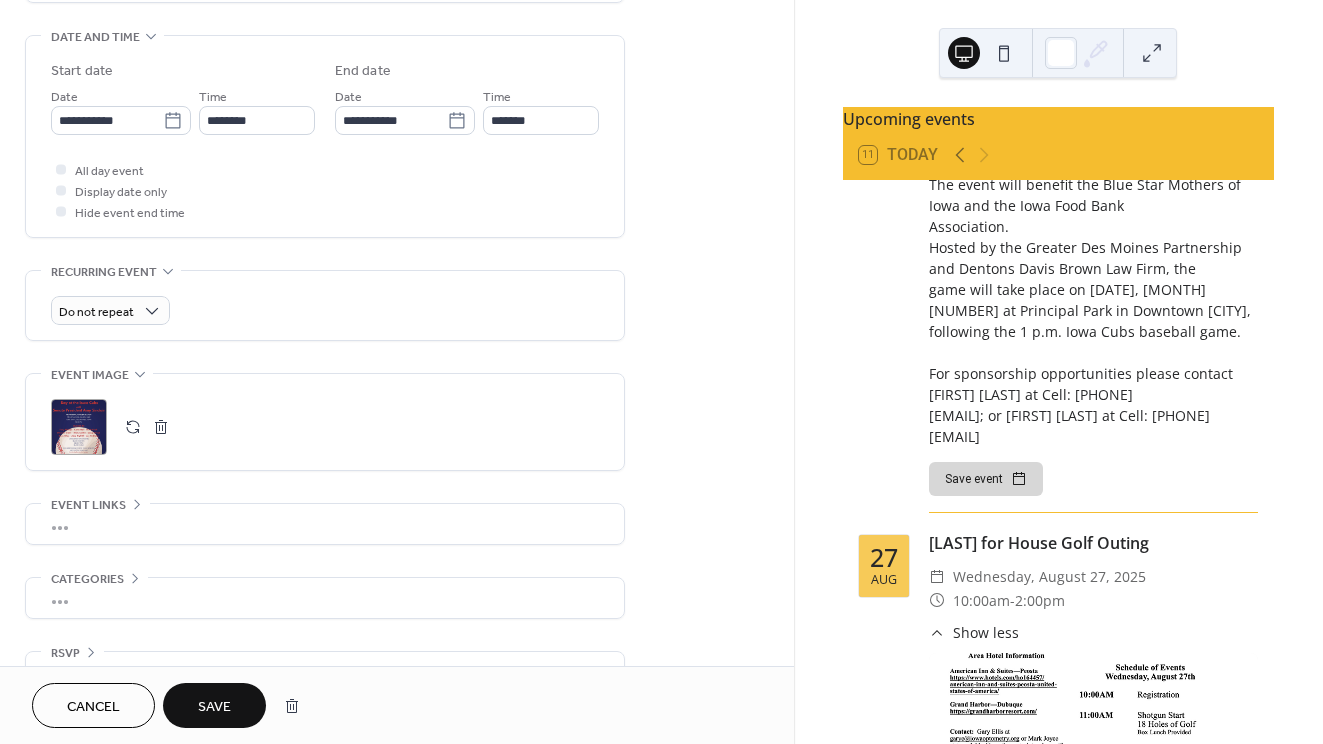 scroll, scrollTop: 616, scrollLeft: 0, axis: vertical 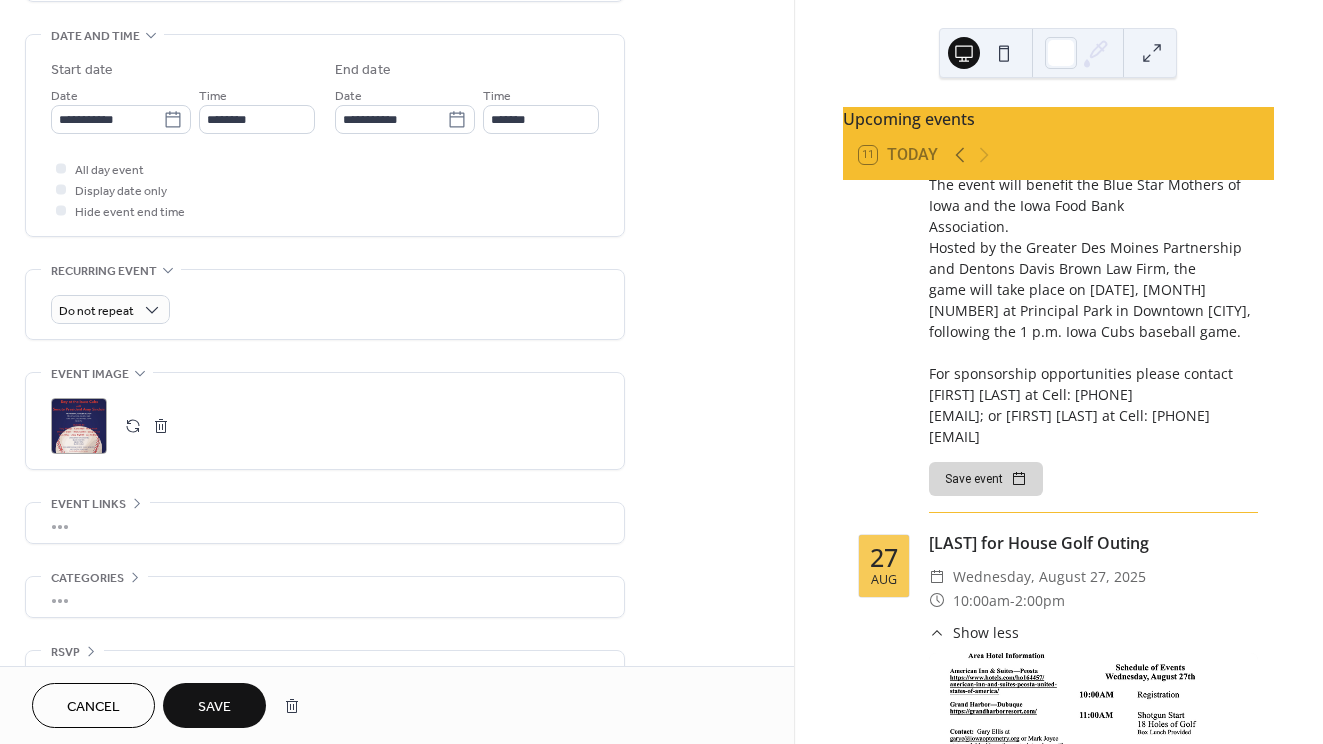 click on "Save" at bounding box center (214, 707) 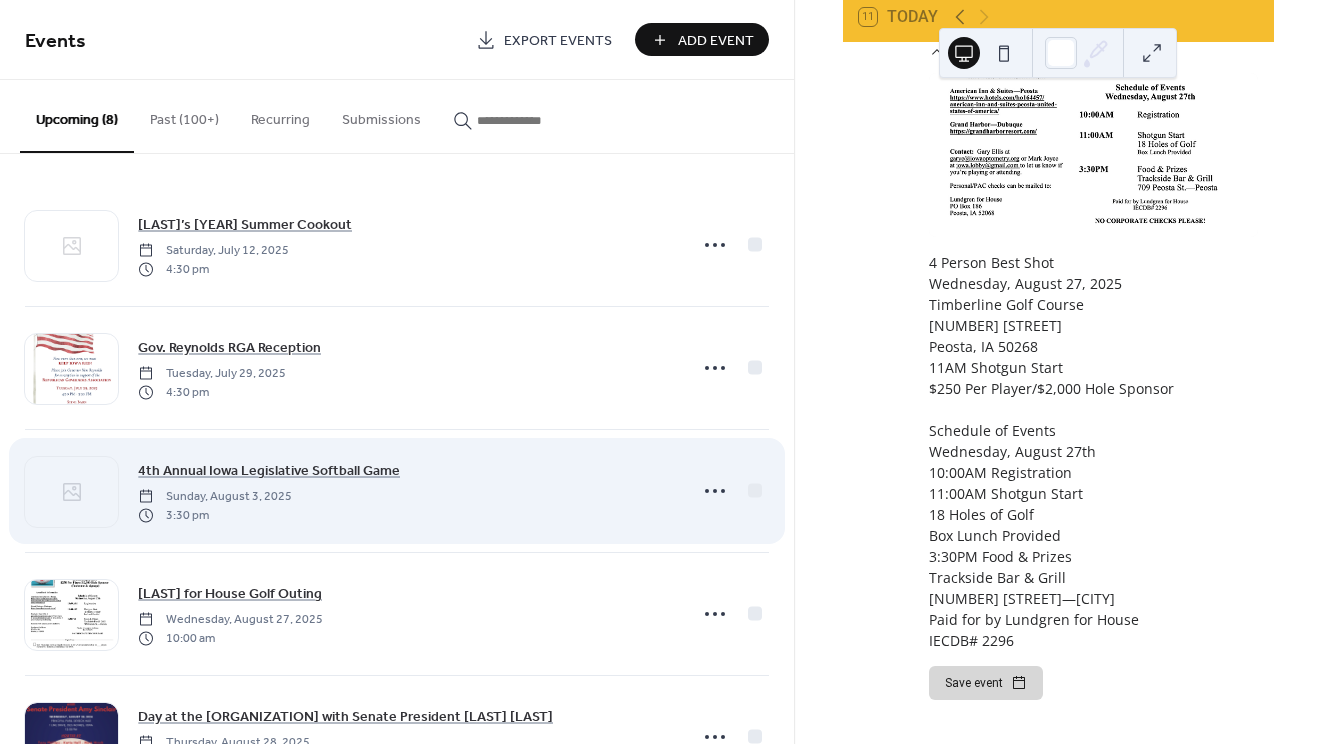 scroll, scrollTop: 138, scrollLeft: 0, axis: vertical 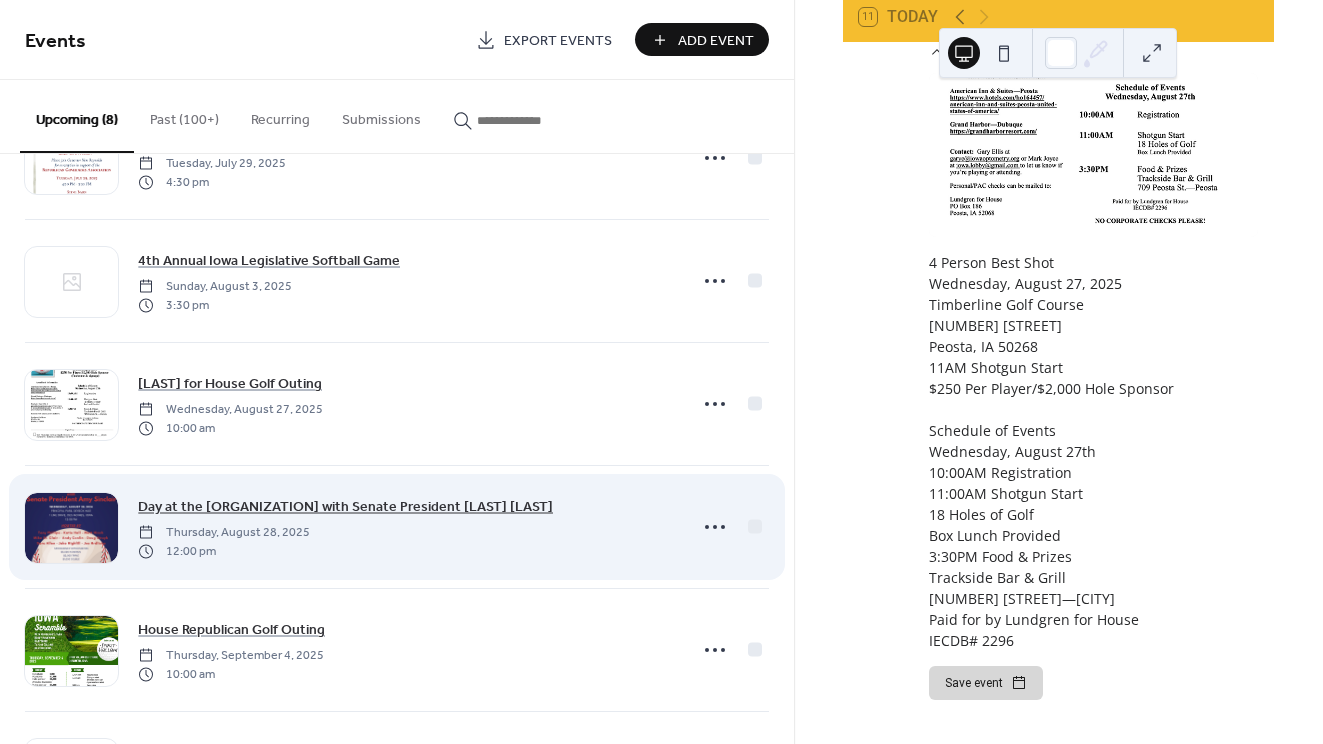 click on "Day at the Iowa Cubs with Senate President Amy Sinclair" at bounding box center (345, 507) 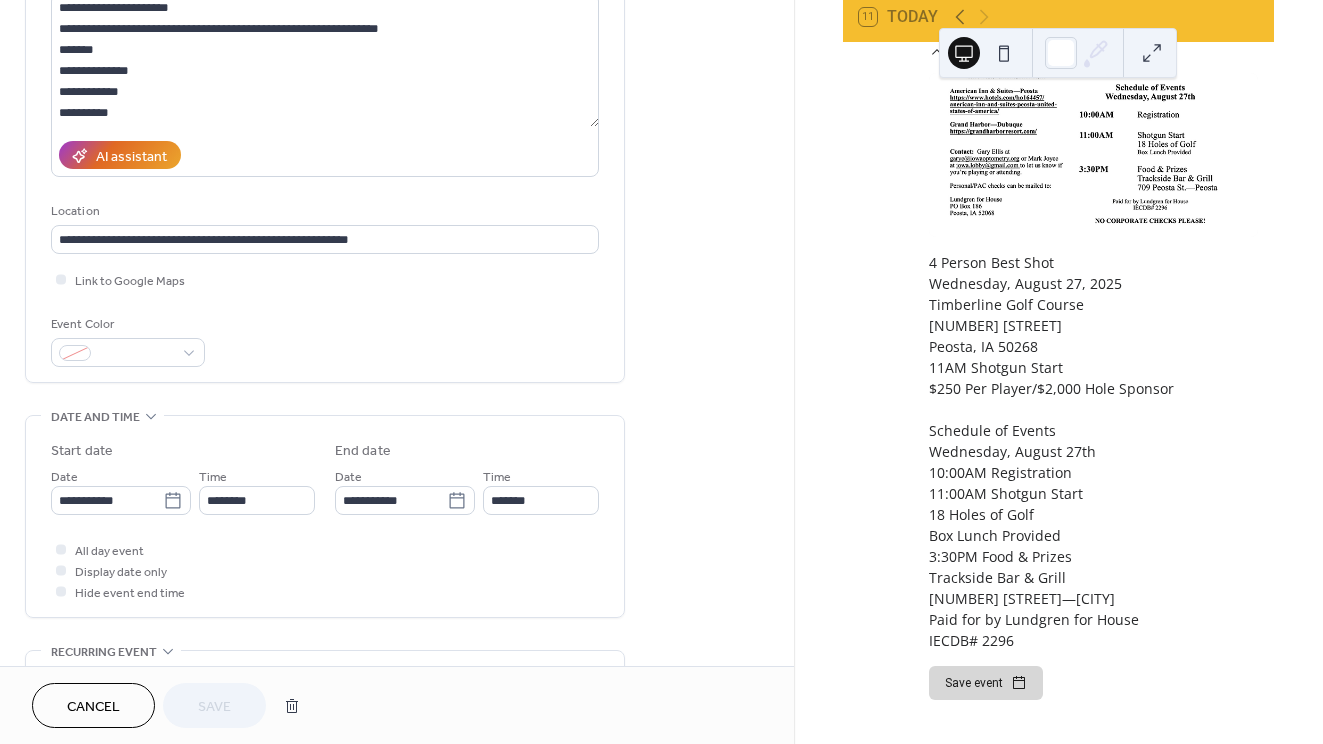 scroll, scrollTop: 239, scrollLeft: 0, axis: vertical 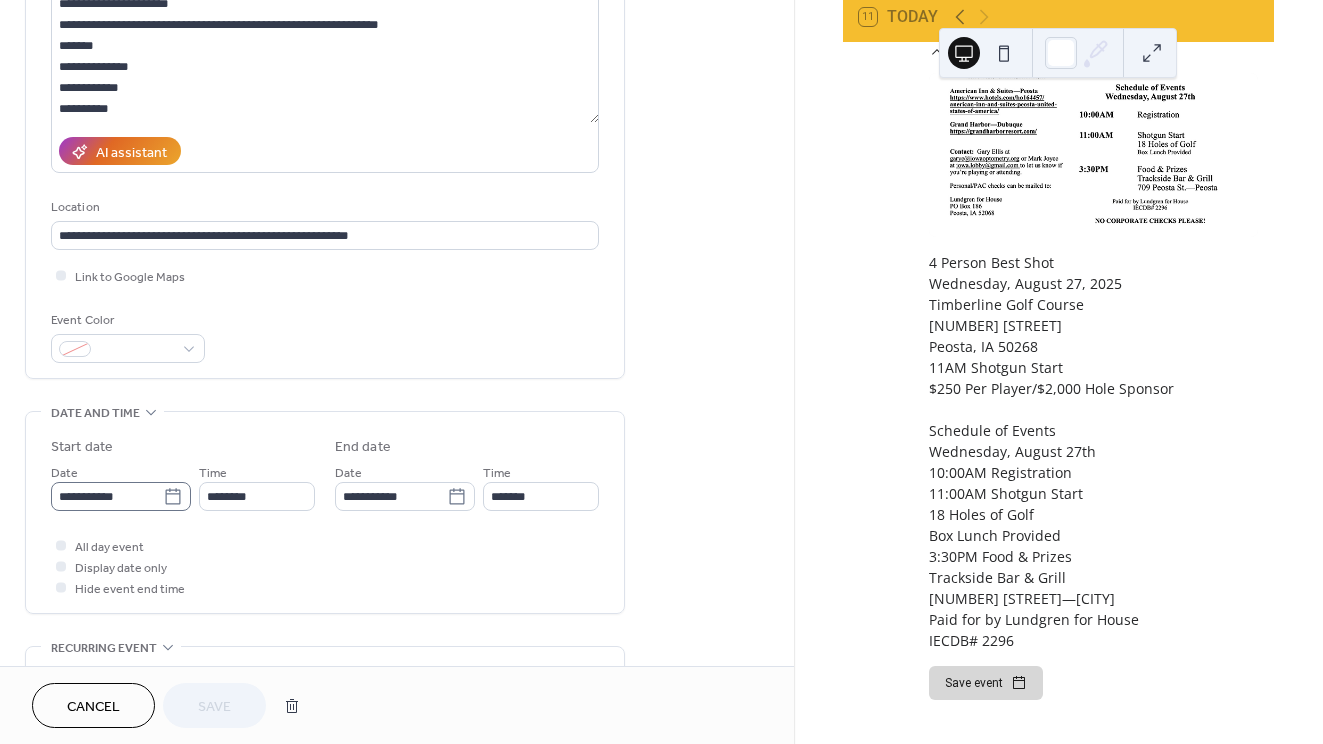 click 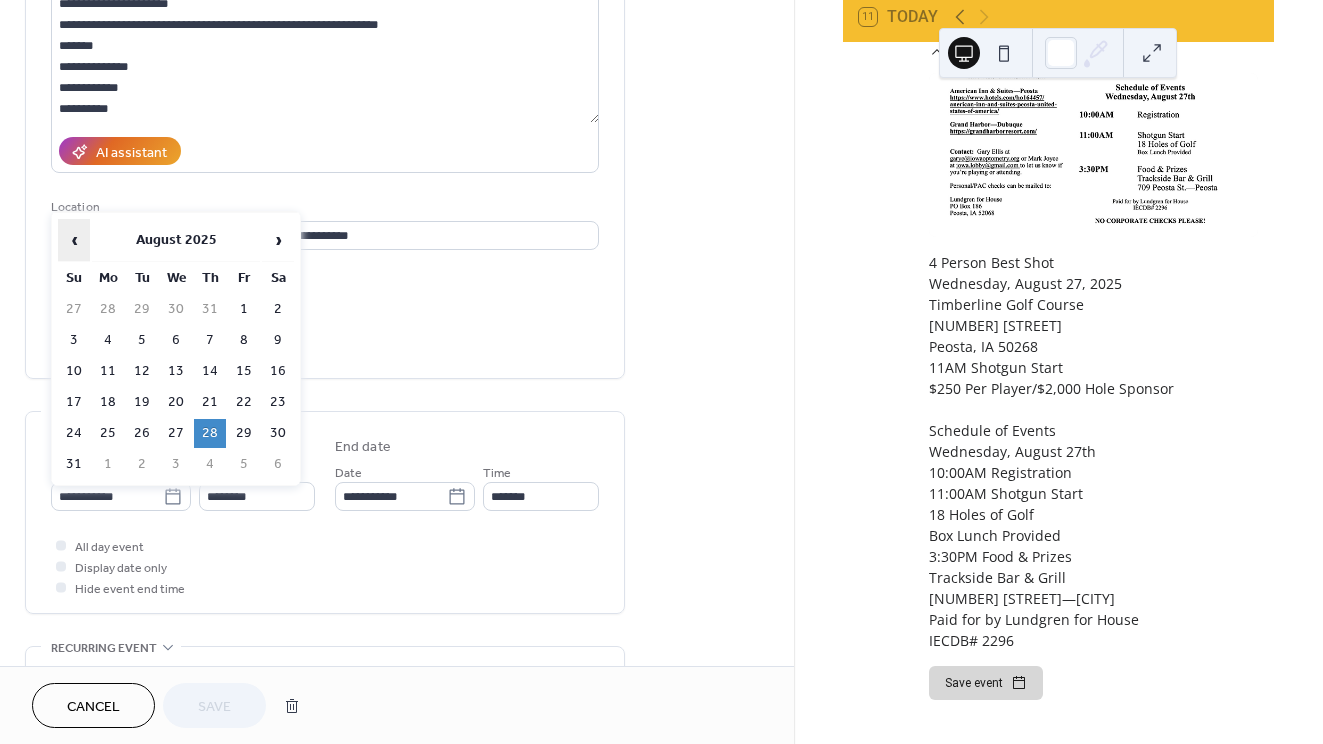 click on "‹" at bounding box center (74, 240) 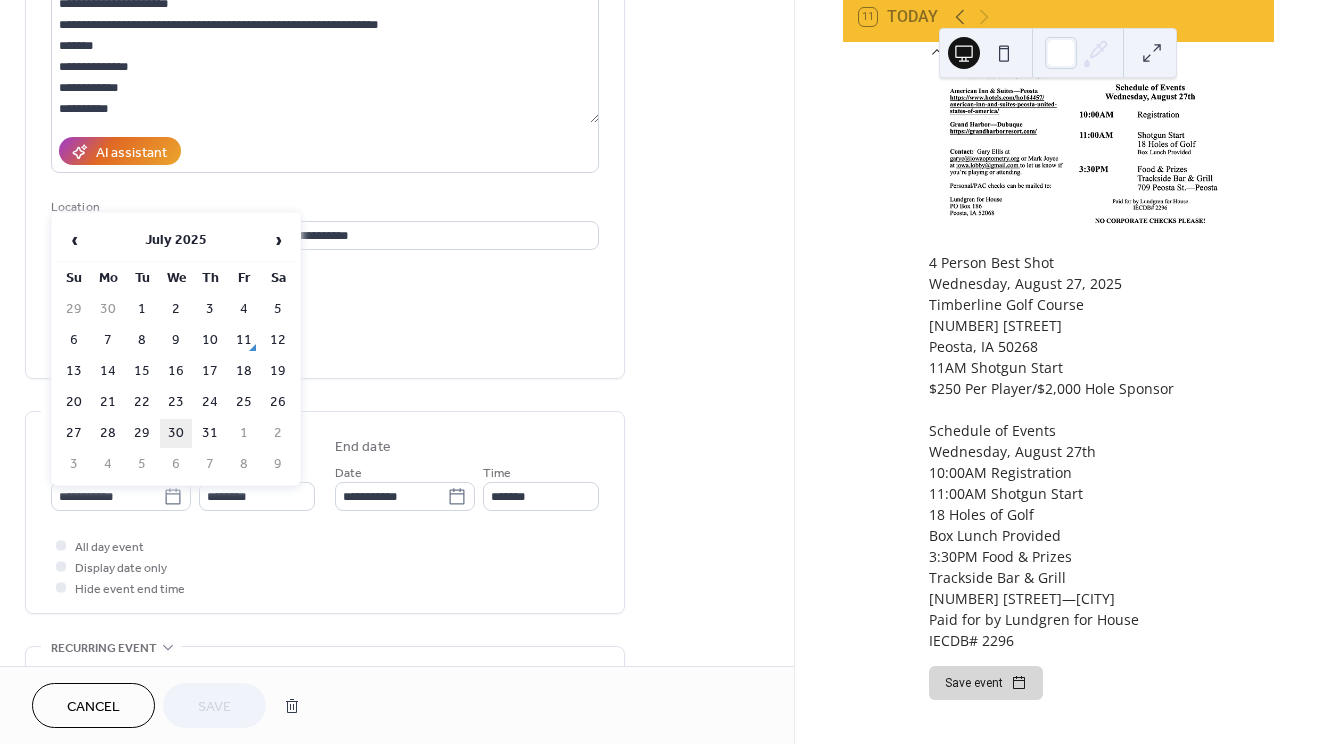 click on "30" at bounding box center (176, 433) 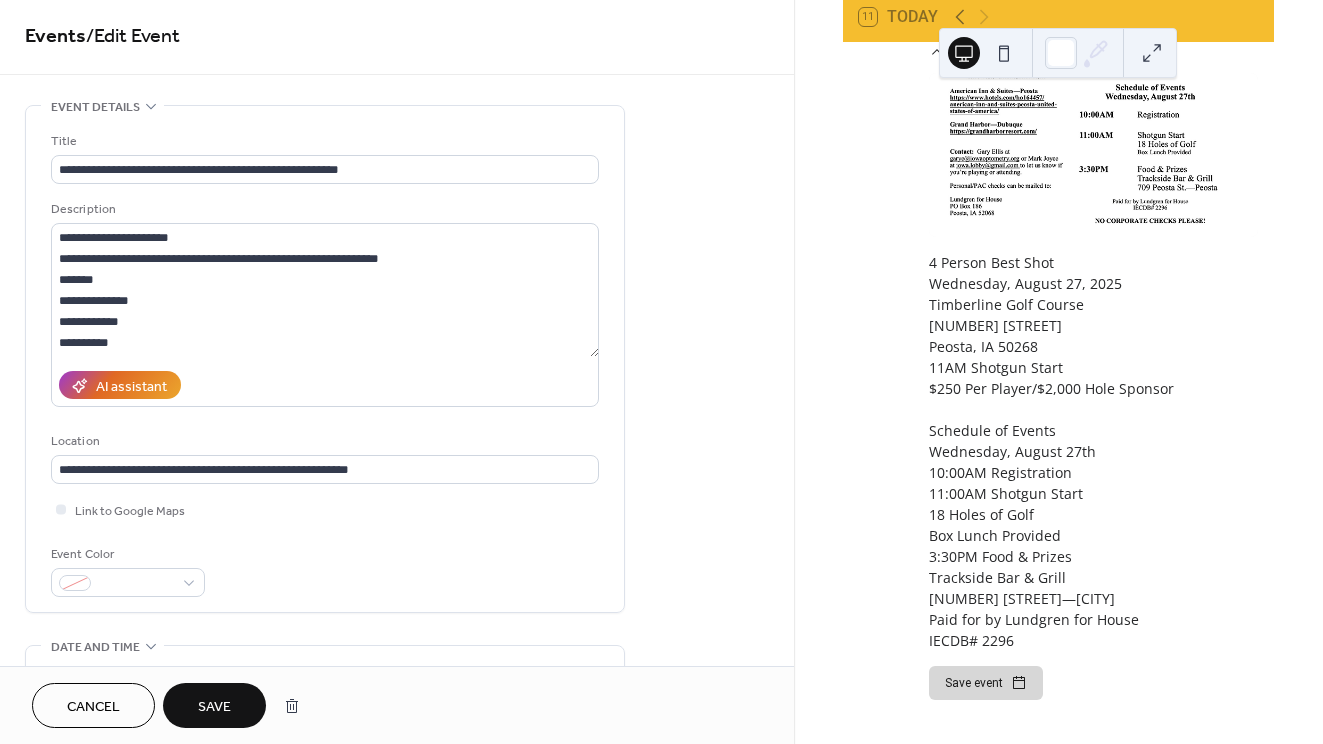scroll, scrollTop: 1, scrollLeft: 0, axis: vertical 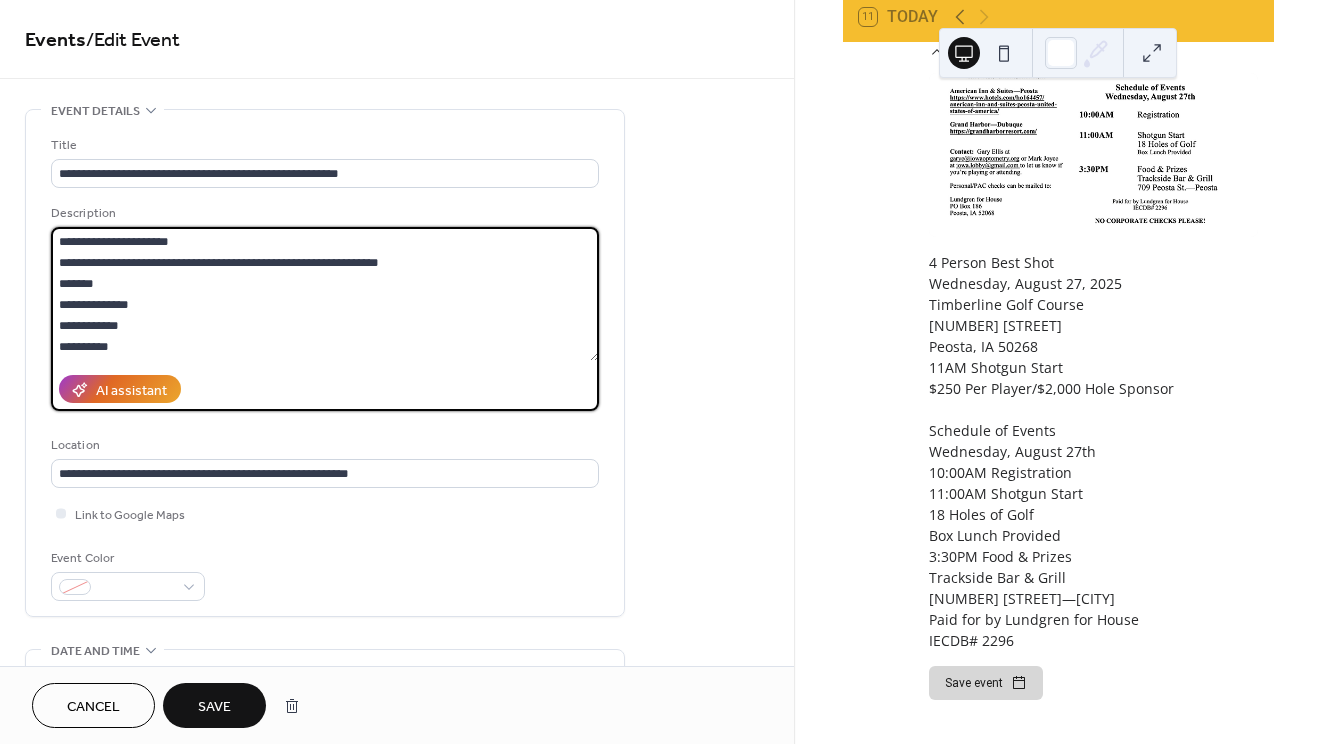 drag, startPoint x: 196, startPoint y: 245, endPoint x: 54, endPoint y: 248, distance: 142.0317 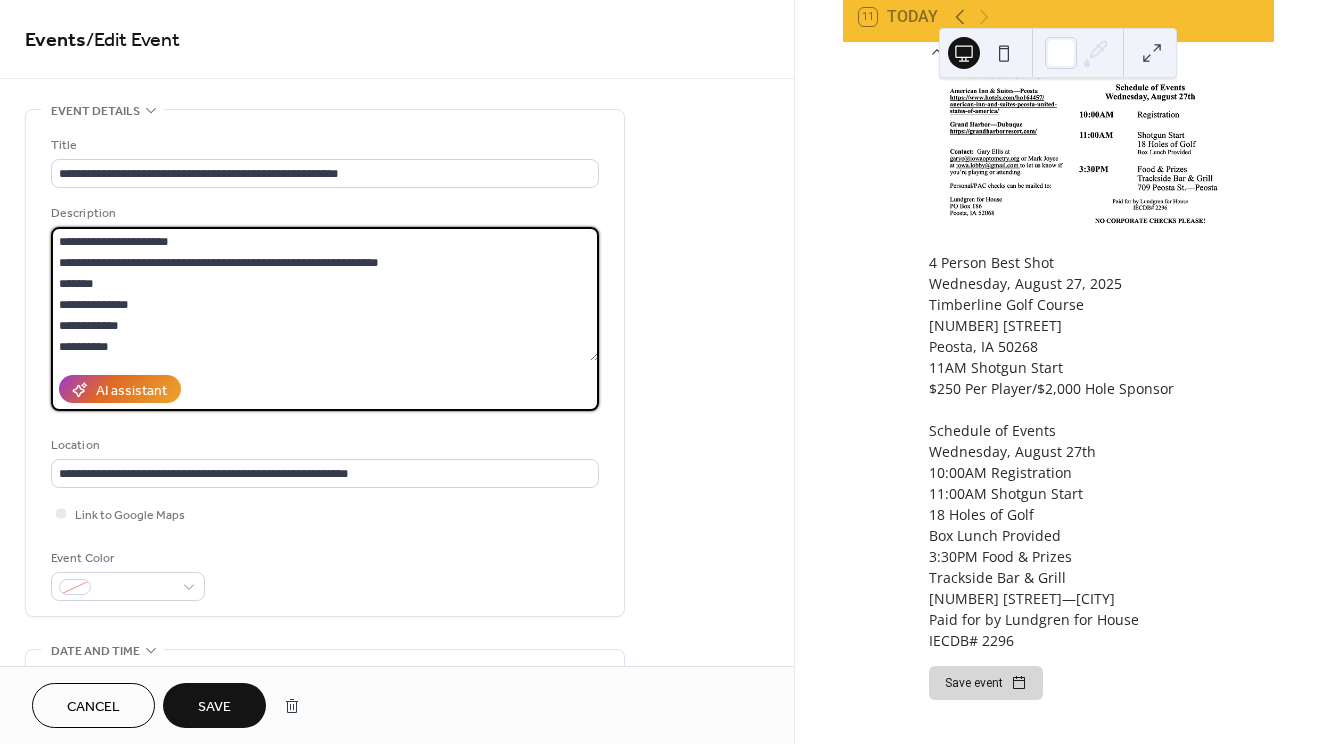 click on "**********" at bounding box center [325, 294] 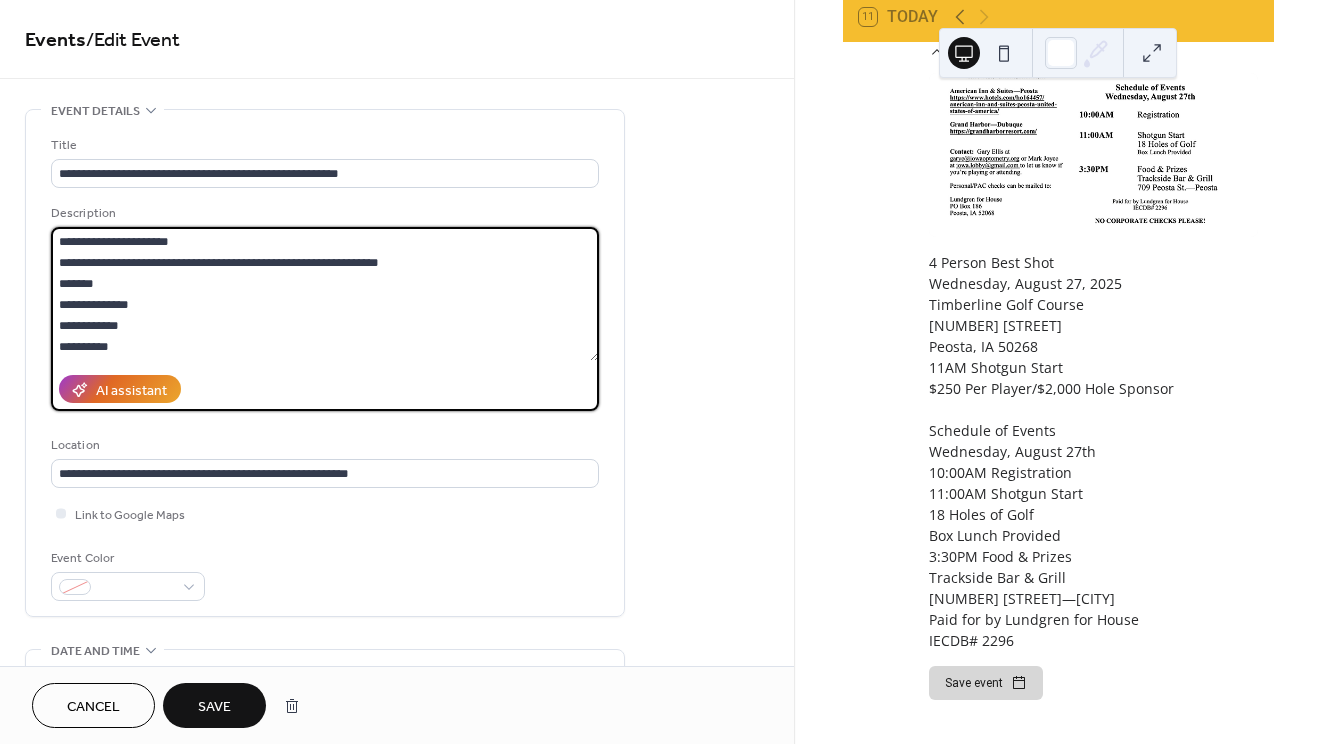 drag, startPoint x: 208, startPoint y: 243, endPoint x: 128, endPoint y: 244, distance: 80.00625 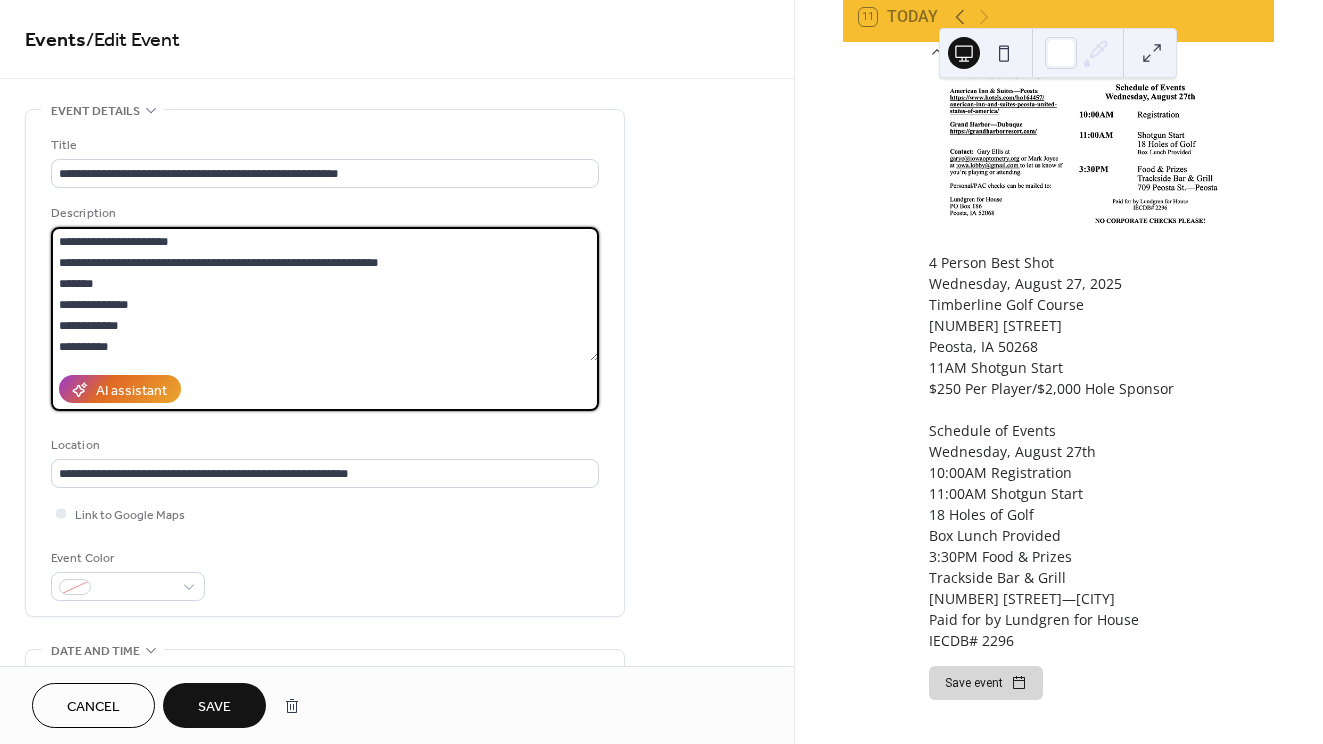 click on "**********" at bounding box center (325, 294) 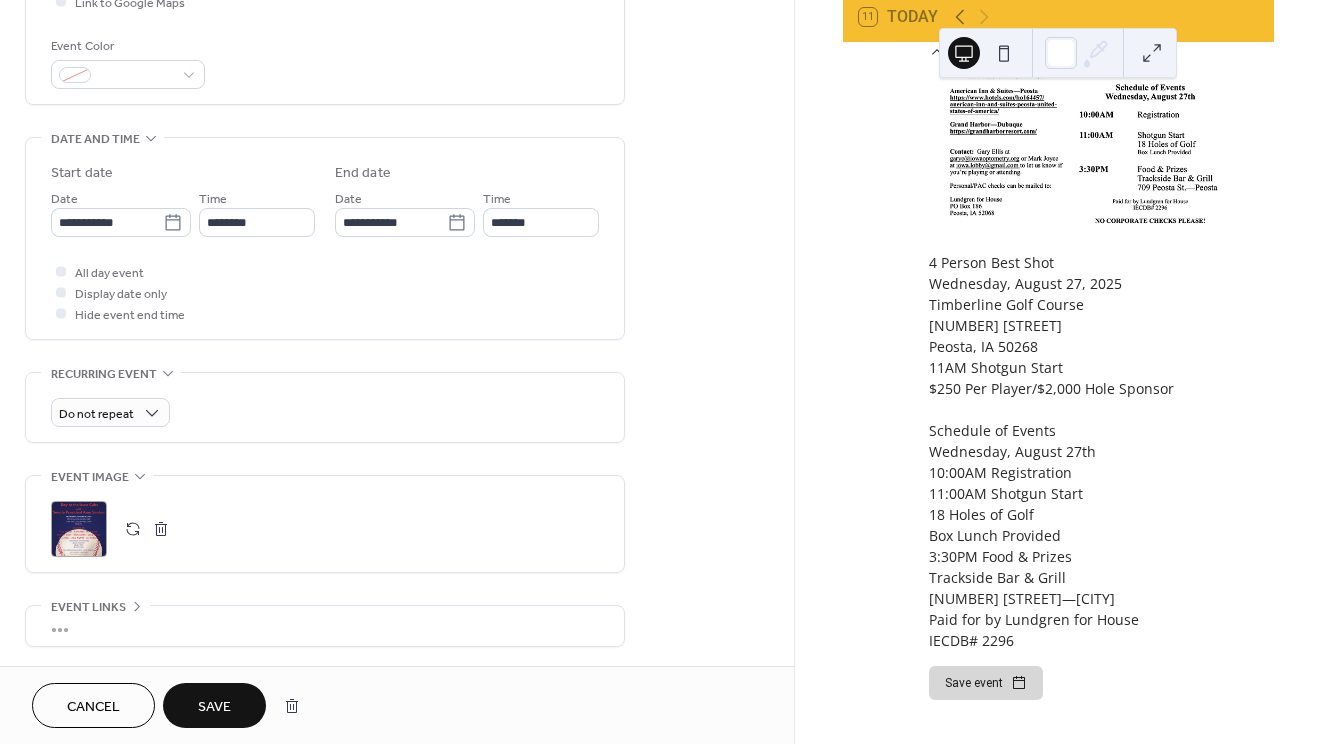 scroll, scrollTop: 548, scrollLeft: 0, axis: vertical 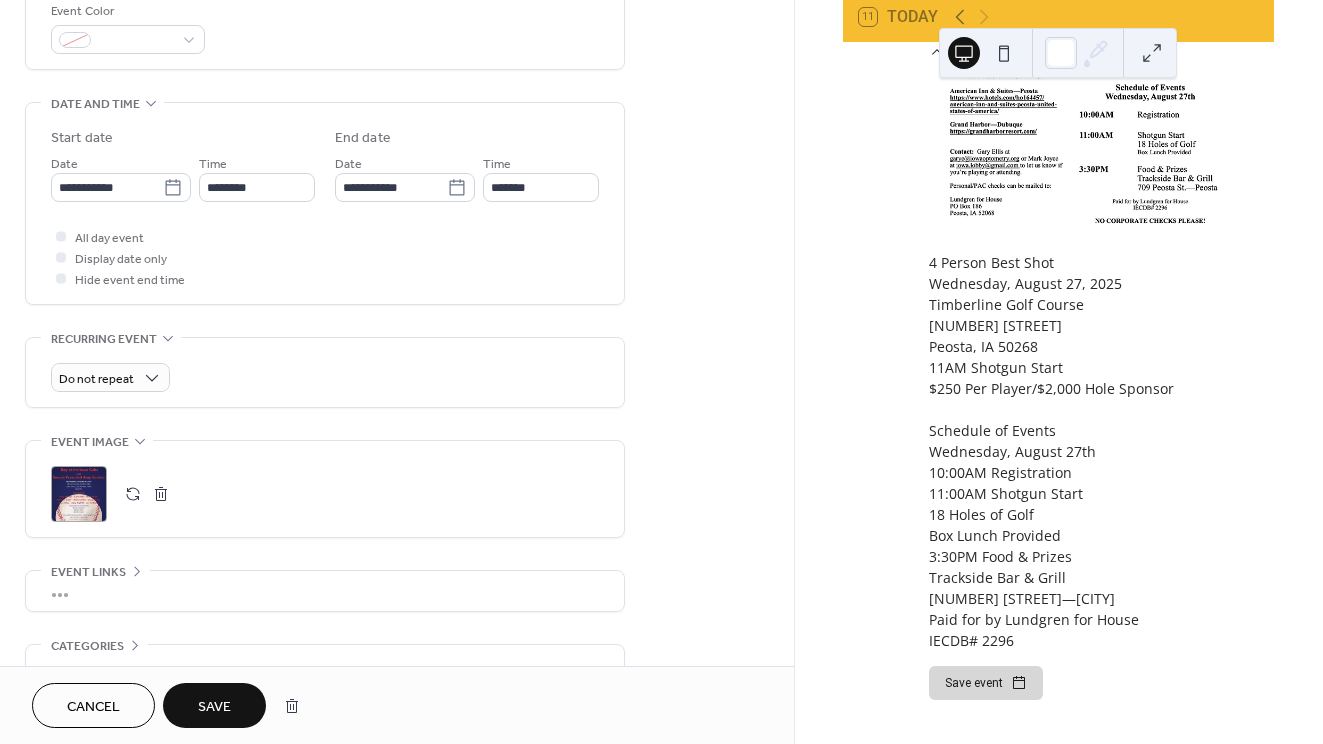 type on "**********" 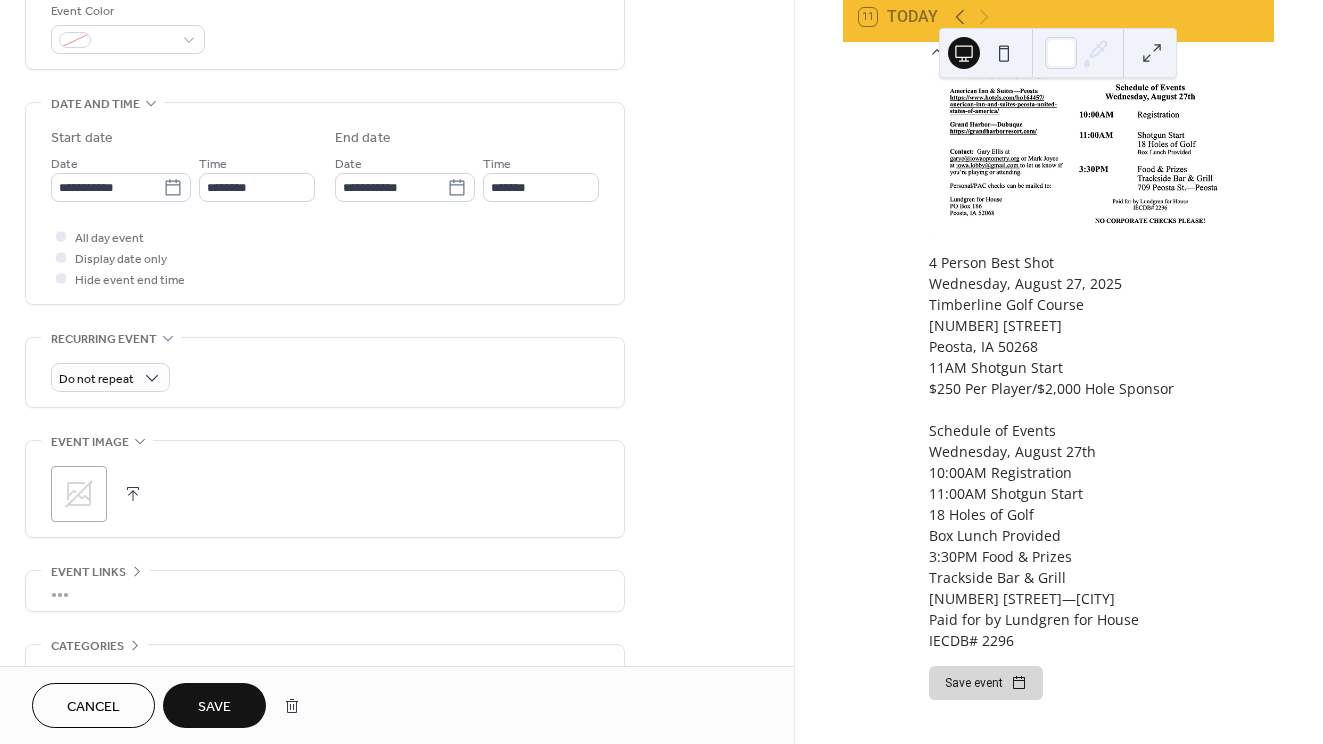 click at bounding box center [133, 494] 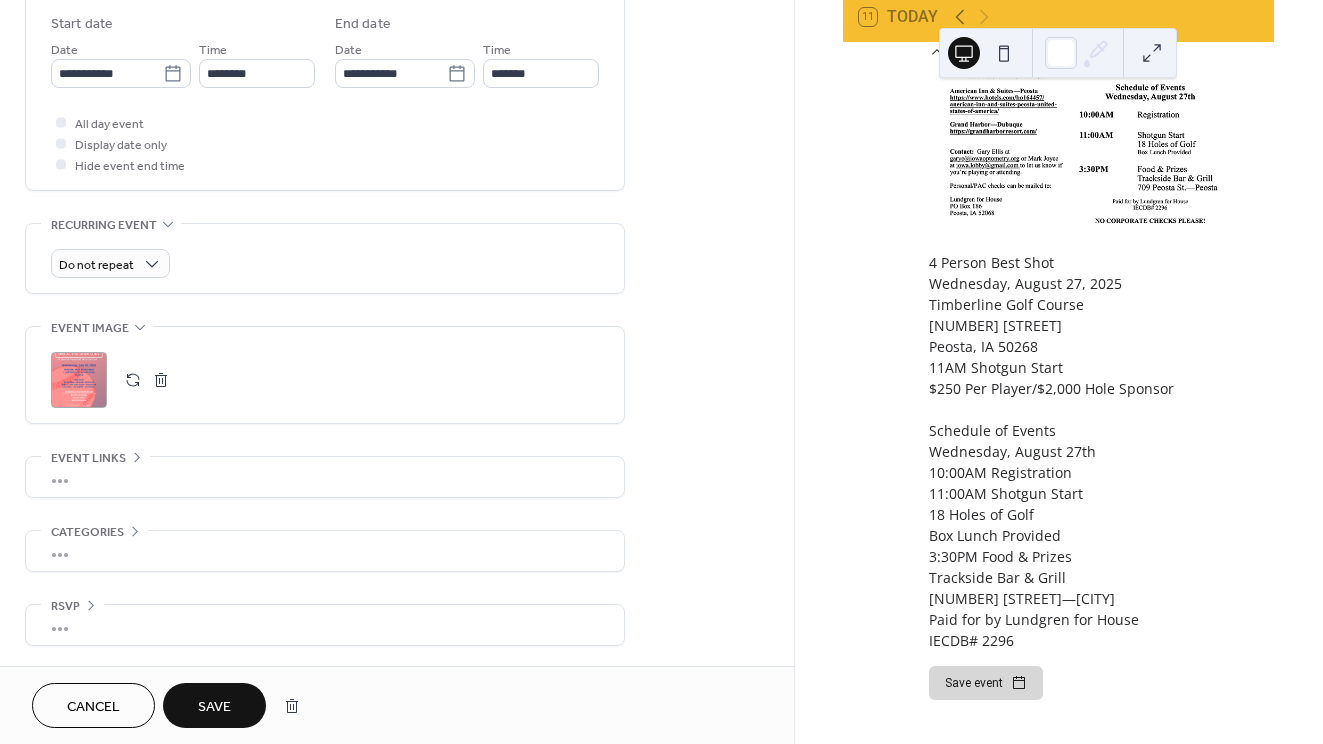 scroll, scrollTop: 668, scrollLeft: 0, axis: vertical 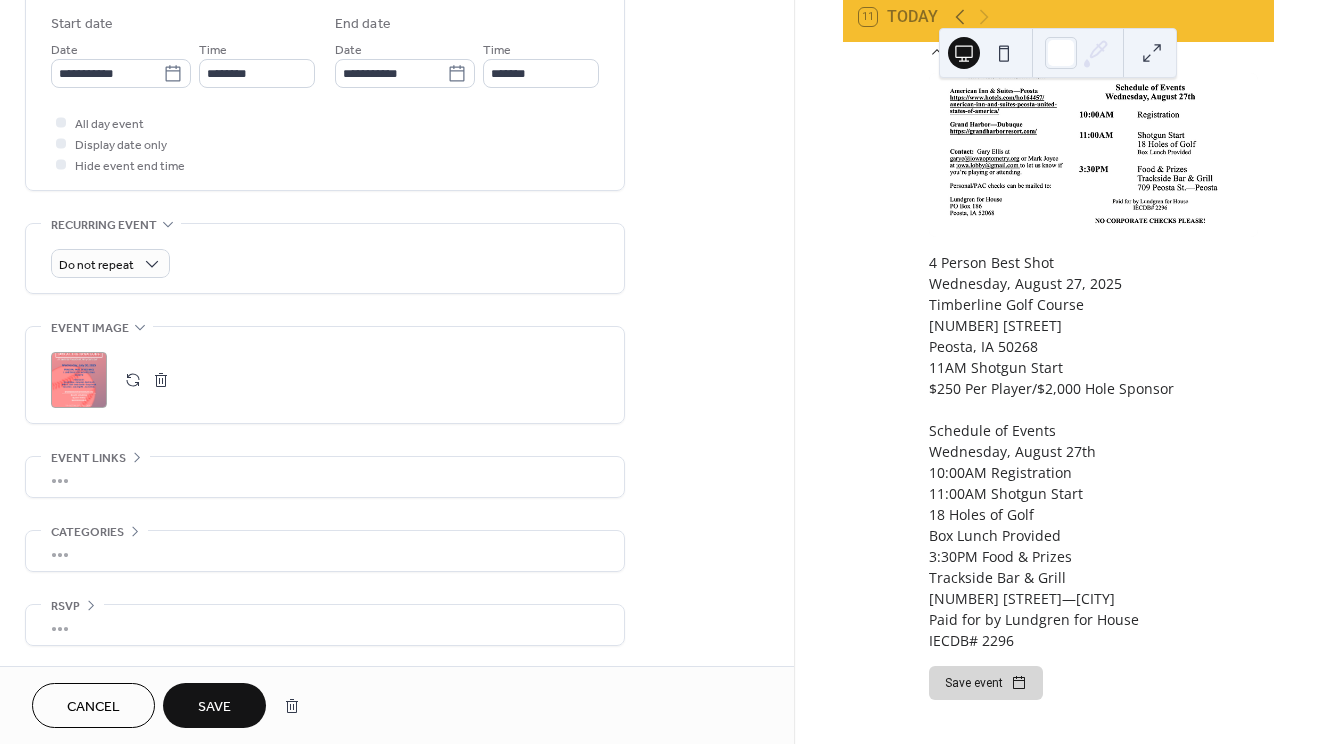 click on "Save" at bounding box center (214, 707) 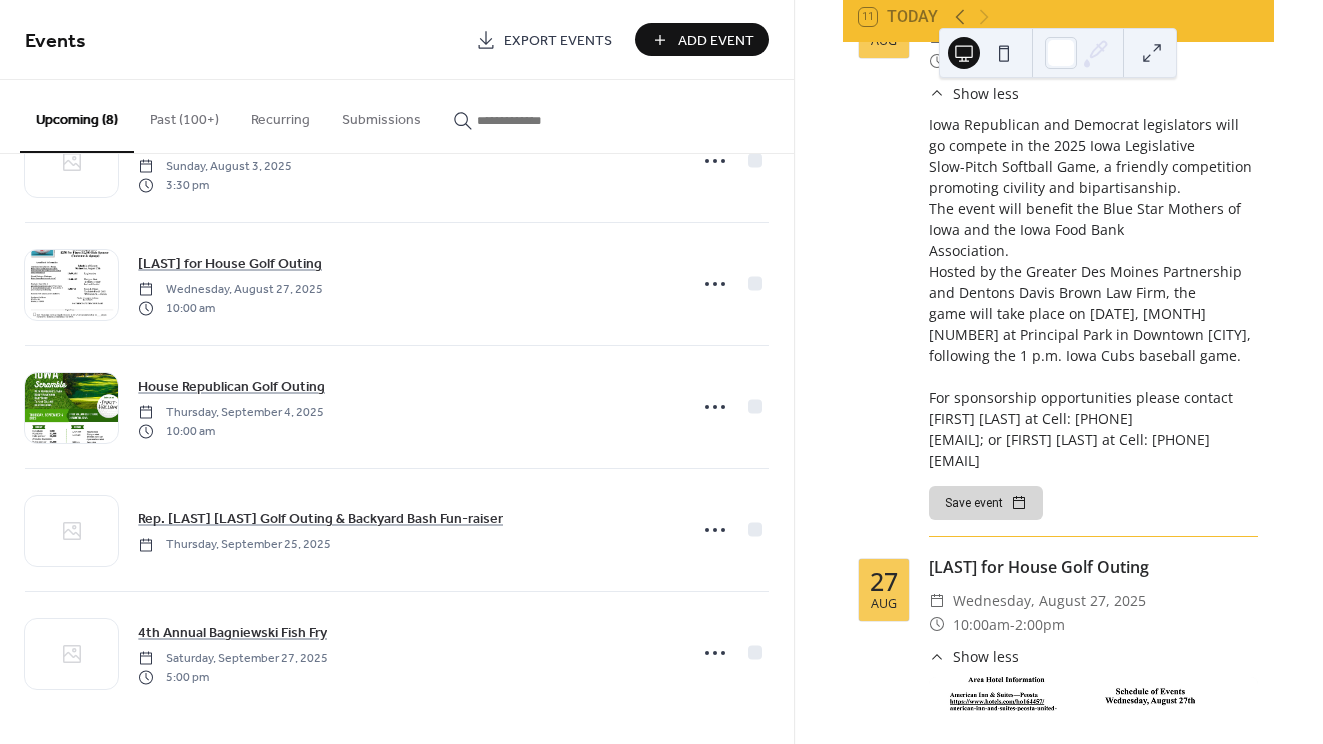 scroll, scrollTop: 453, scrollLeft: 0, axis: vertical 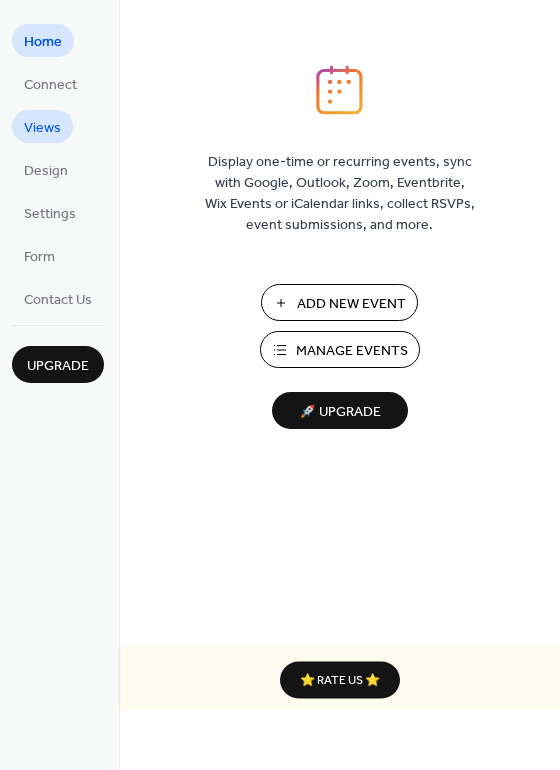 click on "Views" at bounding box center (42, 128) 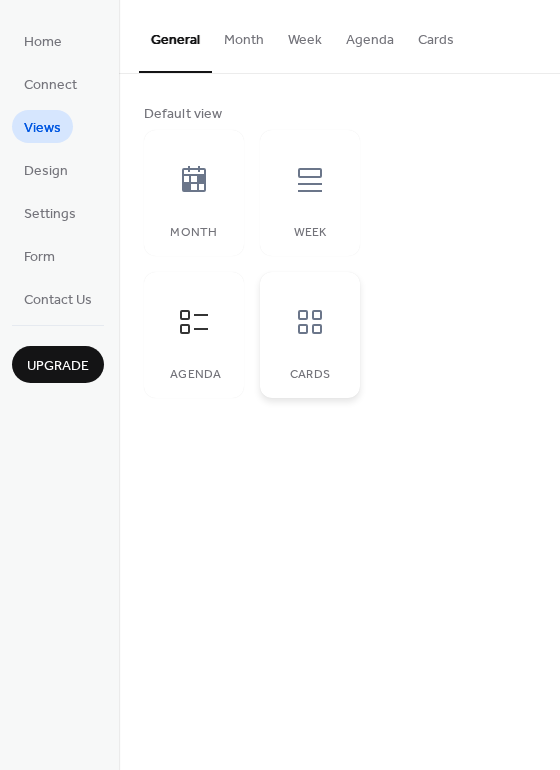 click 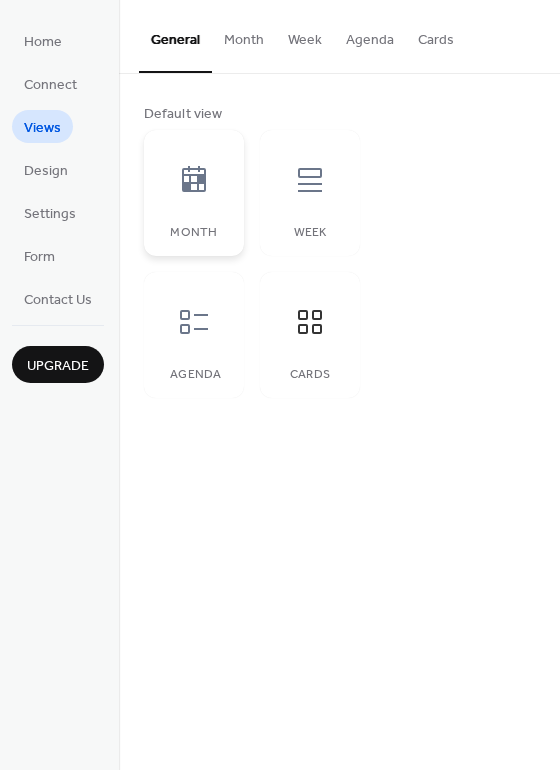 click on "Month" at bounding box center (194, 233) 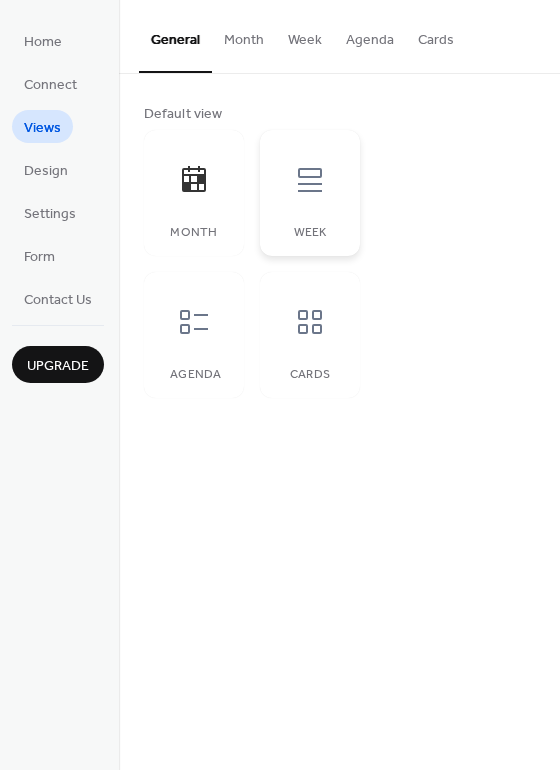 click on "Week" at bounding box center [310, 193] 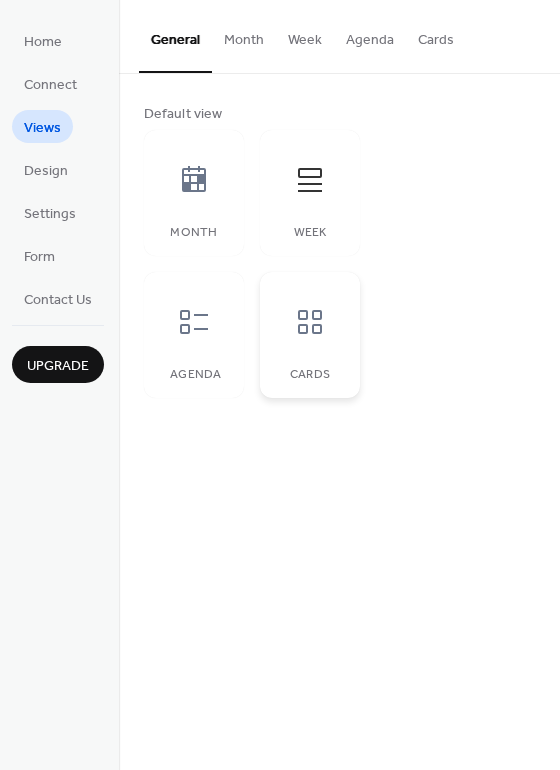 click at bounding box center (310, 322) 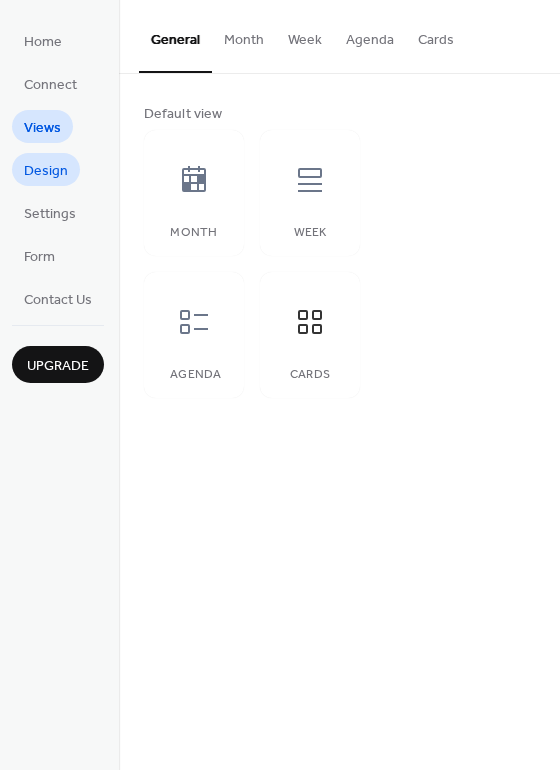 click on "Design" at bounding box center [46, 171] 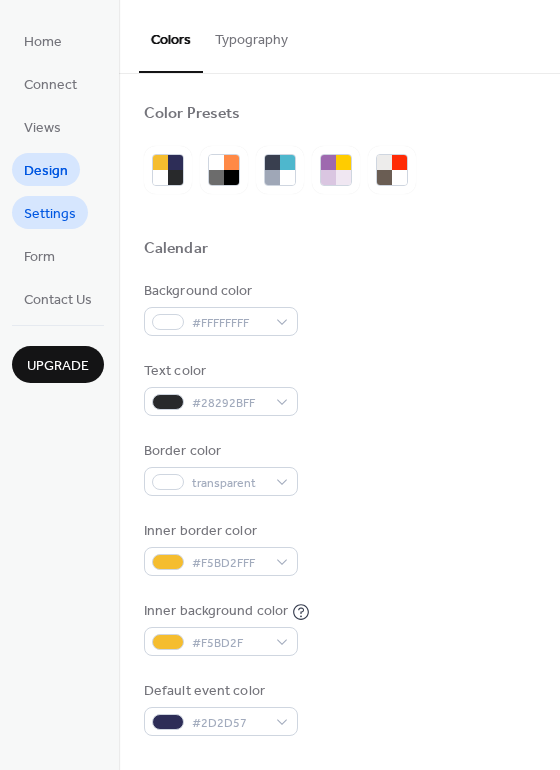 click on "Settings" at bounding box center (50, 214) 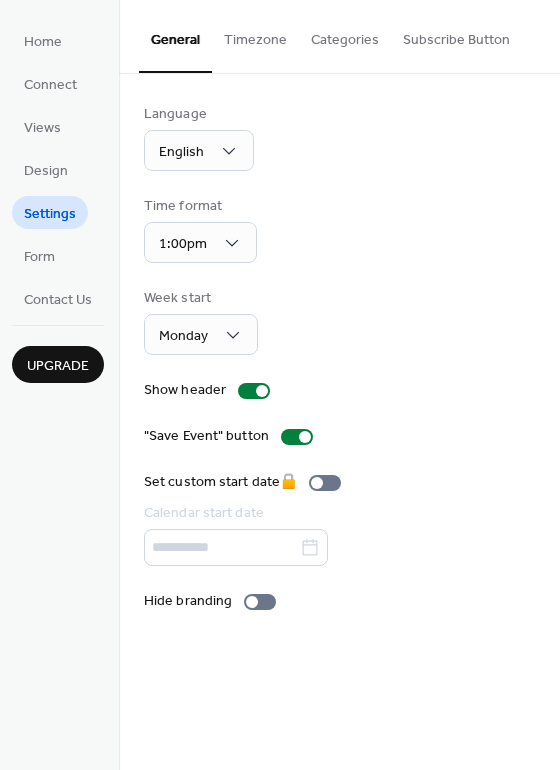 click on "Categories" at bounding box center (345, 35) 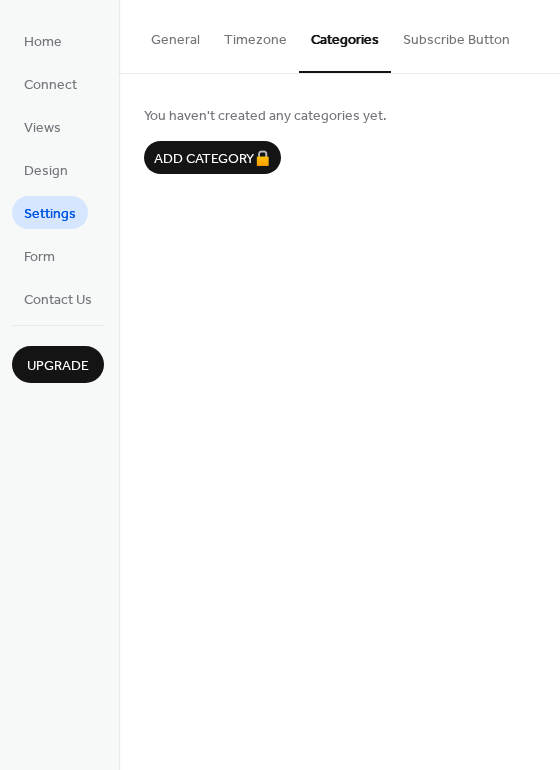click on "Timezone" at bounding box center [255, 35] 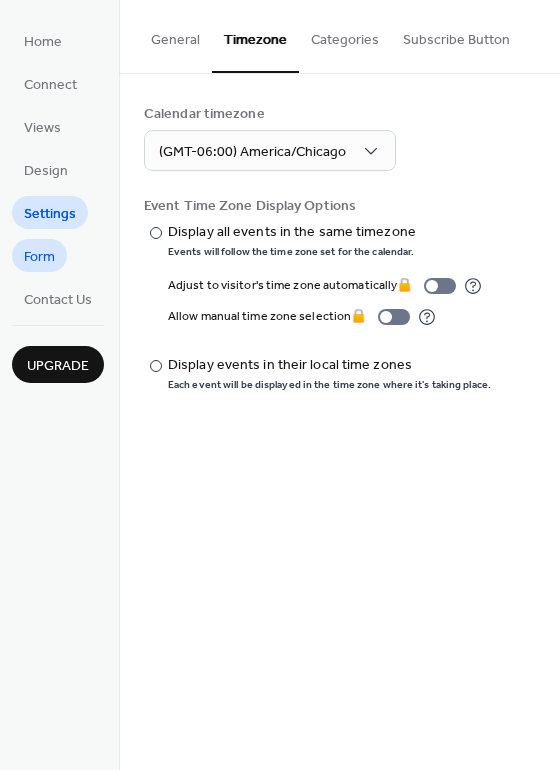 click on "Form" at bounding box center [39, 257] 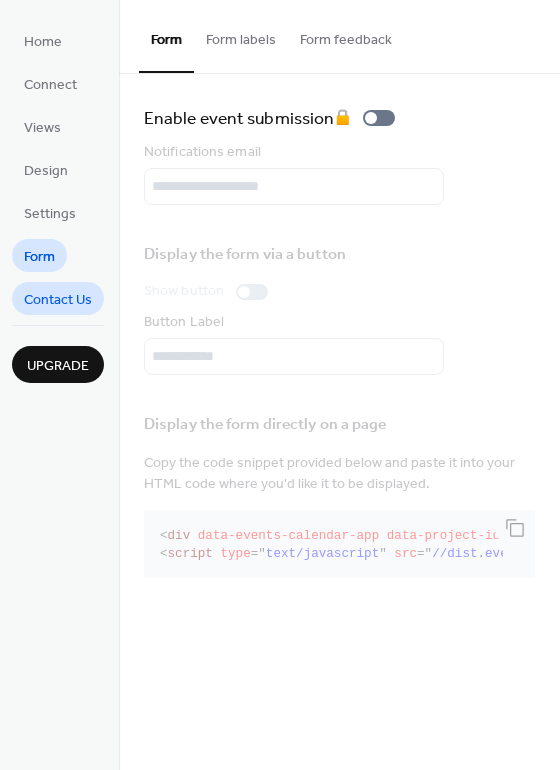 click on "Contact Us" at bounding box center [58, 300] 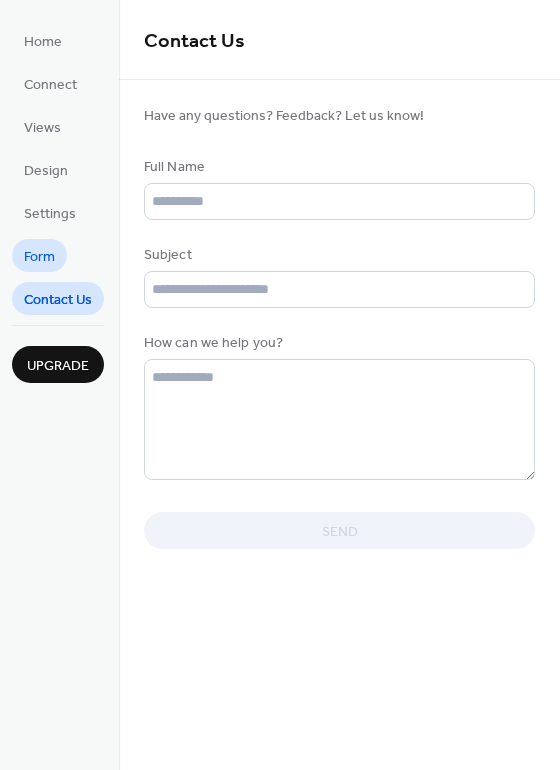click on "Form" at bounding box center (39, 257) 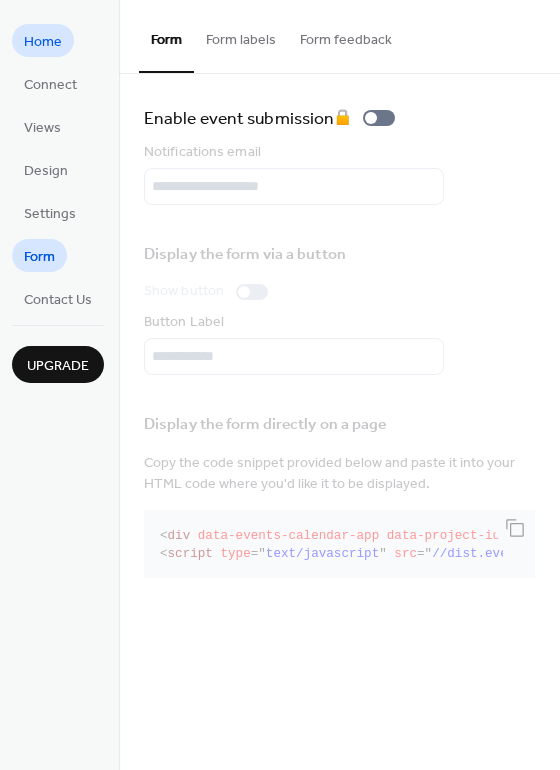 click on "Home" at bounding box center (43, 42) 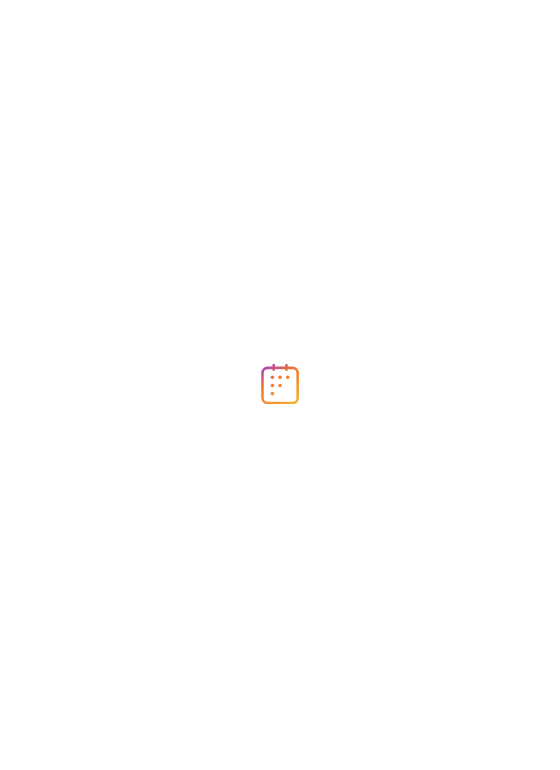 scroll, scrollTop: 0, scrollLeft: 0, axis: both 